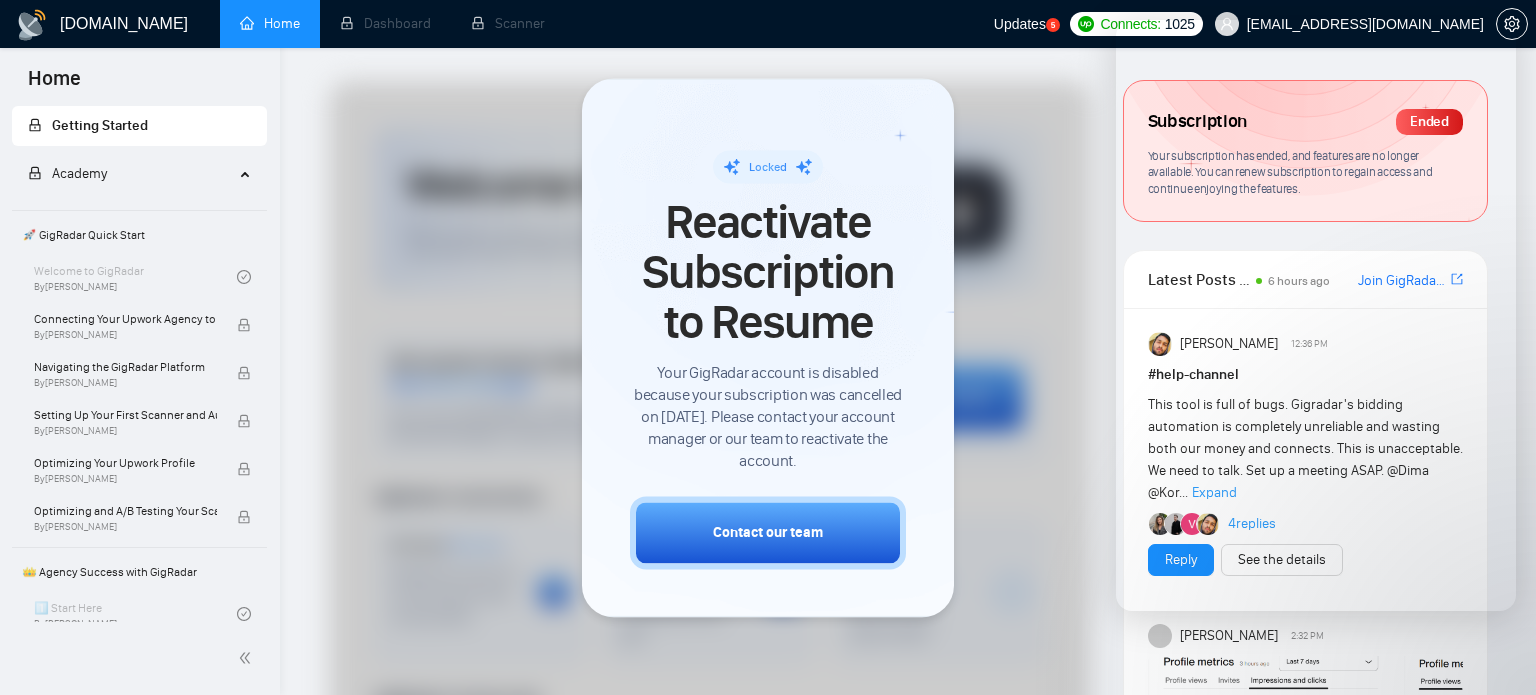 scroll, scrollTop: 0, scrollLeft: 0, axis: both 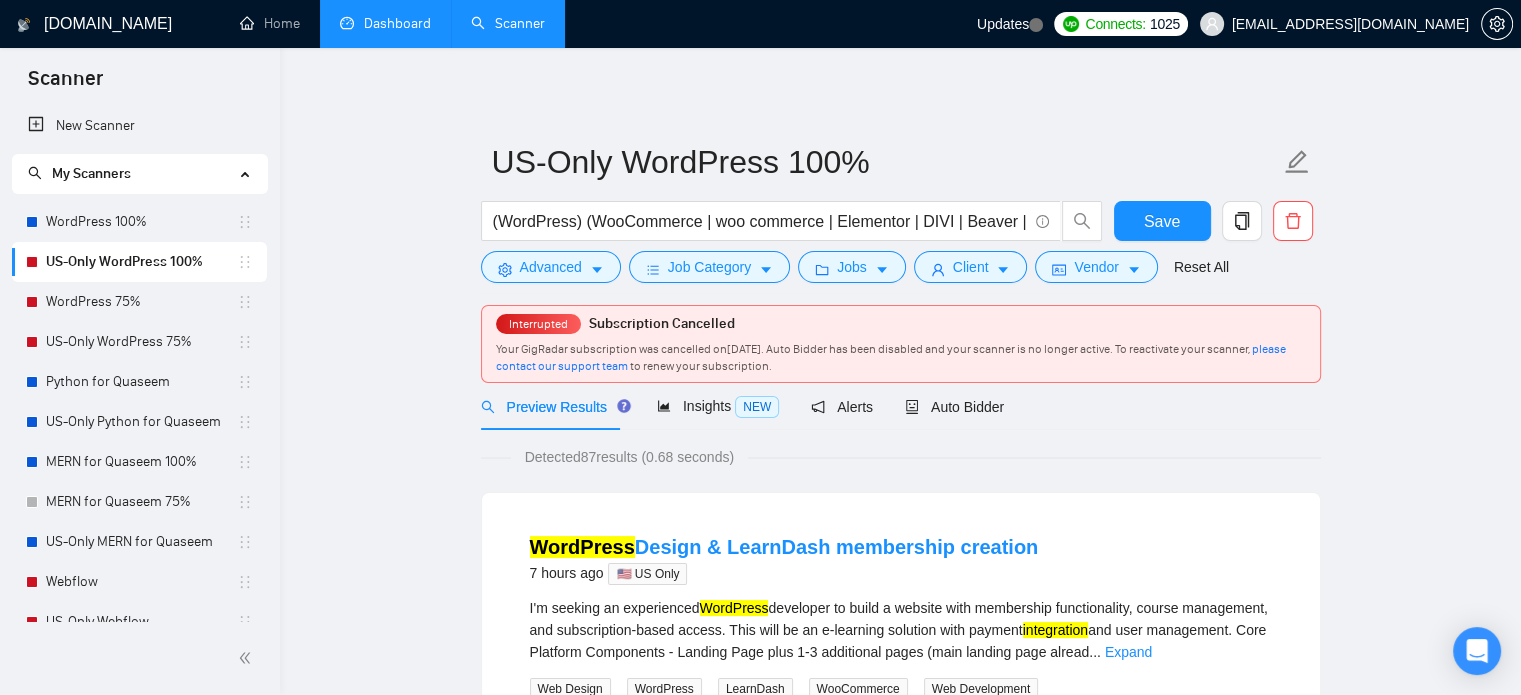 click on "Dashboard" at bounding box center (385, 23) 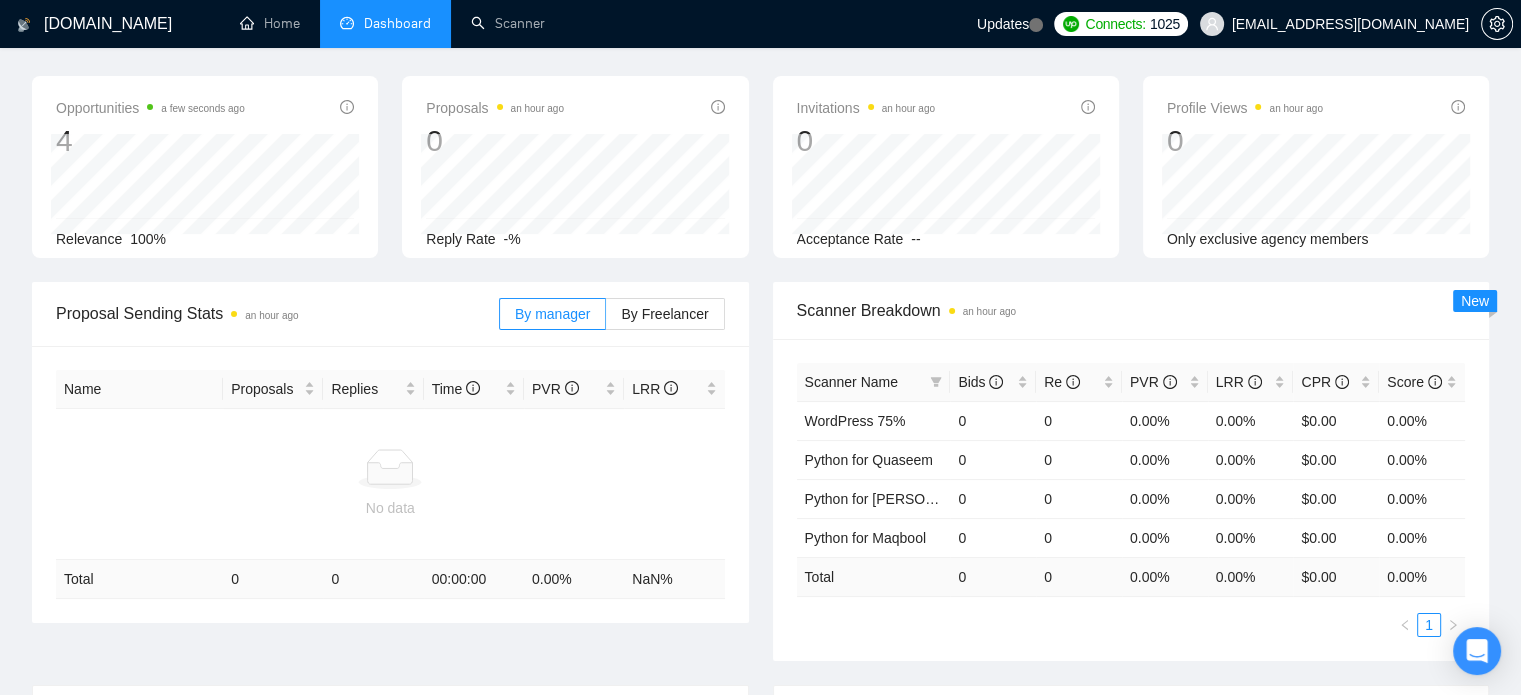 scroll, scrollTop: 0, scrollLeft: 0, axis: both 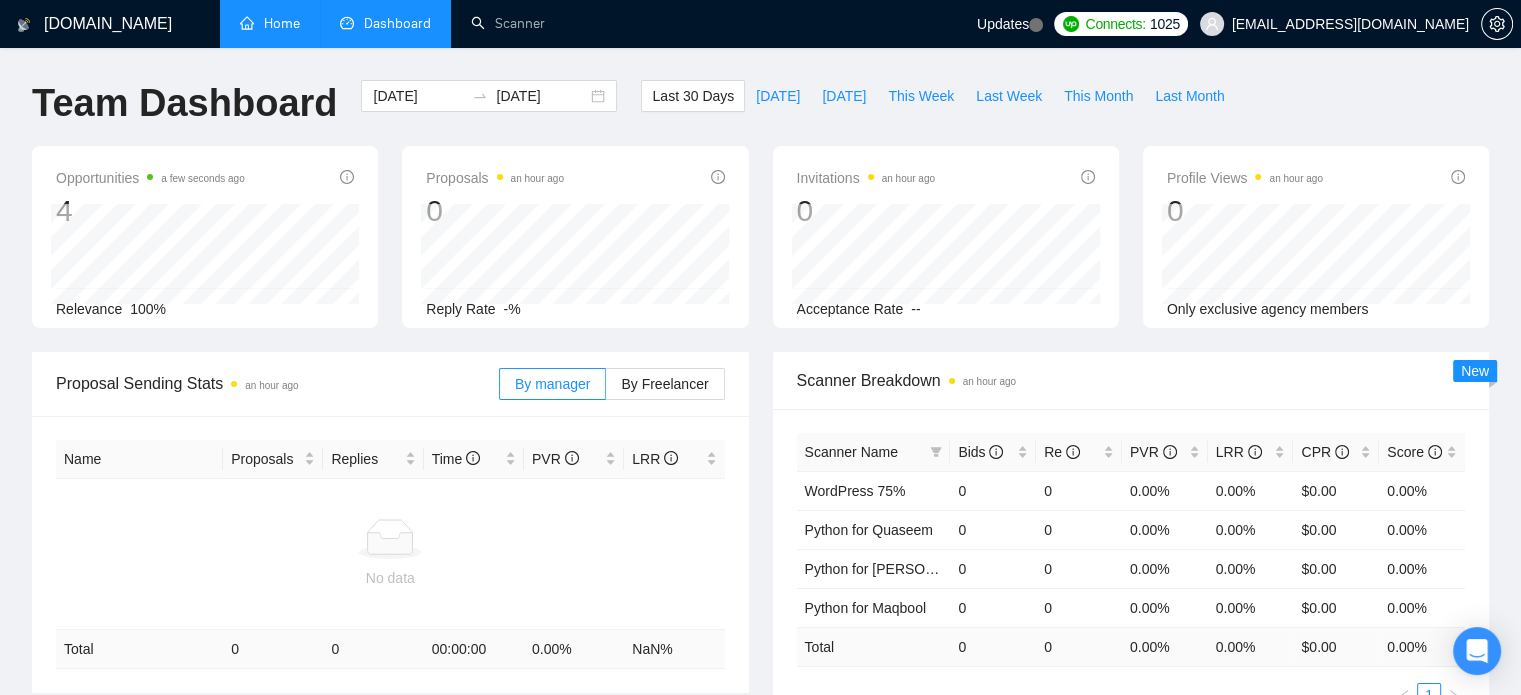 click on "Home" at bounding box center (270, 23) 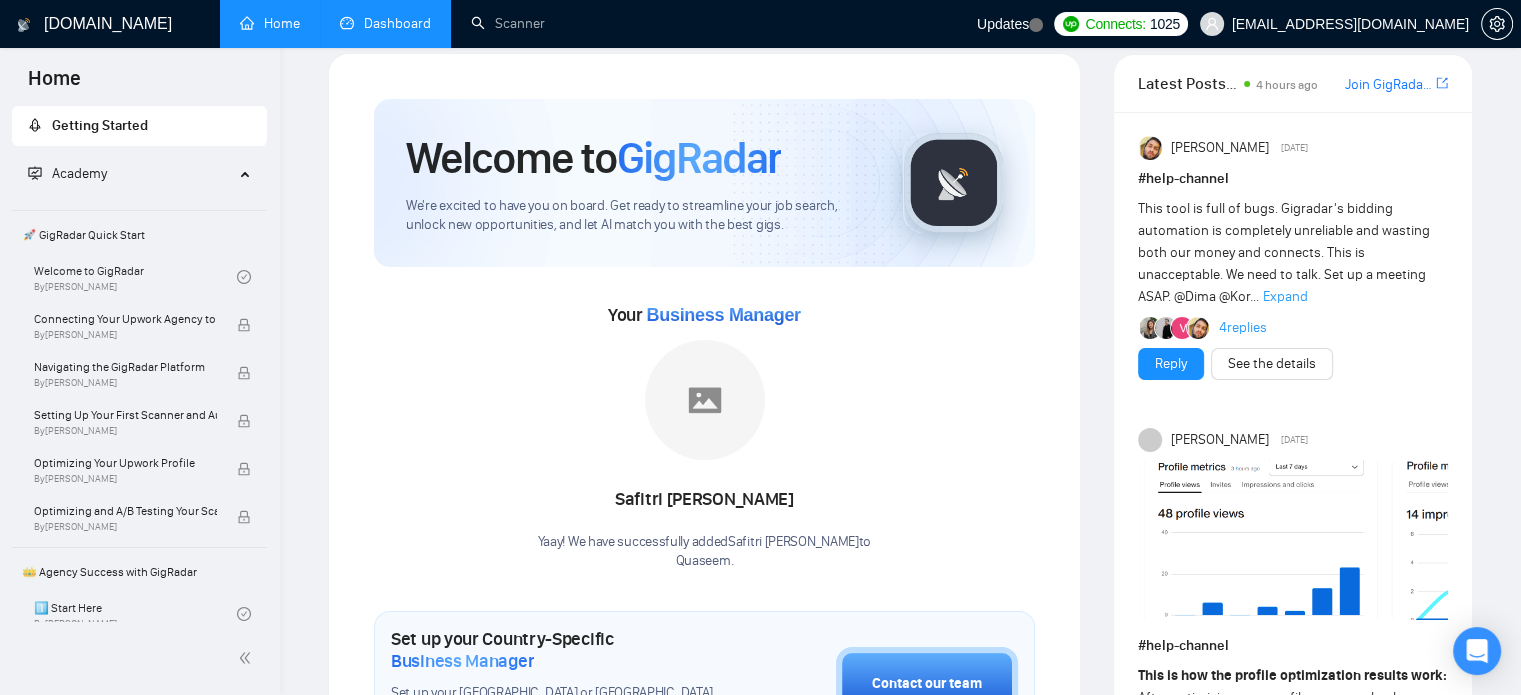 scroll, scrollTop: 0, scrollLeft: 0, axis: both 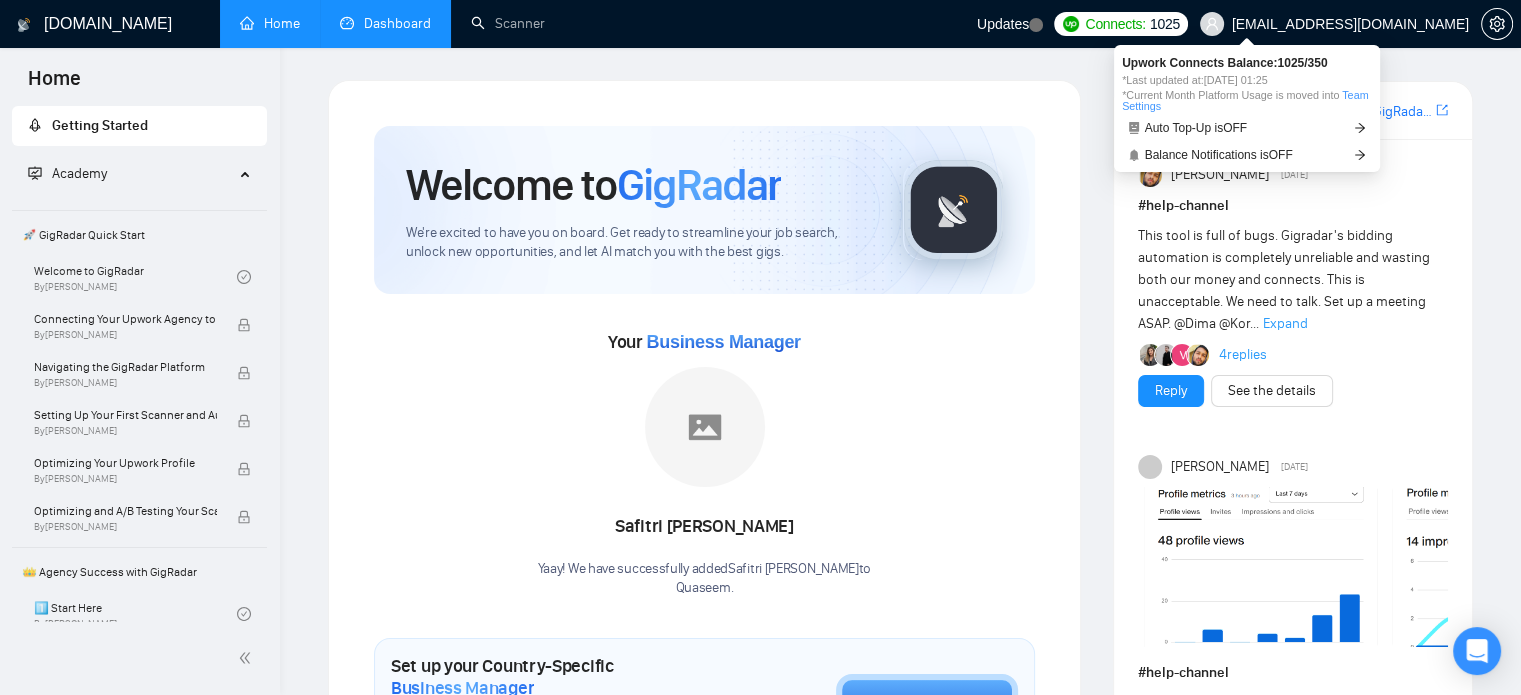 click on "Connects:" at bounding box center (1115, 24) 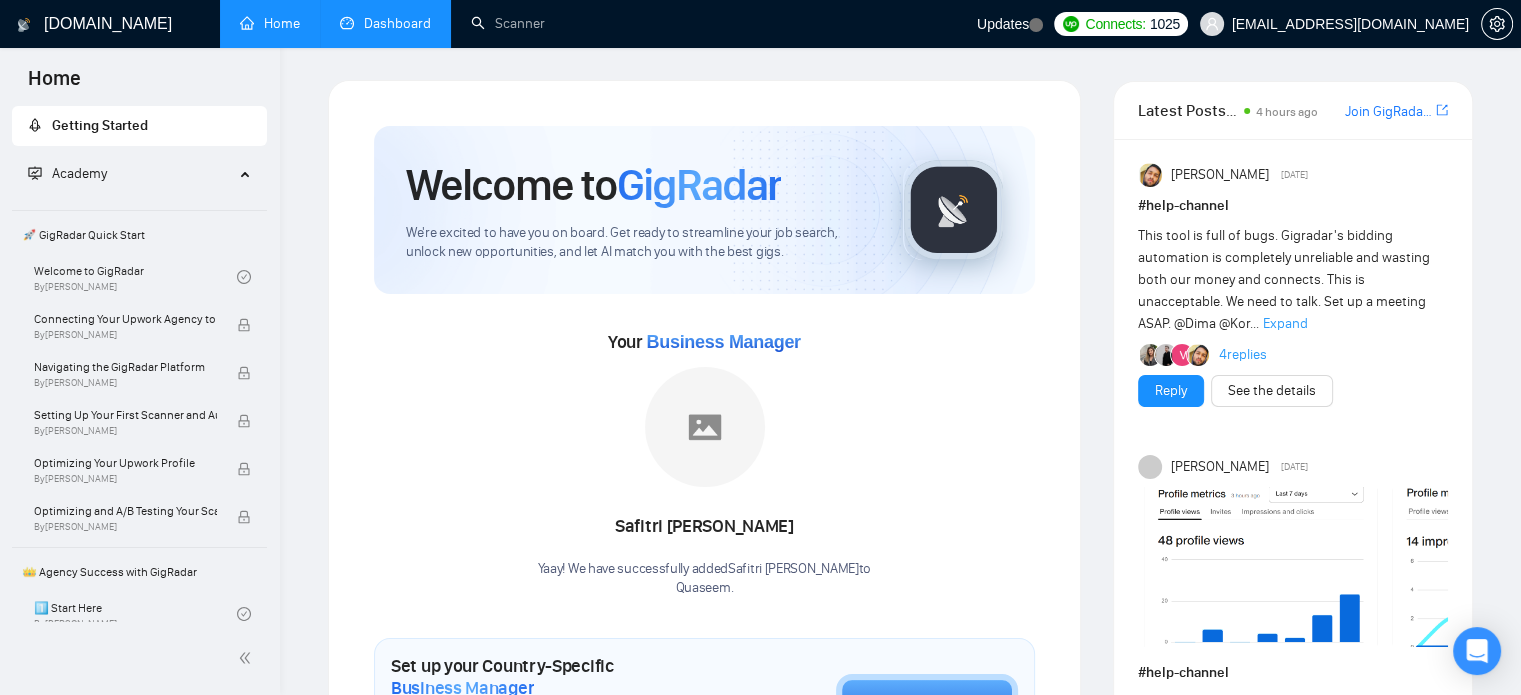 click on "GigRadar.io Home Dashboard Scanner Updates
Connects: 1025 mt@mtpixels.com Welcome to  GigRadar We're excited to have you on board. Get ready to streamline your job search, unlock new opportunities, and let AI match you with the best gigs. Your   Business Manager Safitri   Lena Adriyani Yaay! We have successfully added  Safitri Lena Adriyani  to   Quaseem . Set up your Country-Specific  Business Manager Set up your United States or United Kingdom Business Manager to access country-specific opportunities. Contact our team GigRadar Automation Set Up a   Scanner Enable the scanner for AI matching and real-time job alerts. Enable   Opportunity Alerts Keep updated on top matches and new jobs. Enable   Automatic Proposal Send Never miss any opportunities. GigRadar Community Join GigRadar   Community Connect with the GigRadar Slack Community for updates, job opportunities, partnerships, and support. Make your   First Post Level Up Your Skill Explore     #" at bounding box center (900, 1245) 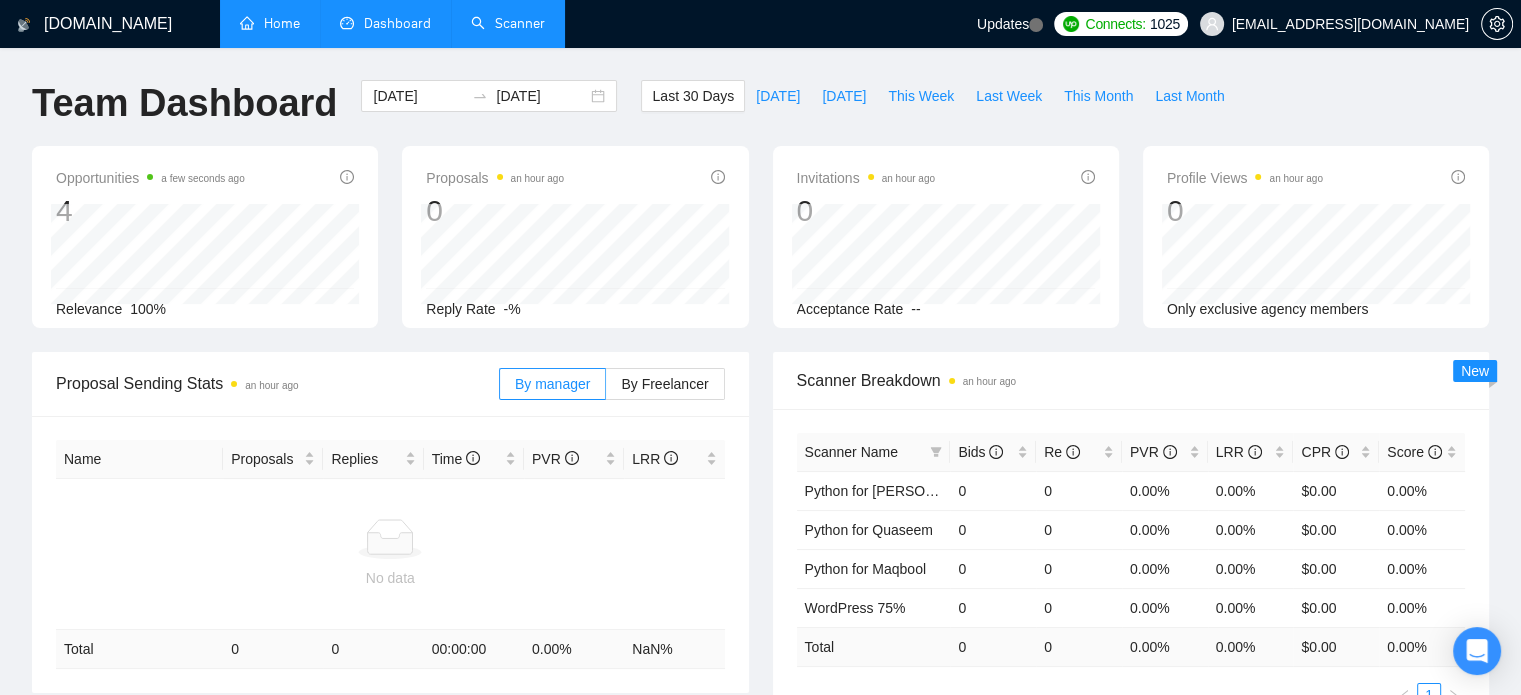 click on "Scanner" at bounding box center [508, 23] 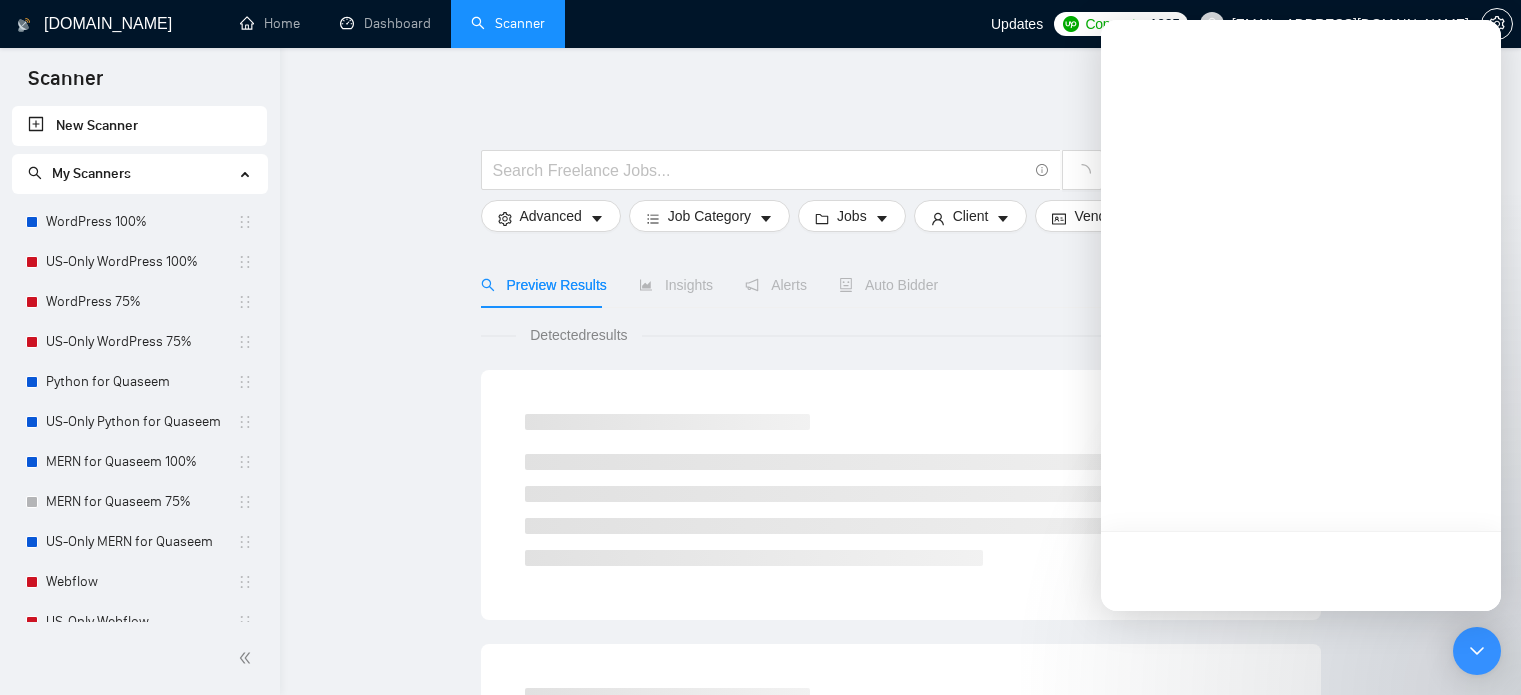 scroll, scrollTop: 0, scrollLeft: 0, axis: both 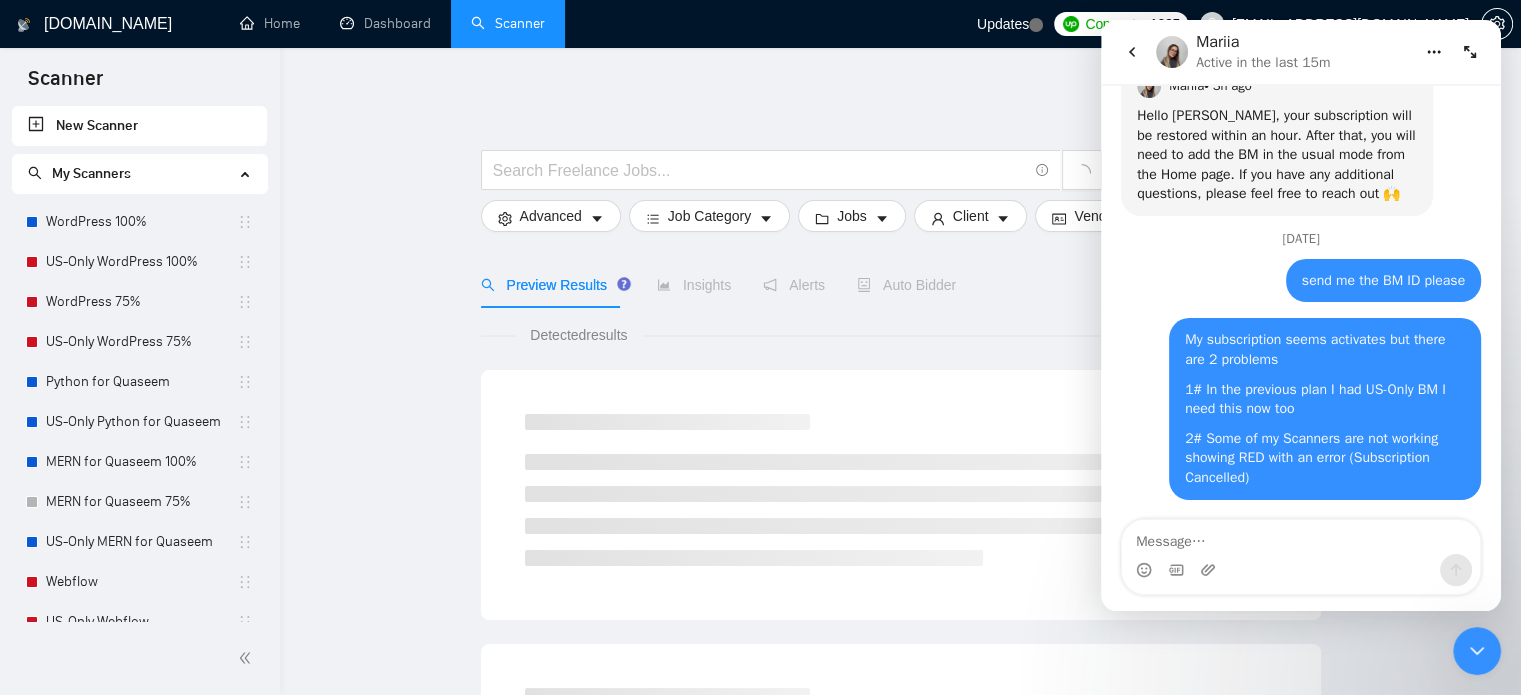 drag, startPoint x: 1471, startPoint y: 646, endPoint x: 2863, endPoint y: 1232, distance: 1510.3179 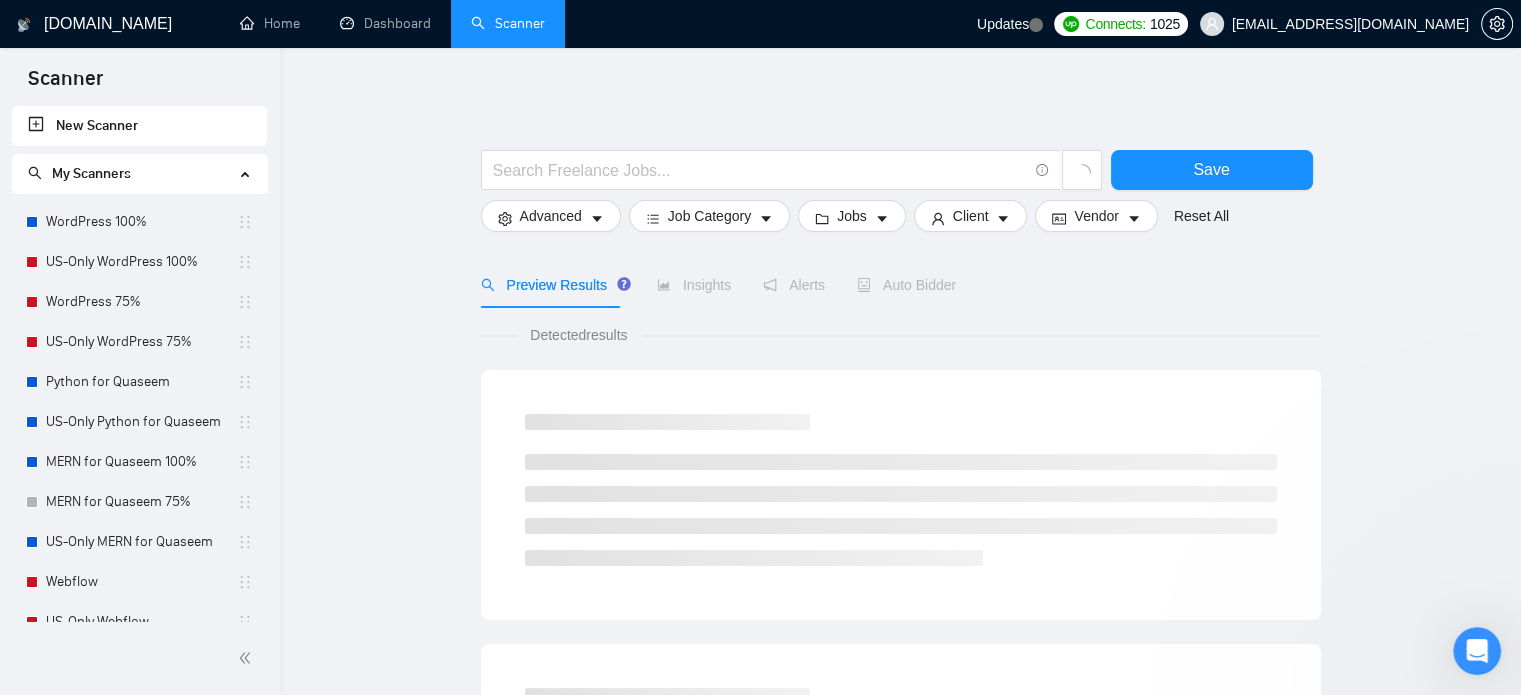 scroll, scrollTop: 0, scrollLeft: 0, axis: both 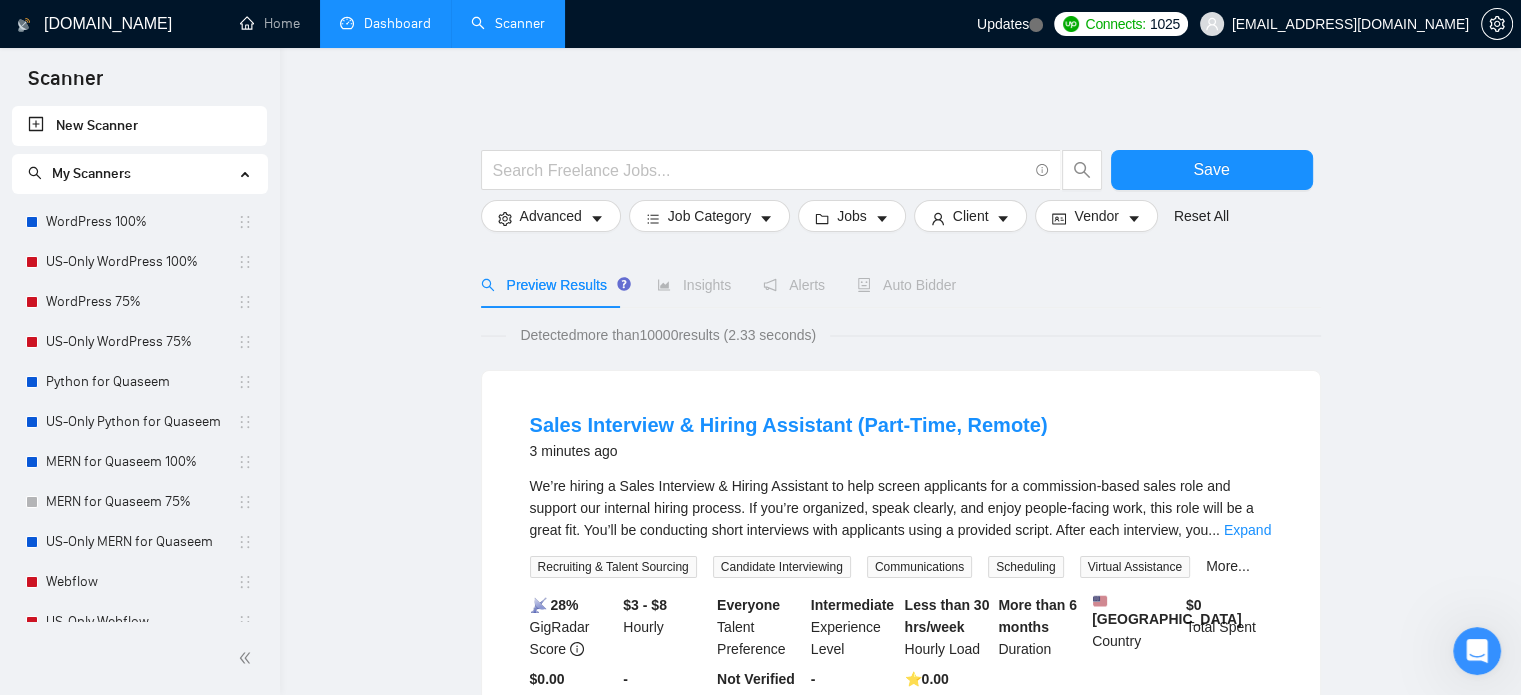 click on "Dashboard" at bounding box center (385, 23) 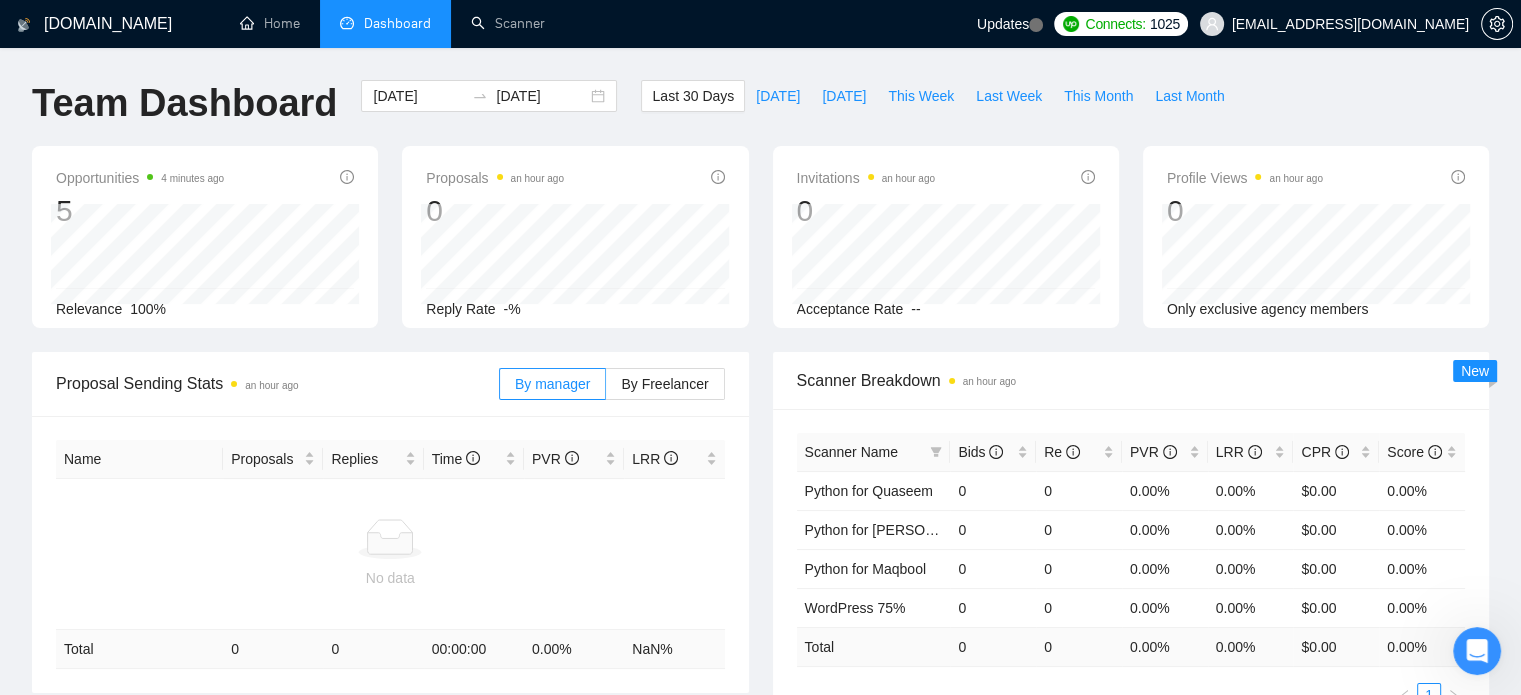 click on "Home Dashboard Scanner" at bounding box center [592, 24] 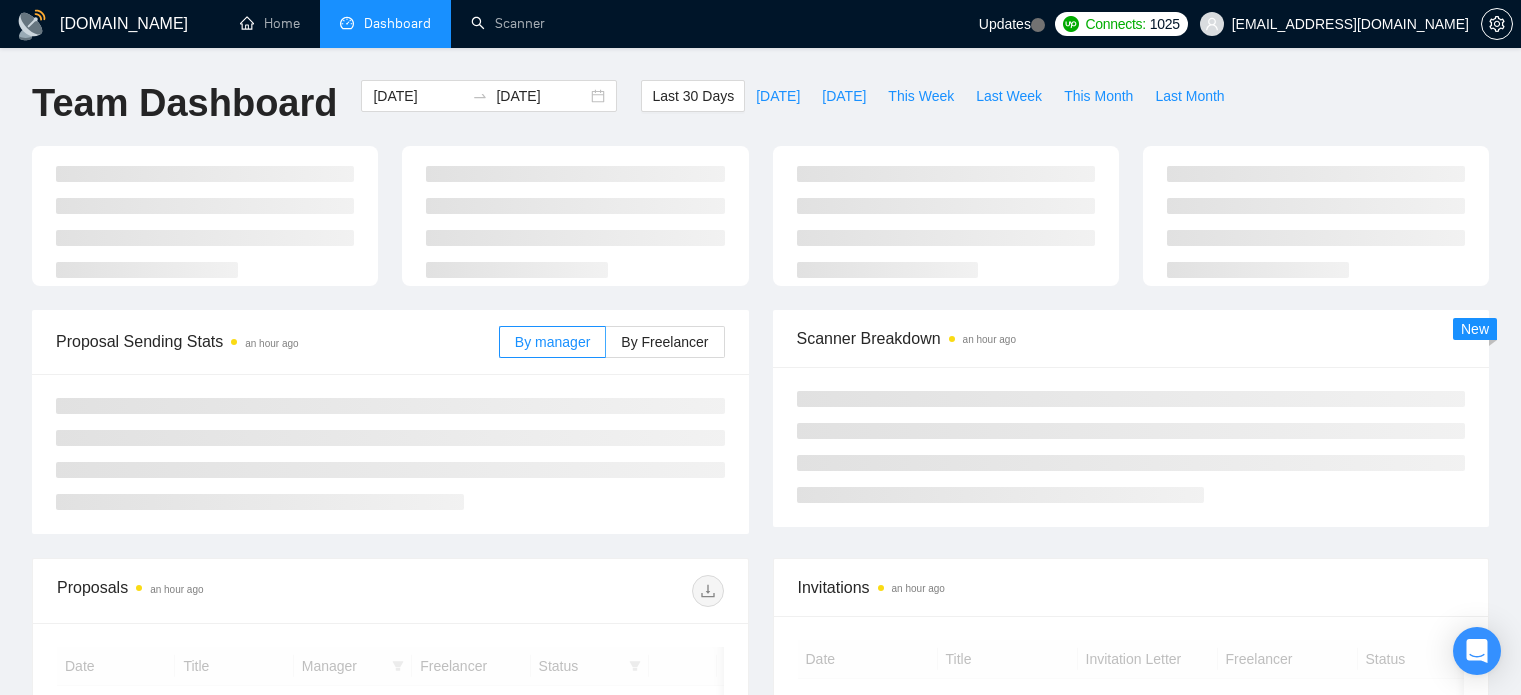 scroll, scrollTop: 0, scrollLeft: 0, axis: both 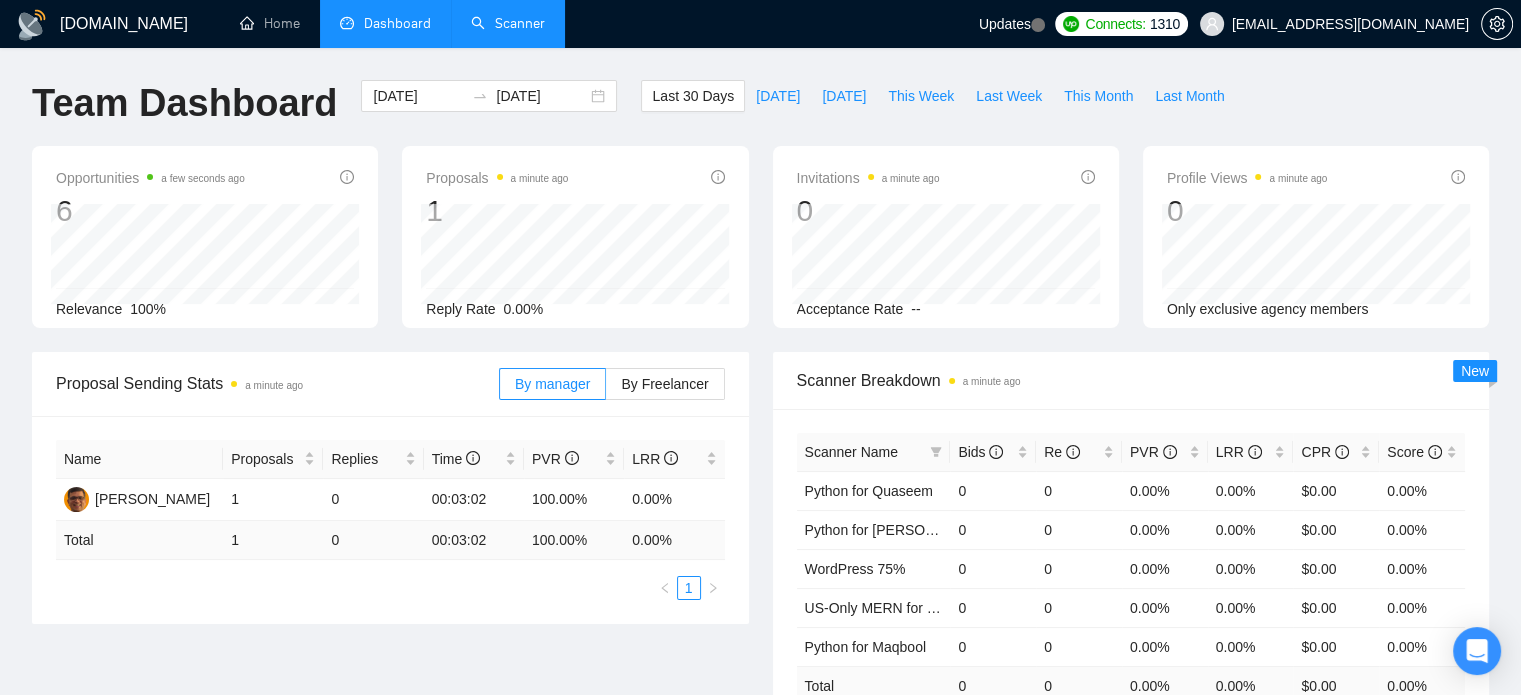 click on "Scanner" at bounding box center [508, 23] 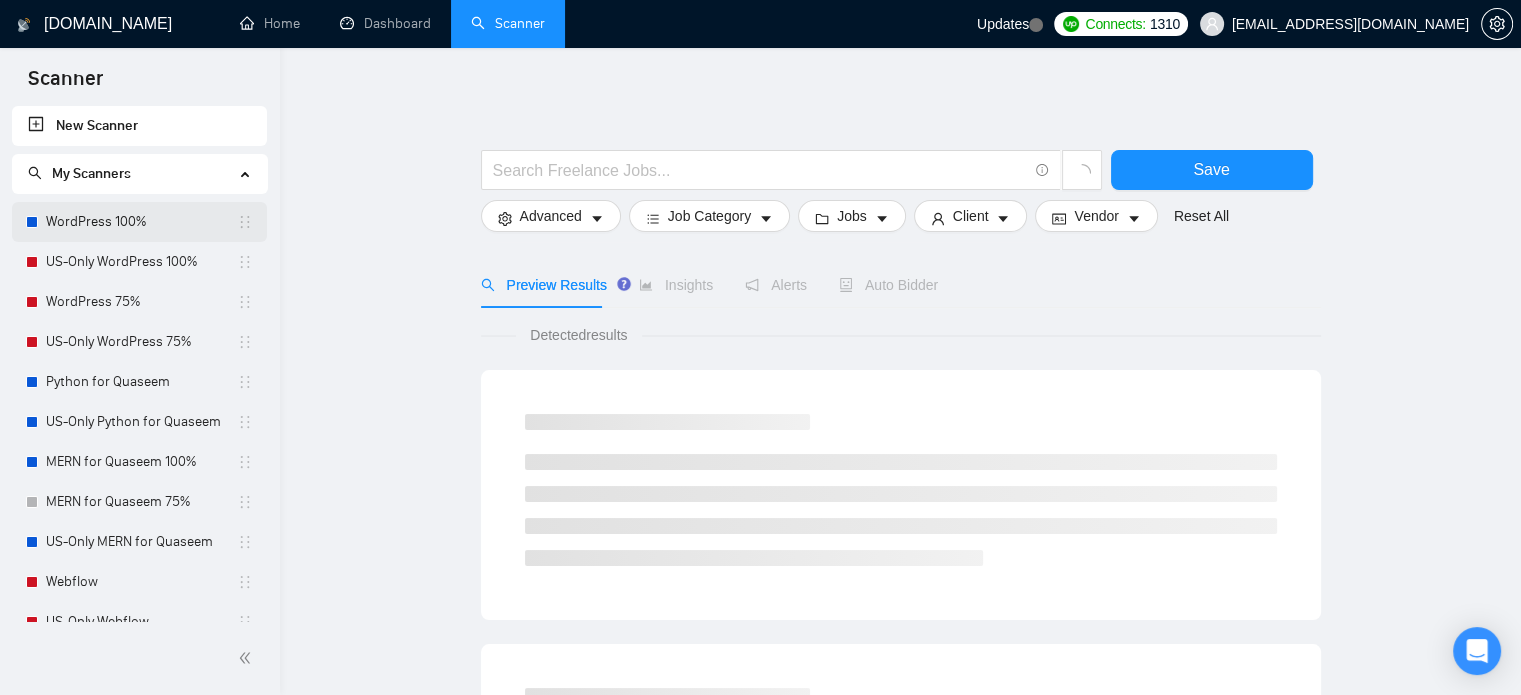 click on "WordPress 100%" at bounding box center [141, 222] 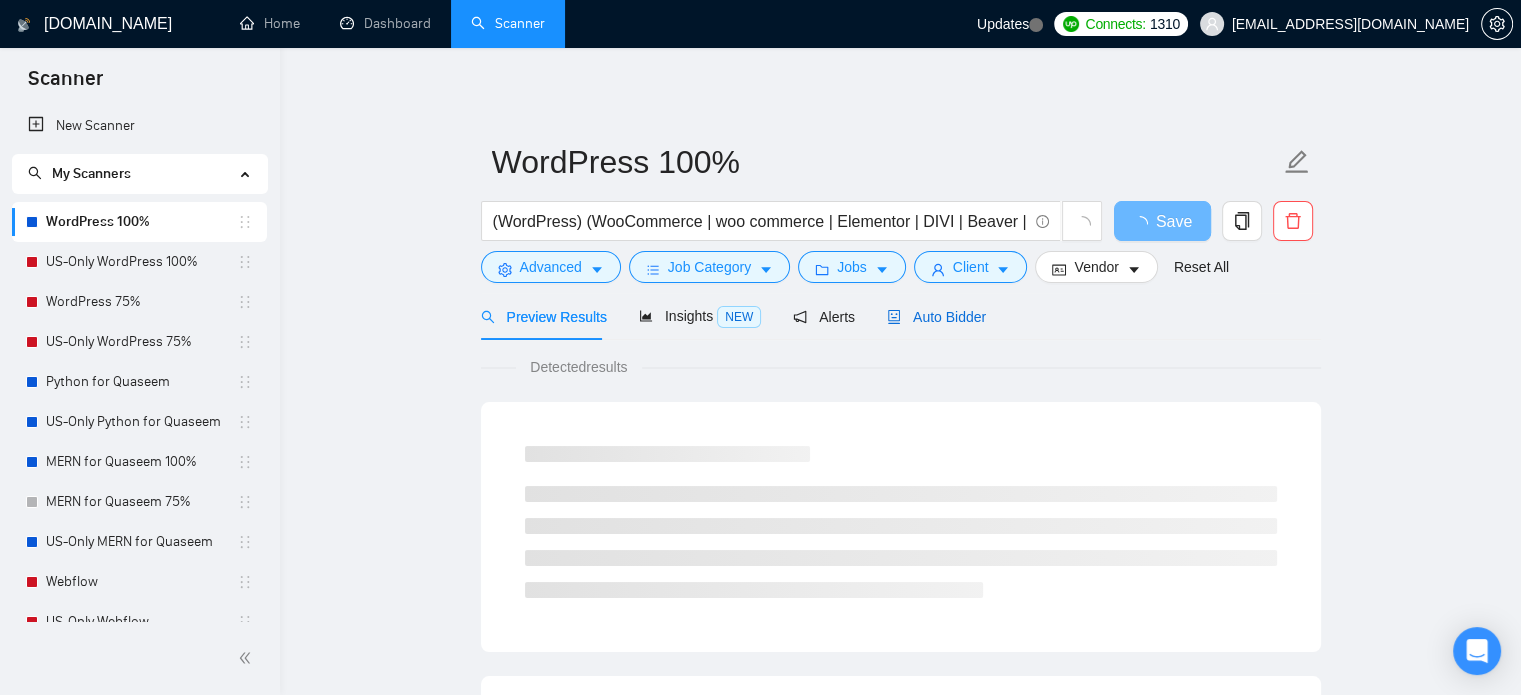 click on "Auto Bidder" at bounding box center (936, 317) 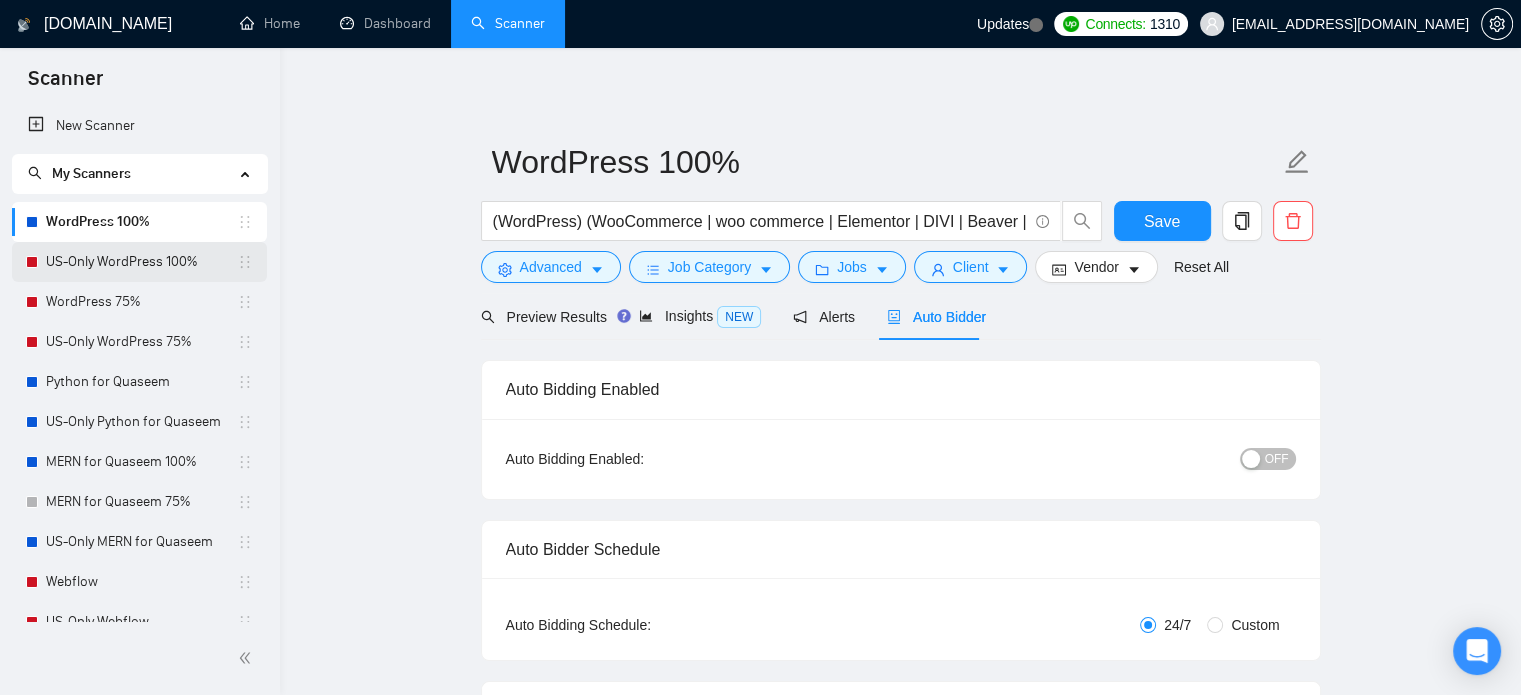 click on "US-Only WordPress 100%" at bounding box center (141, 262) 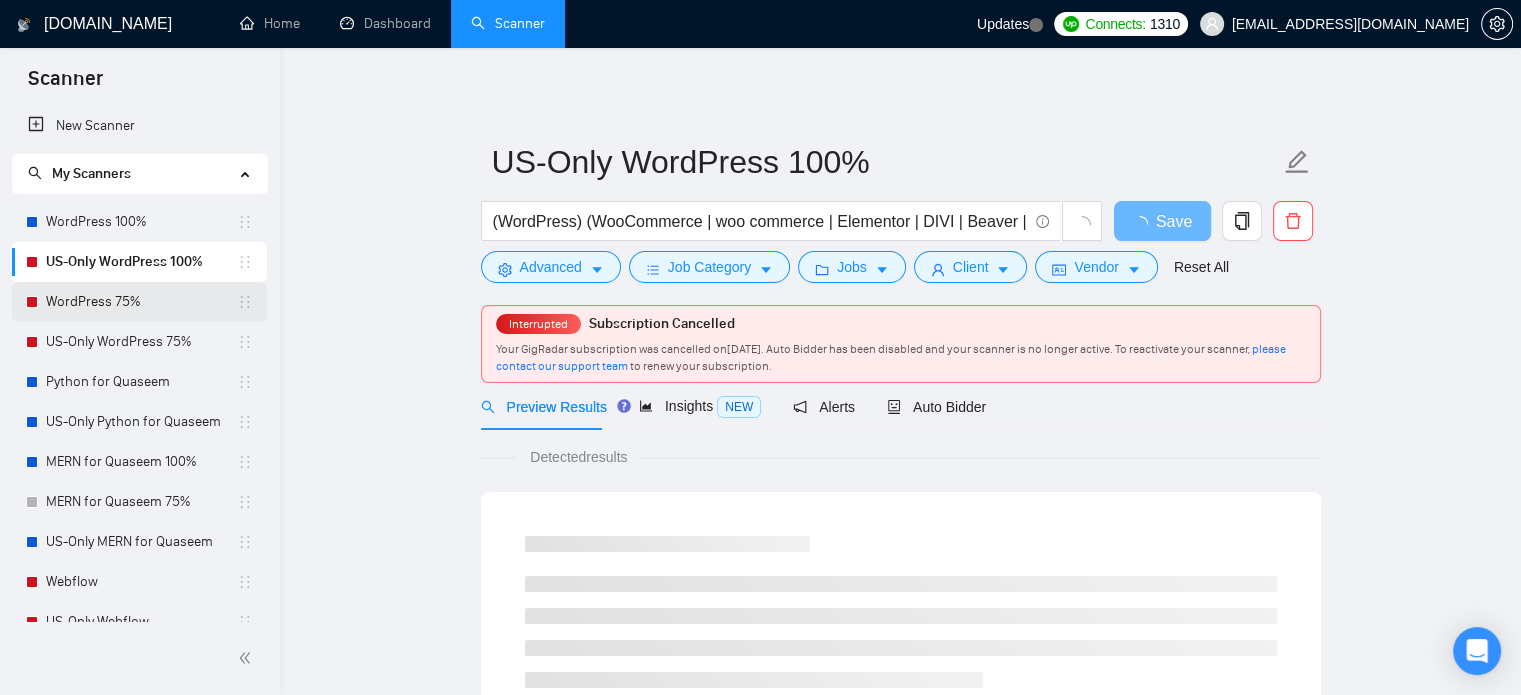 click on "WordPress 75%" at bounding box center (141, 302) 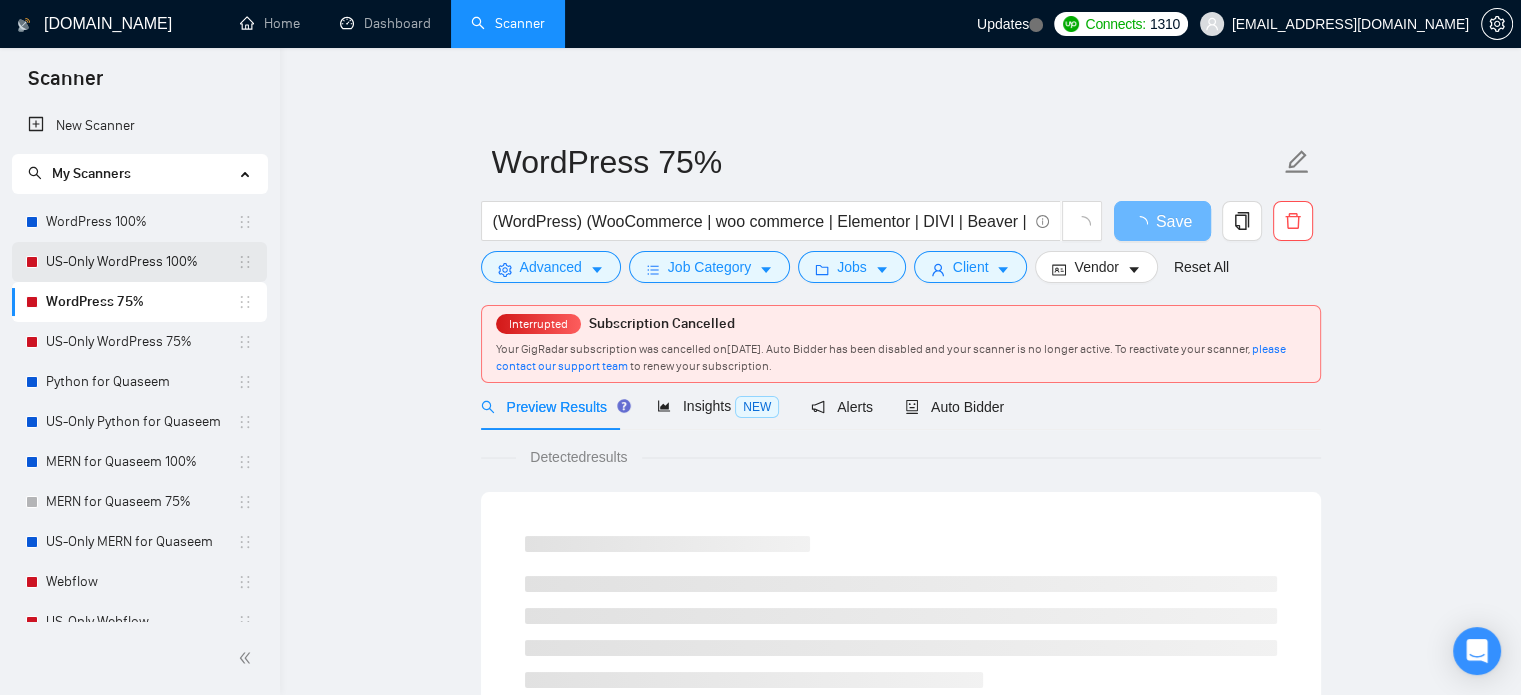 click on "US-Only WordPress 100%" at bounding box center (141, 262) 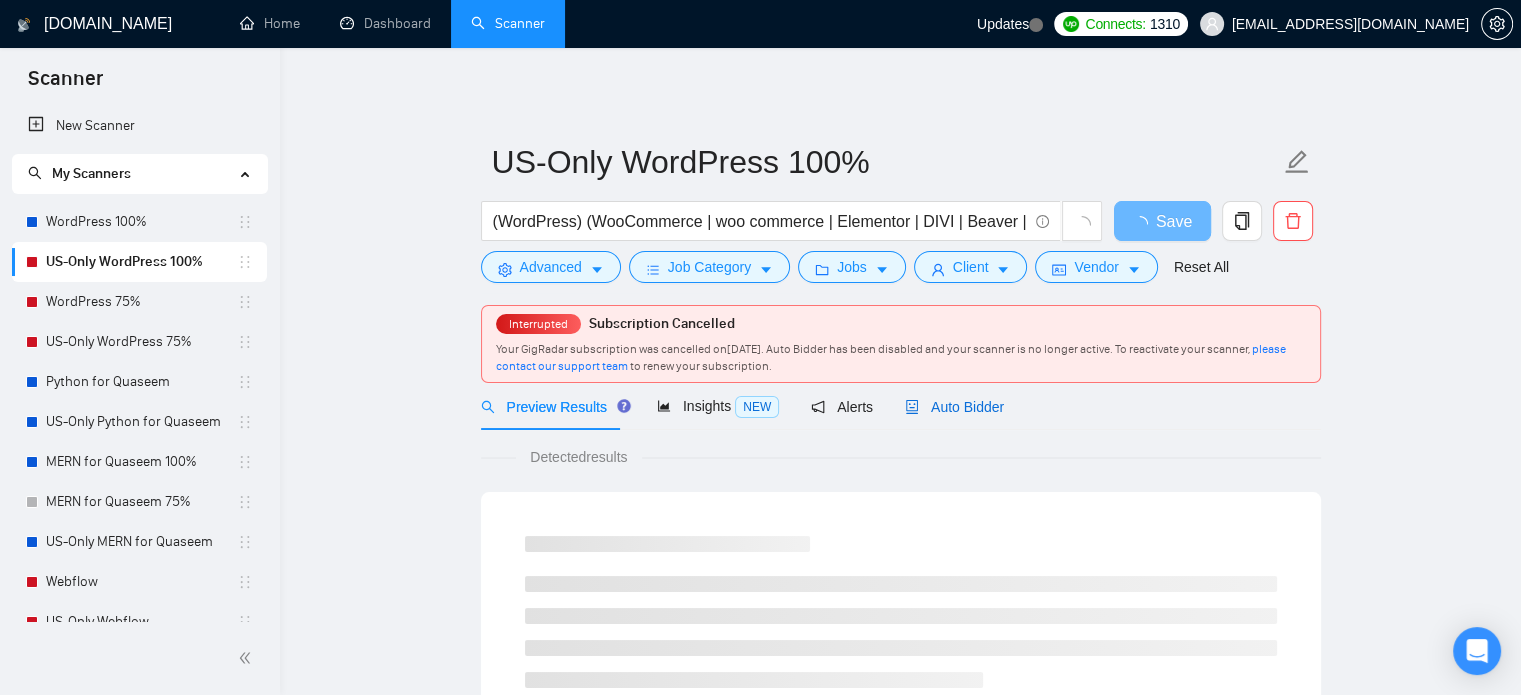 click on "Auto Bidder" at bounding box center [954, 407] 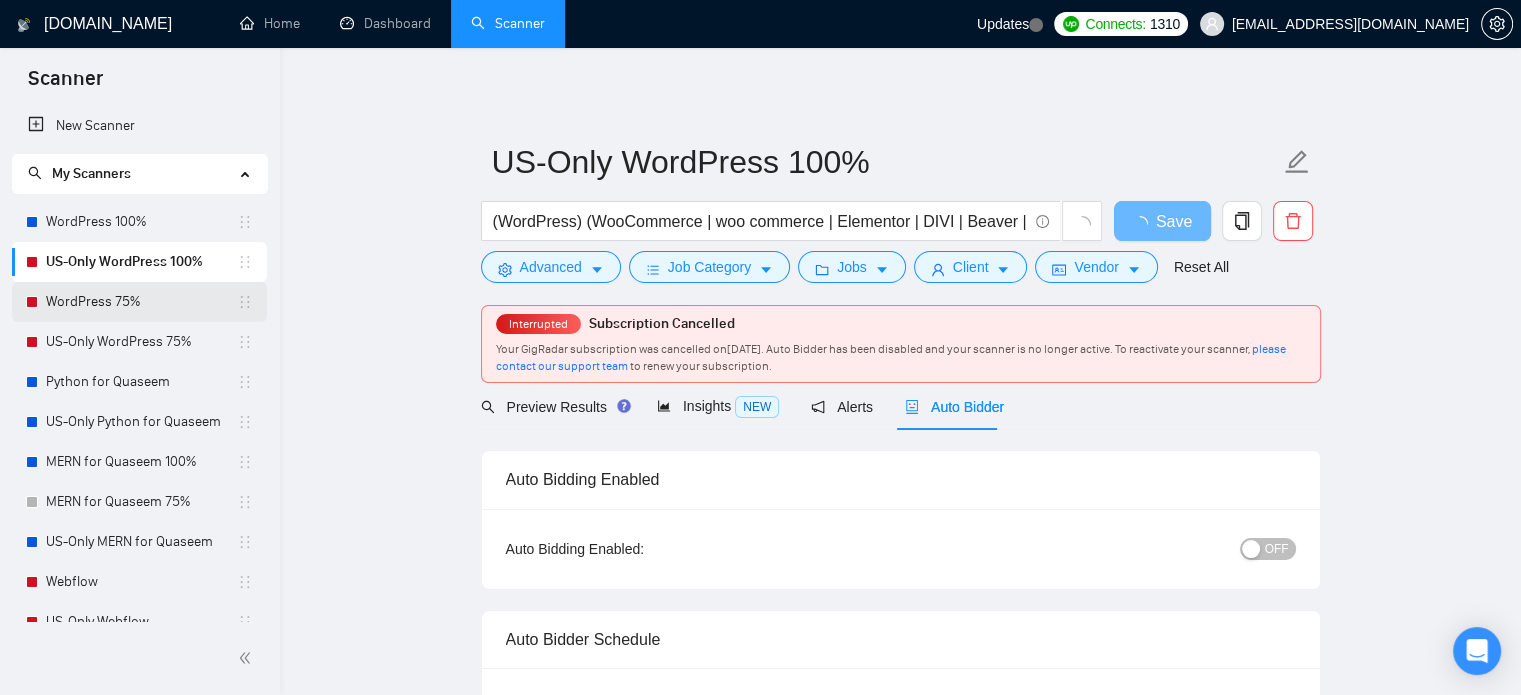 click on "WordPress 75%" at bounding box center (141, 302) 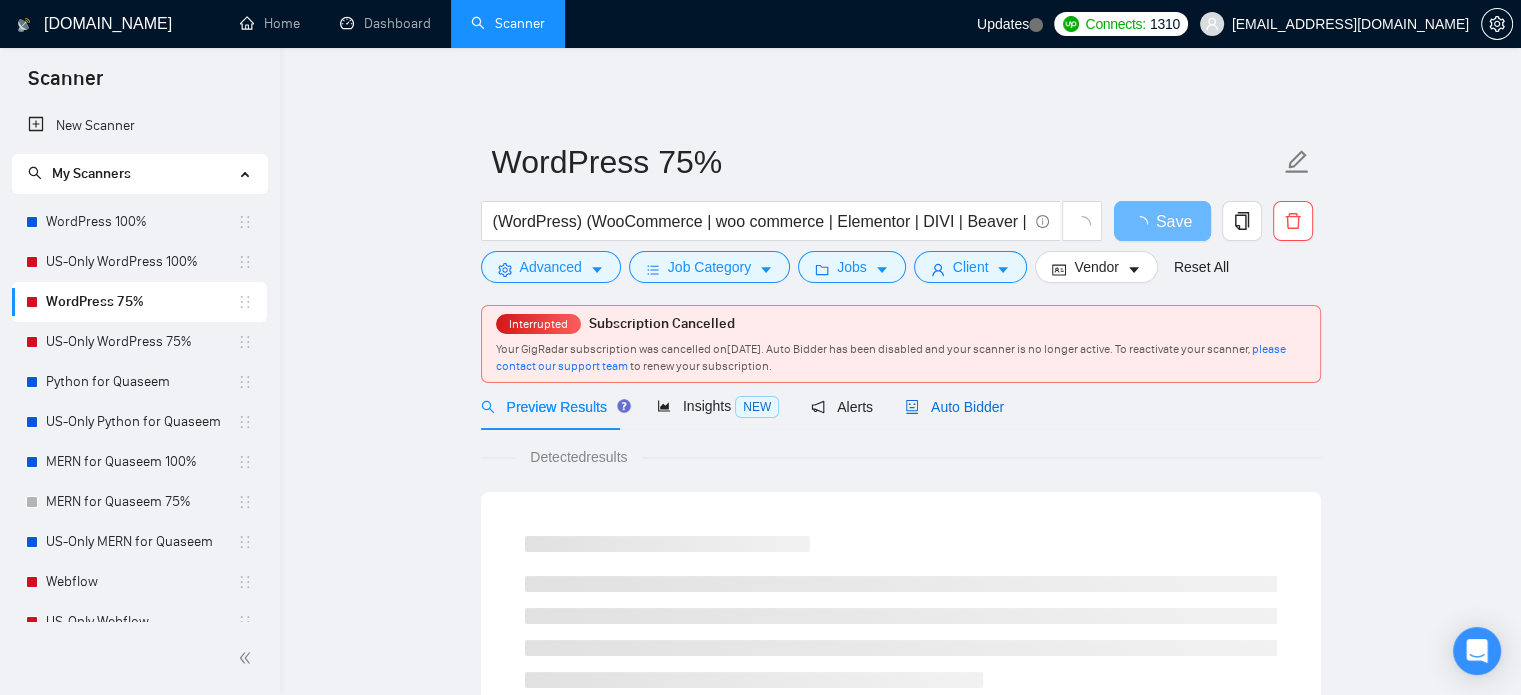 click on "Auto Bidder" at bounding box center (954, 407) 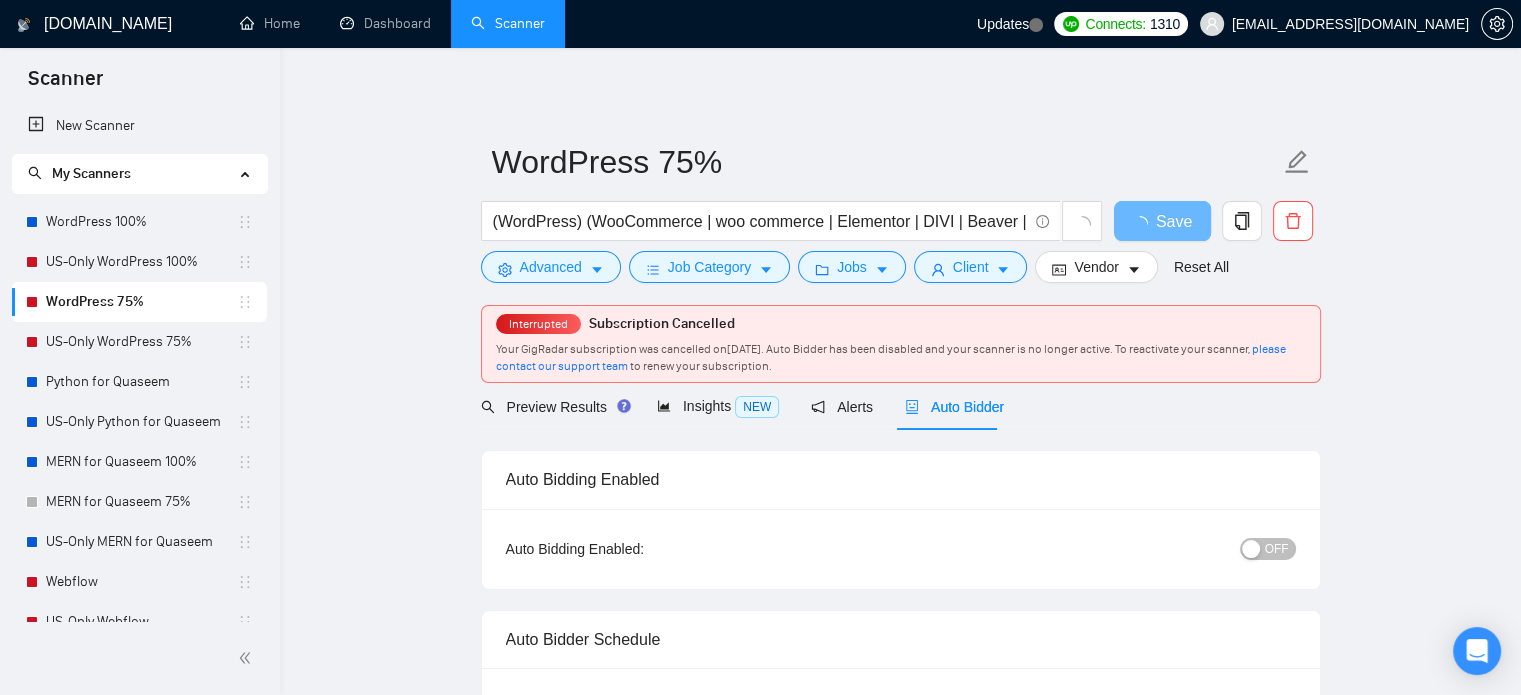 type 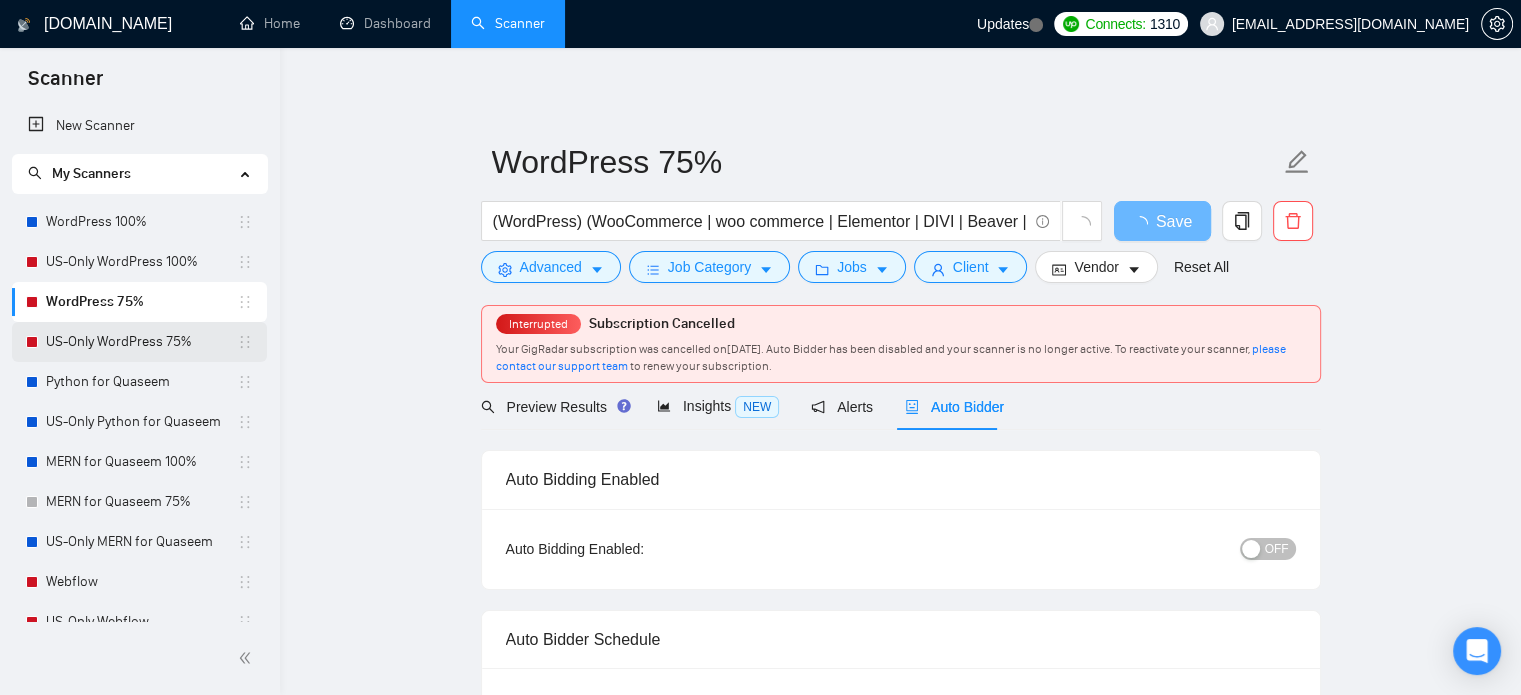 click on "US-Only WordPress 75%" at bounding box center (141, 342) 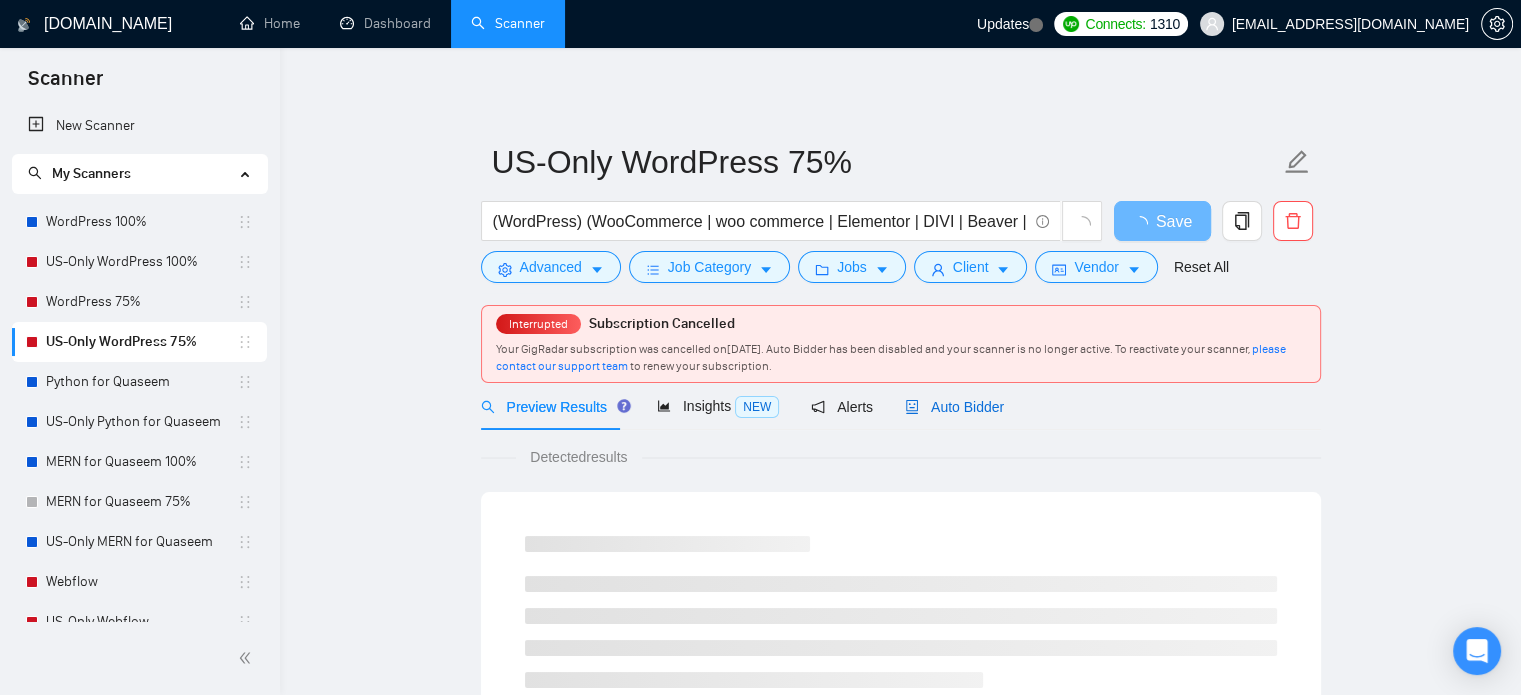click on "Auto Bidder" at bounding box center [954, 407] 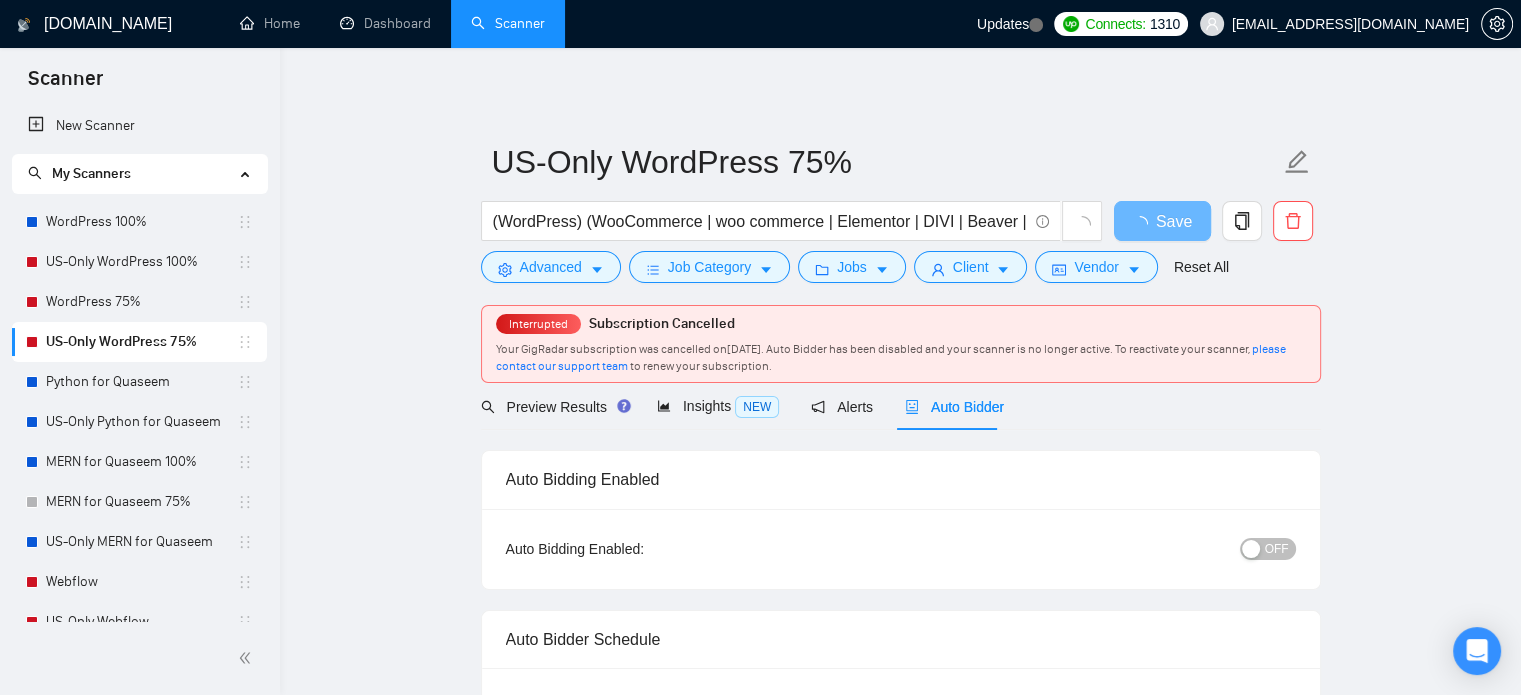 type 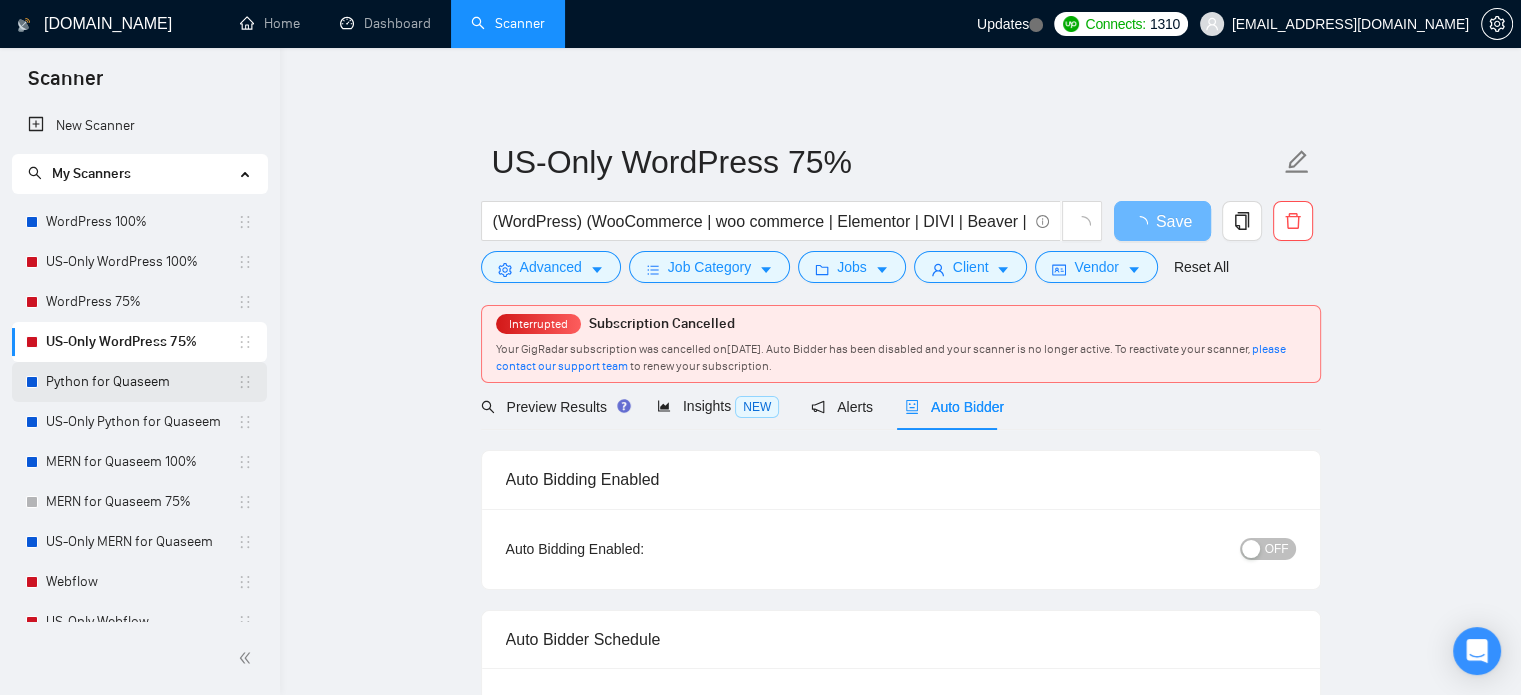 click on "Python for Quaseem" at bounding box center [141, 382] 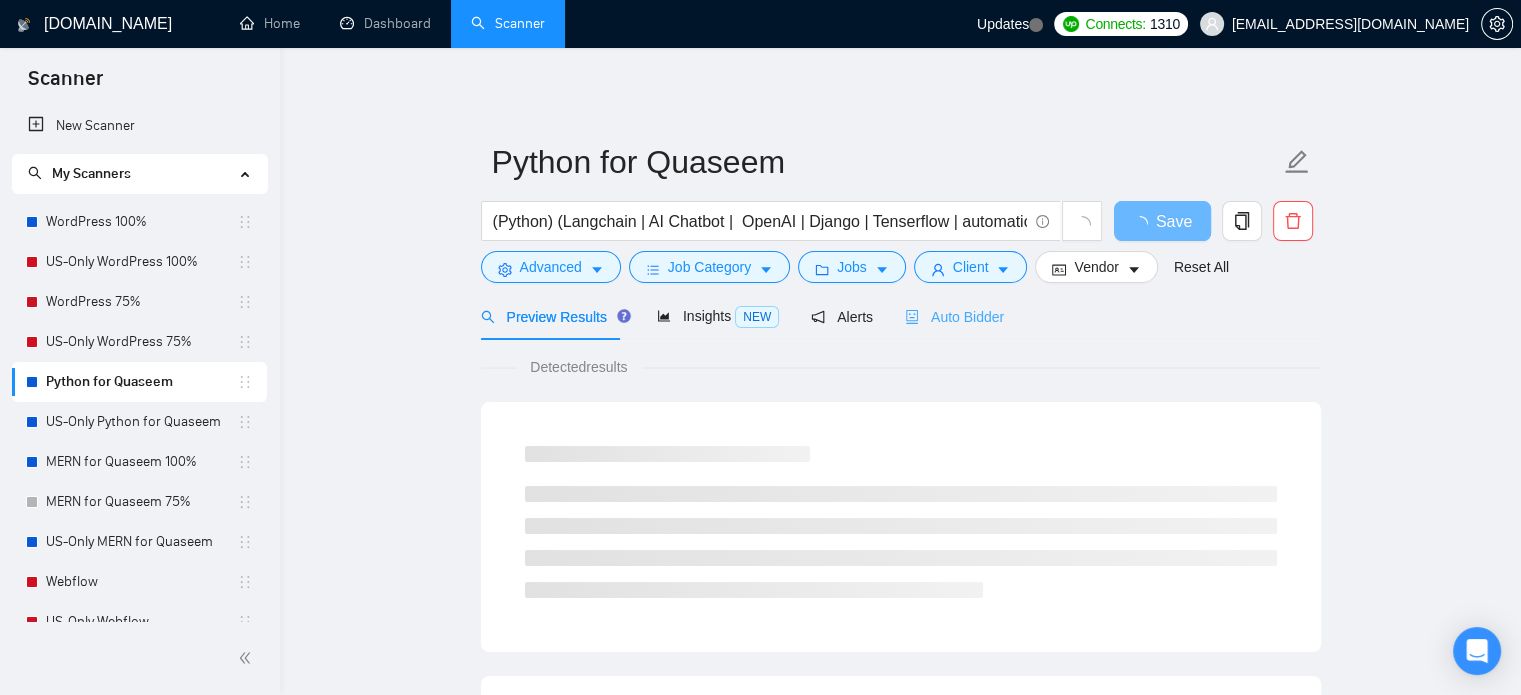 click on "Auto Bidder" at bounding box center [954, 316] 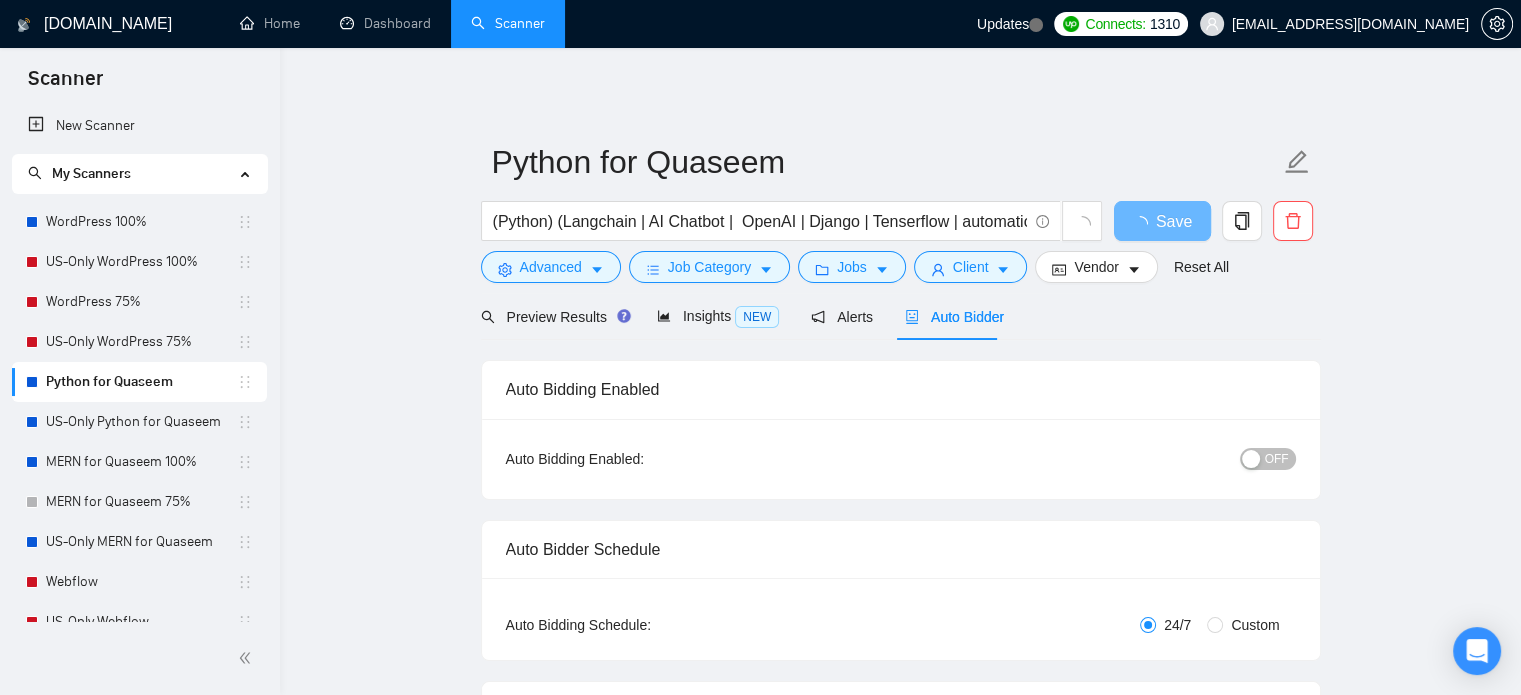 type 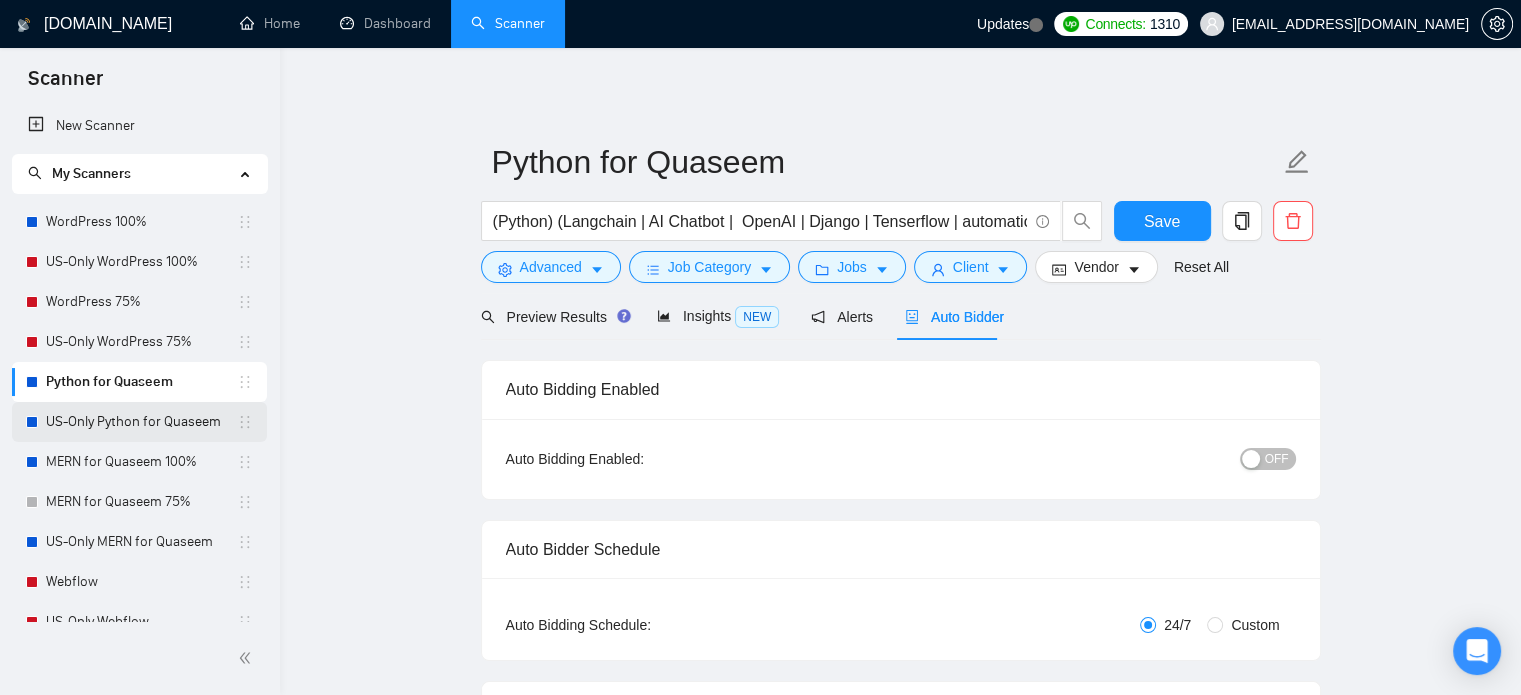 click on "US-Only Python for Quaseem" at bounding box center [141, 422] 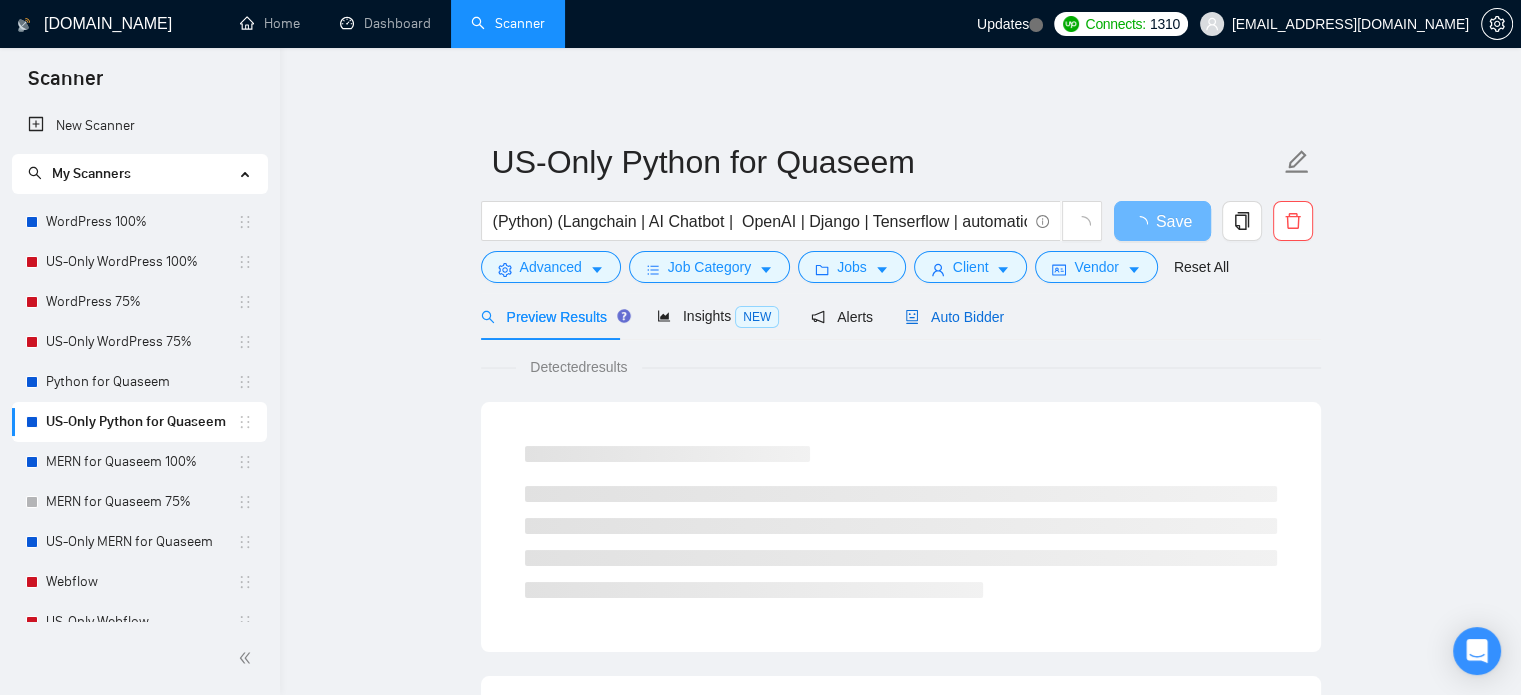 click on "Auto Bidder" at bounding box center [954, 317] 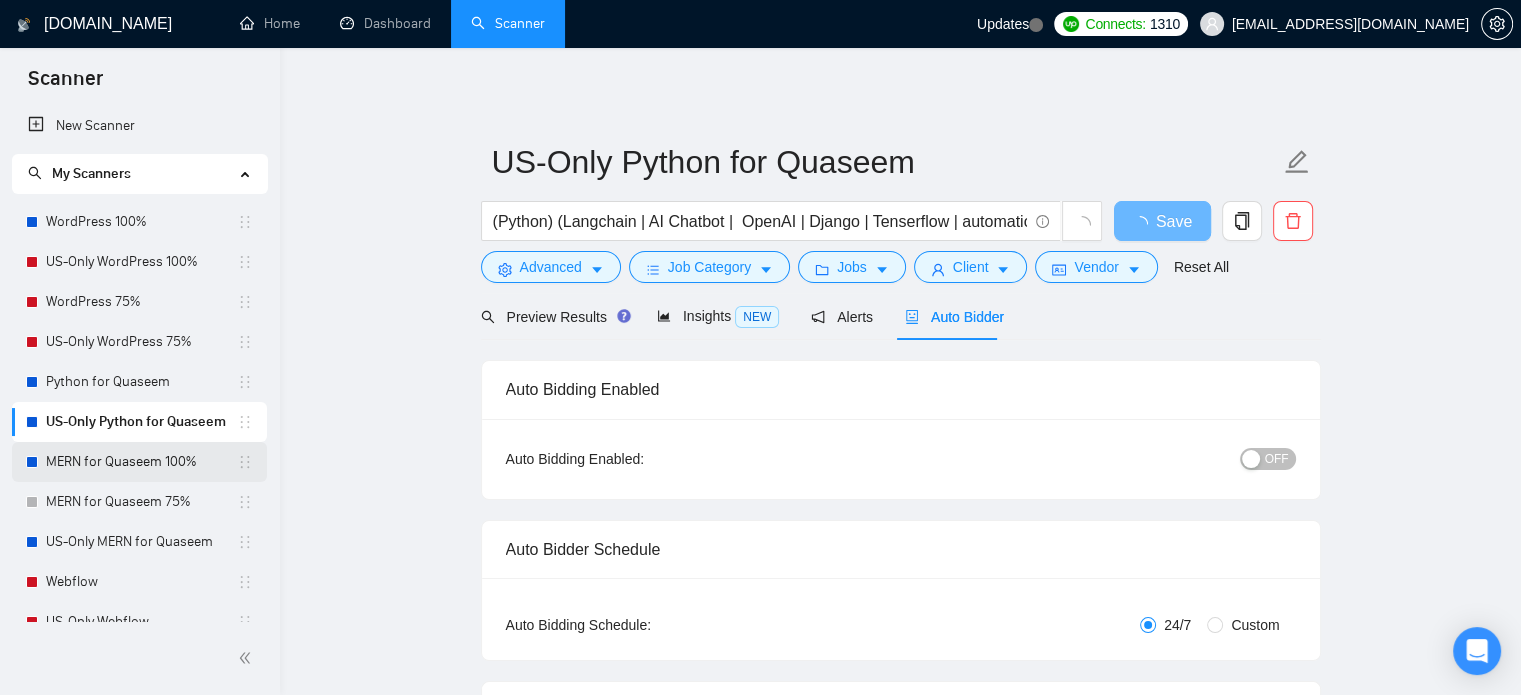 click on "MERN for Quaseem 100%" at bounding box center (141, 462) 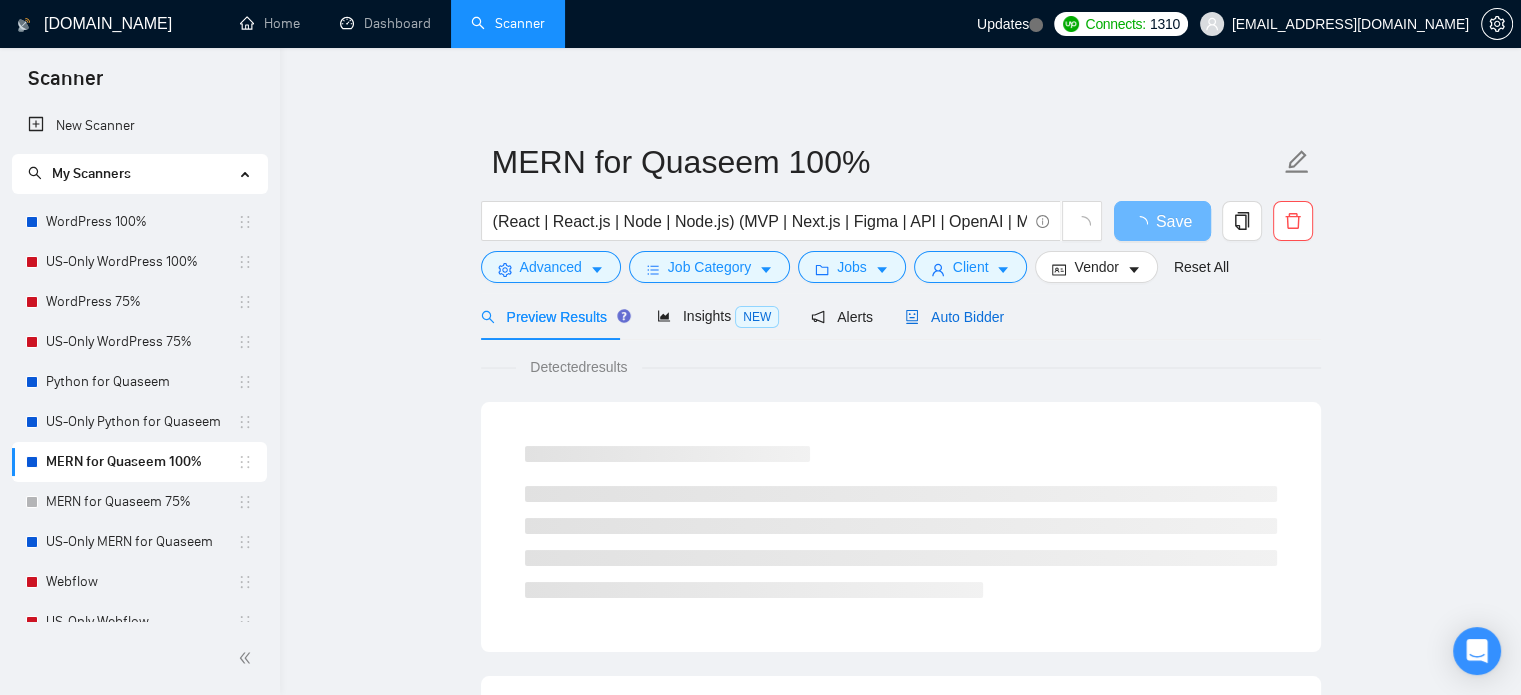 click on "Auto Bidder" at bounding box center (954, 317) 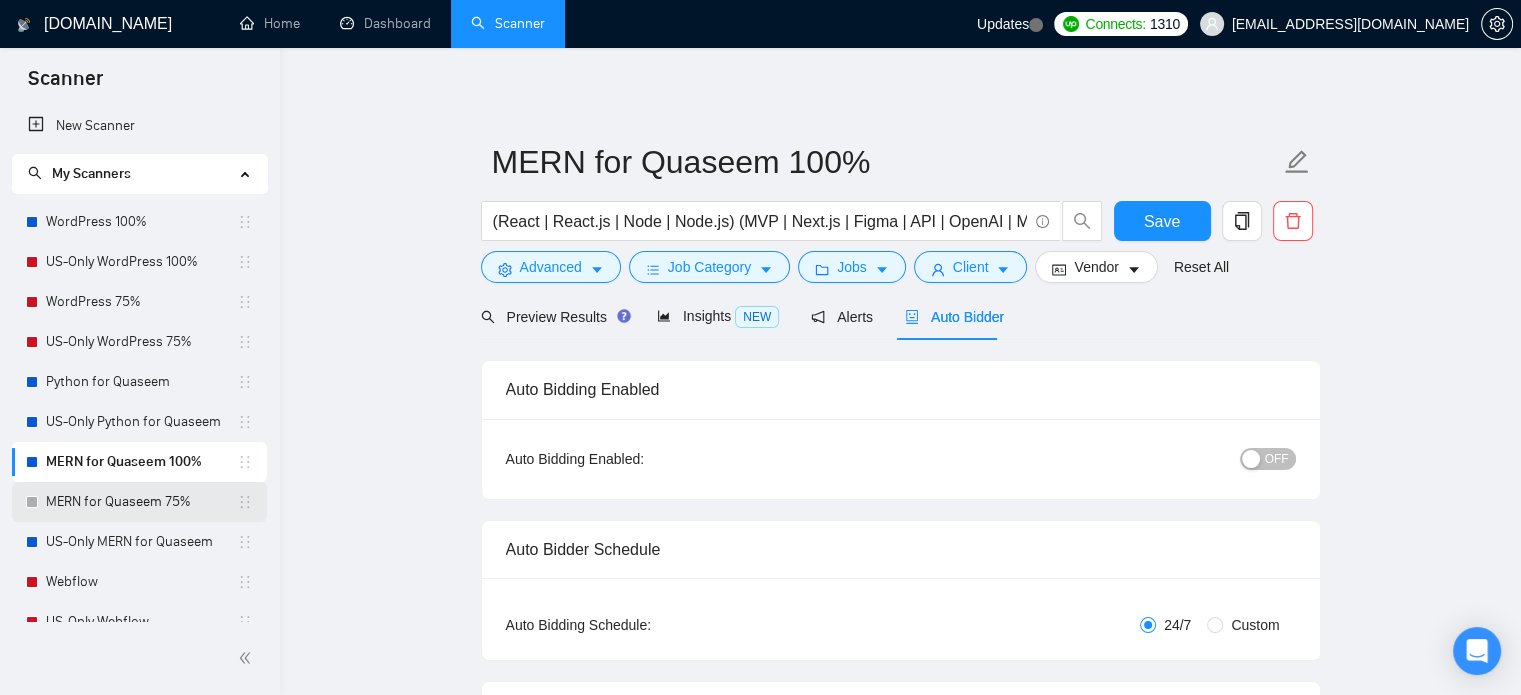 click on "MERN for Quaseem 75%" at bounding box center (141, 502) 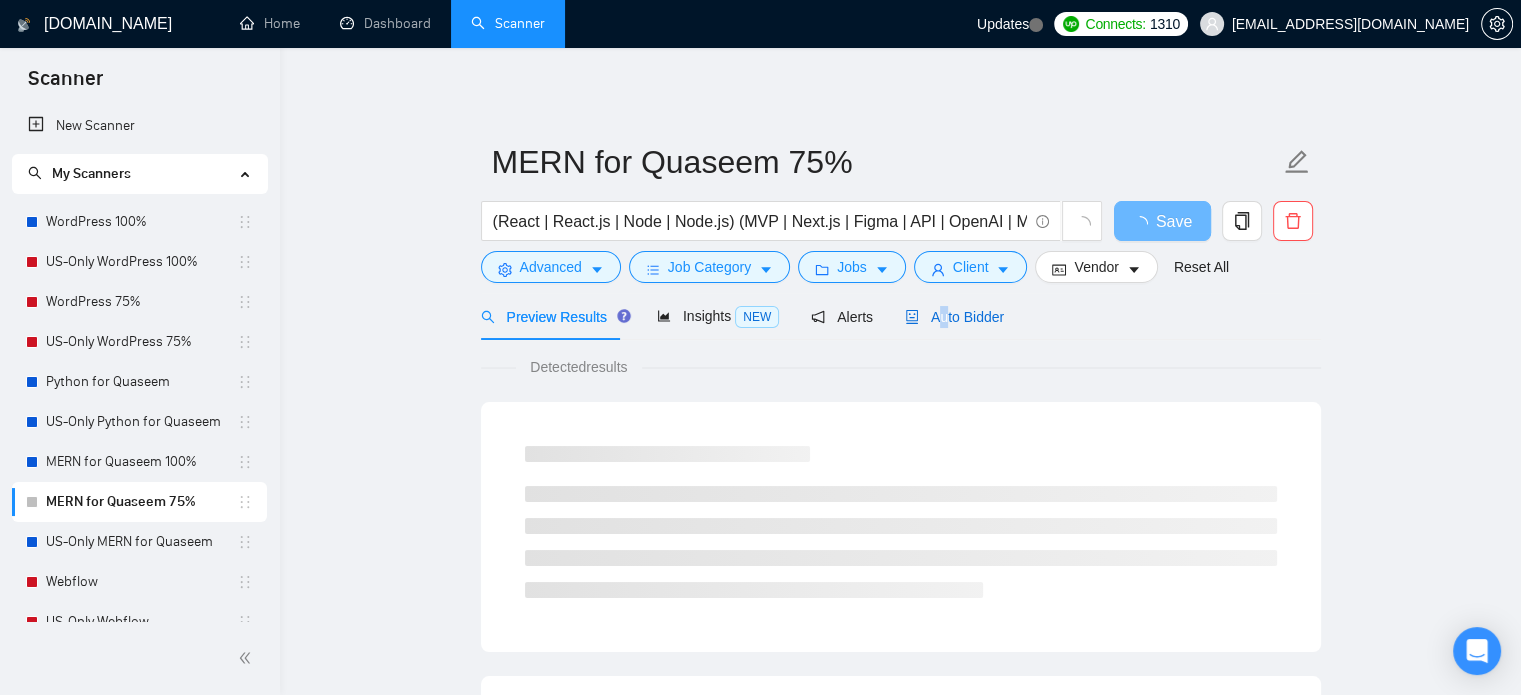 click on "Auto Bidder" at bounding box center [954, 317] 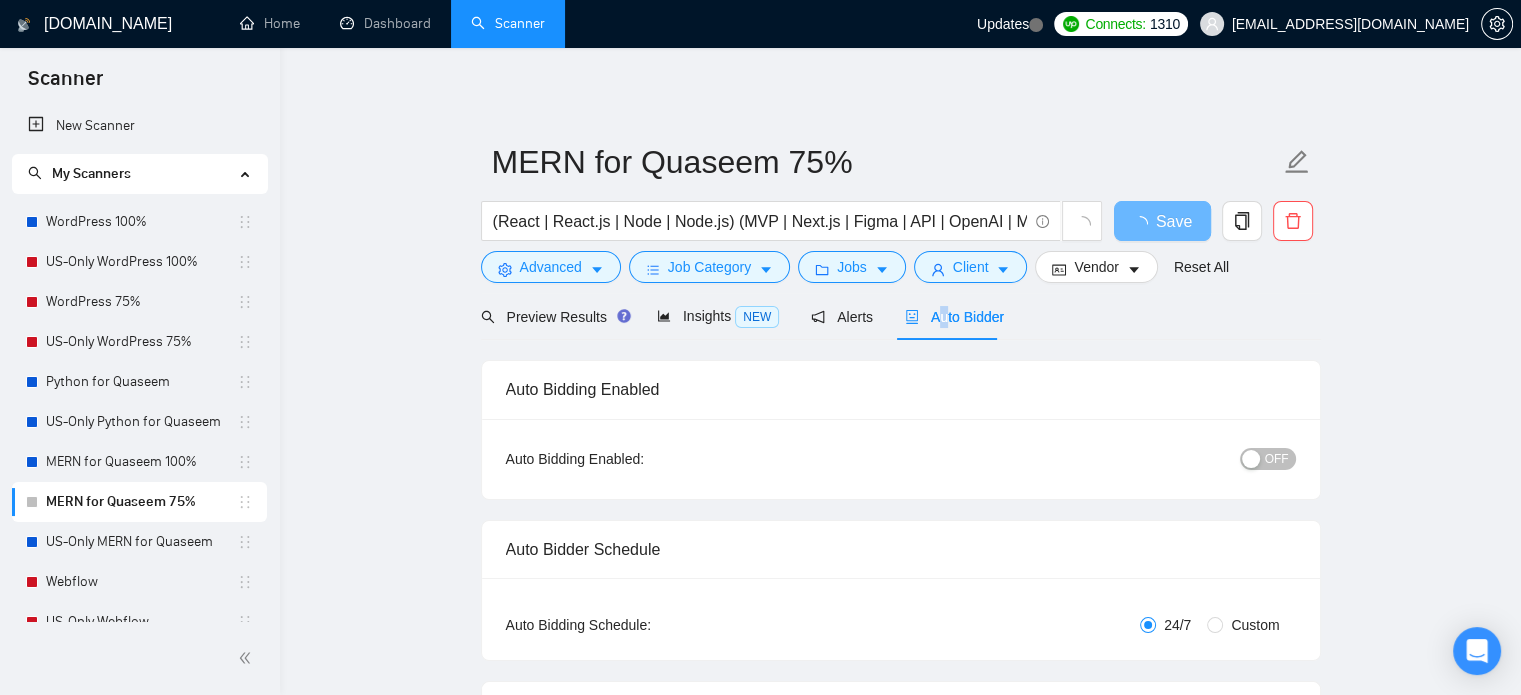 type 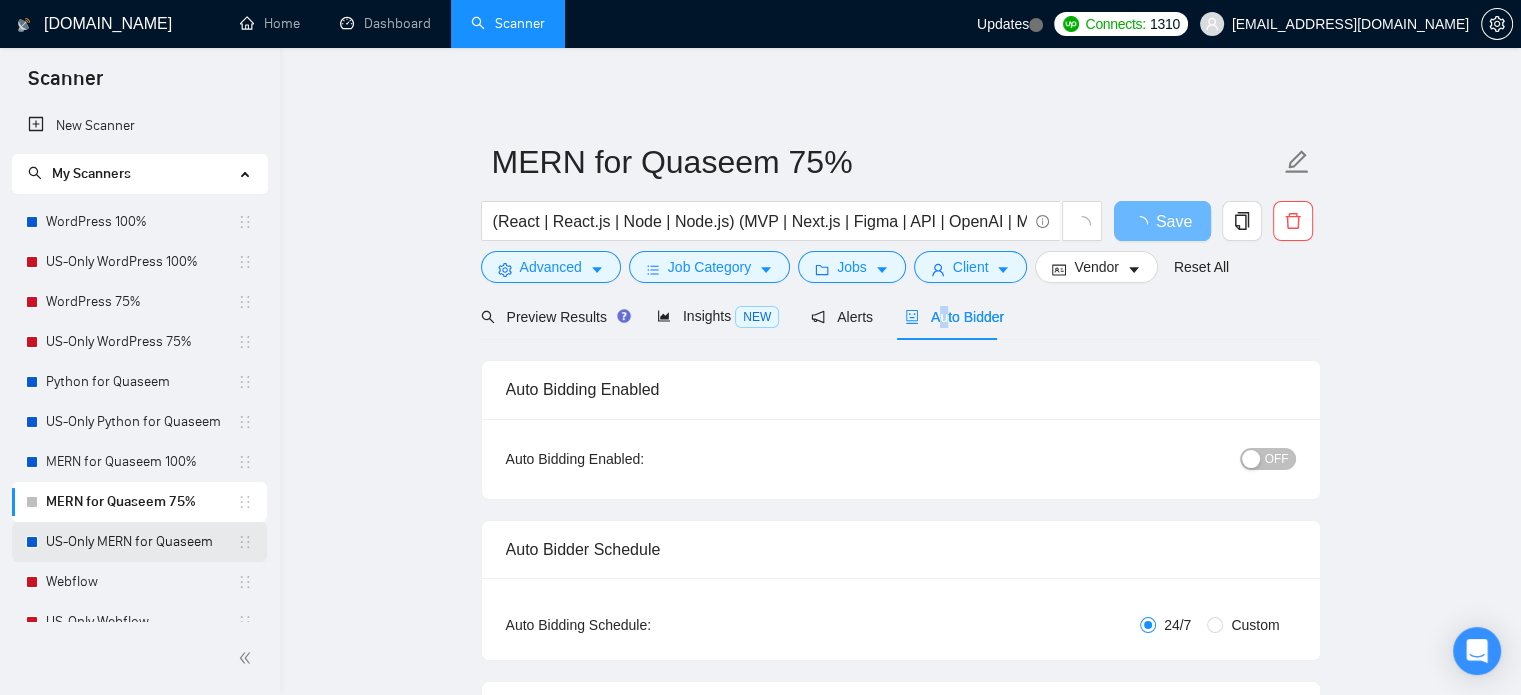 click on "US-Only MERN for Quaseem" at bounding box center (141, 542) 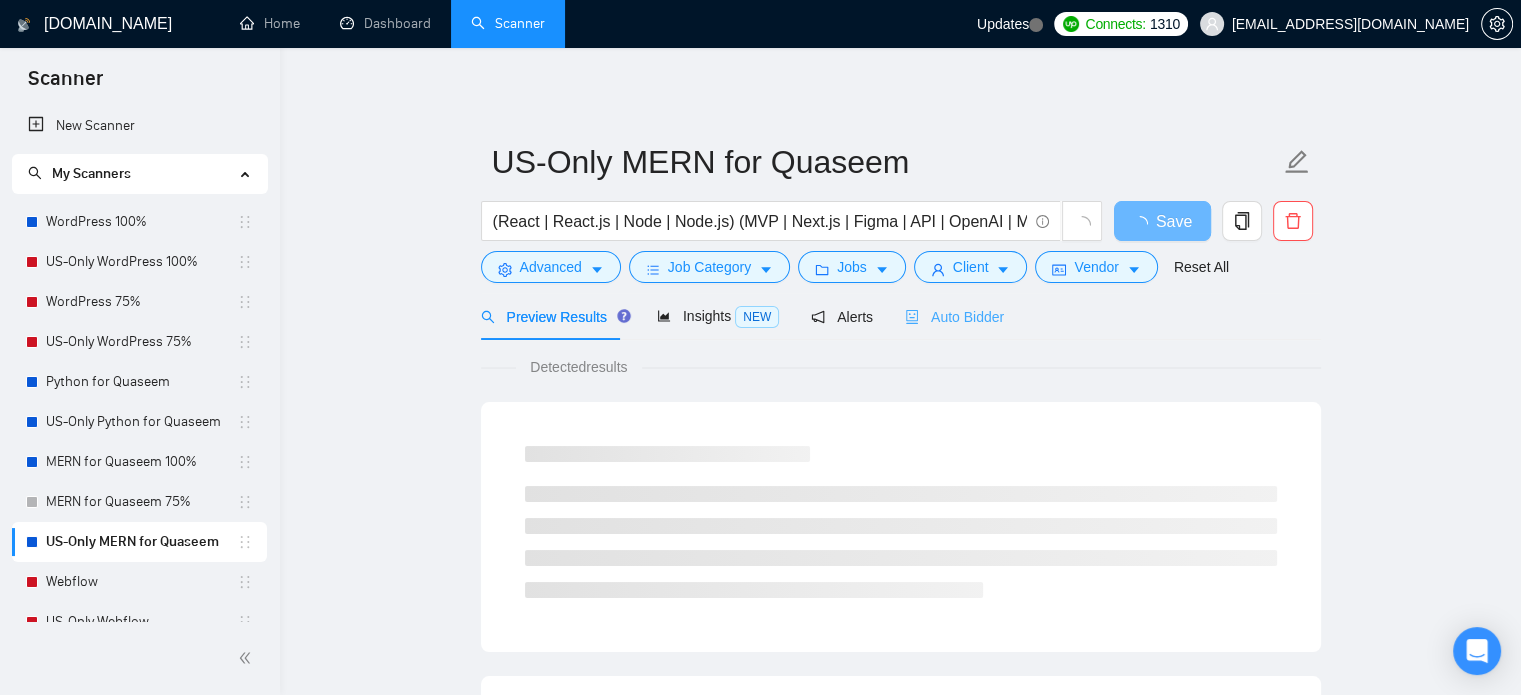 click on "Auto Bidder" at bounding box center [954, 316] 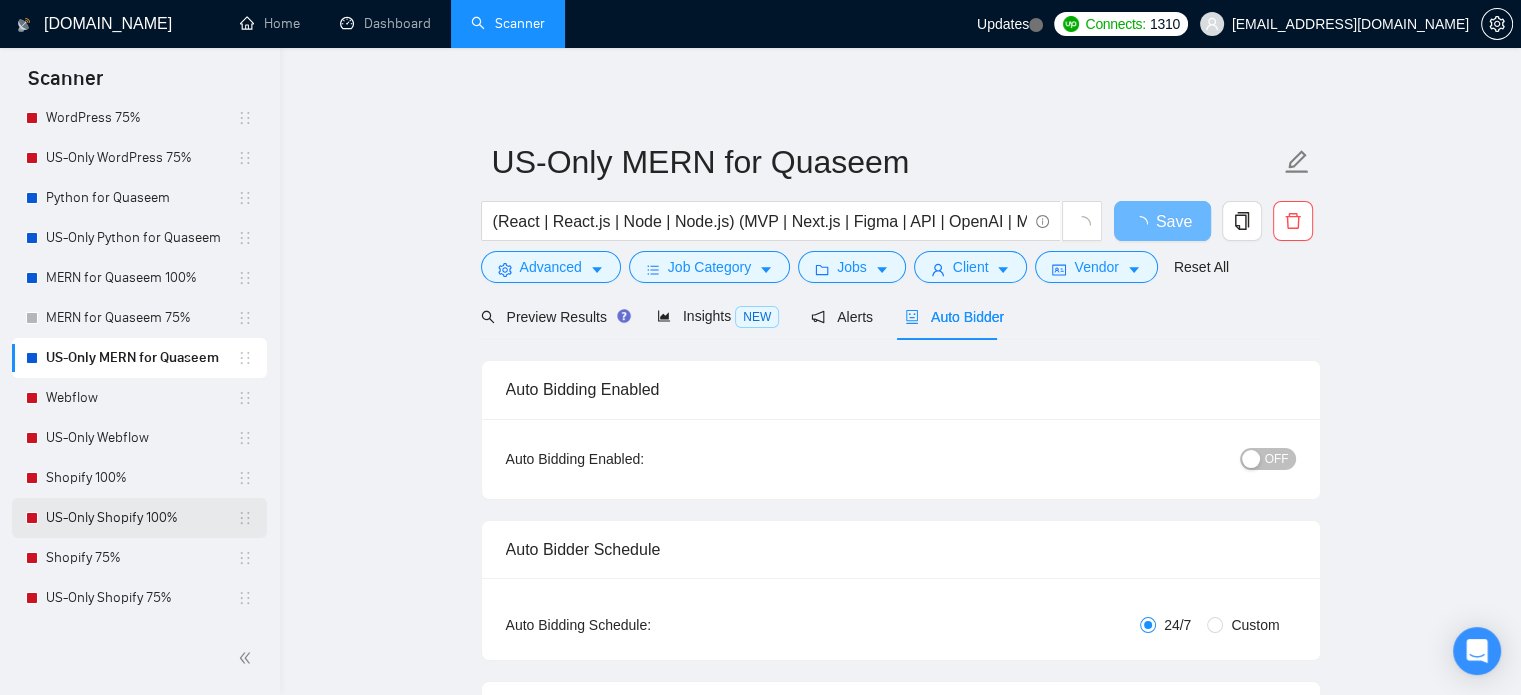 scroll, scrollTop: 200, scrollLeft: 0, axis: vertical 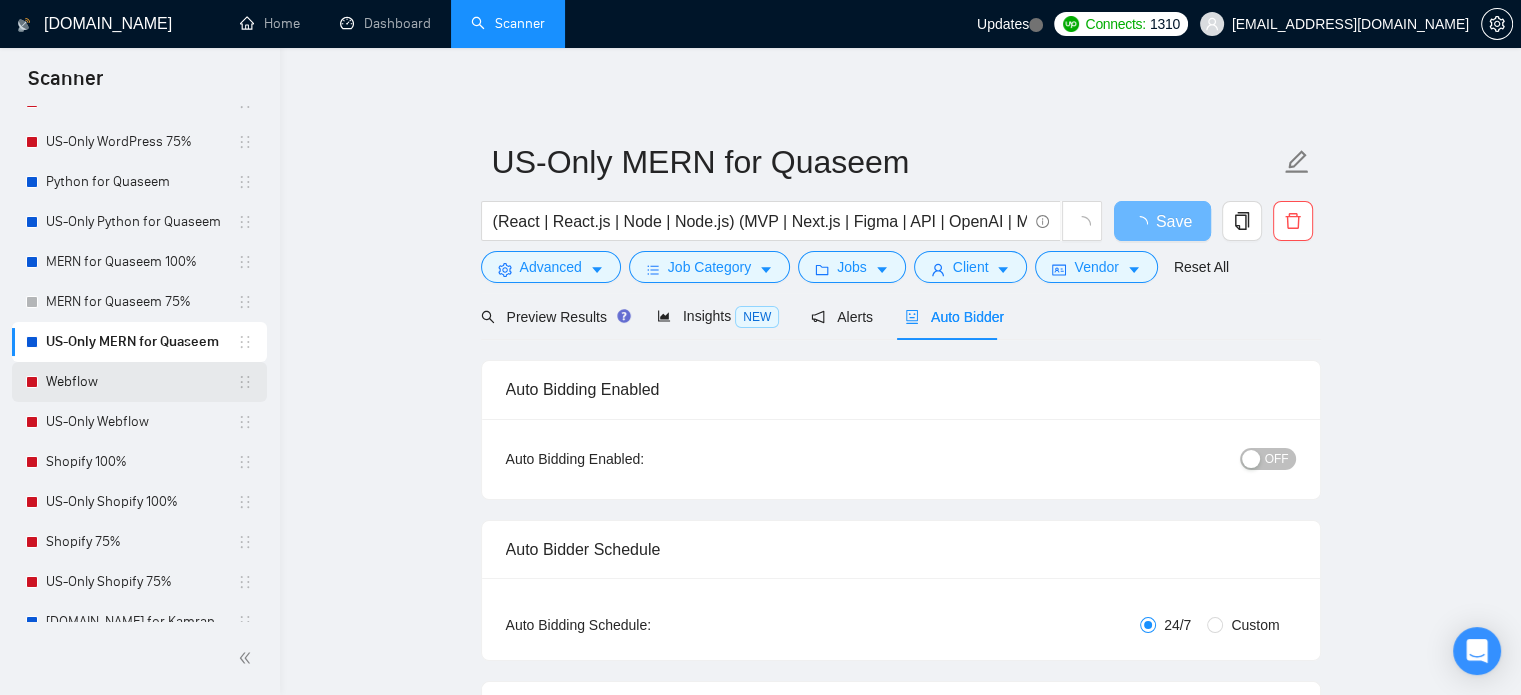 click on "Webflow" at bounding box center [141, 382] 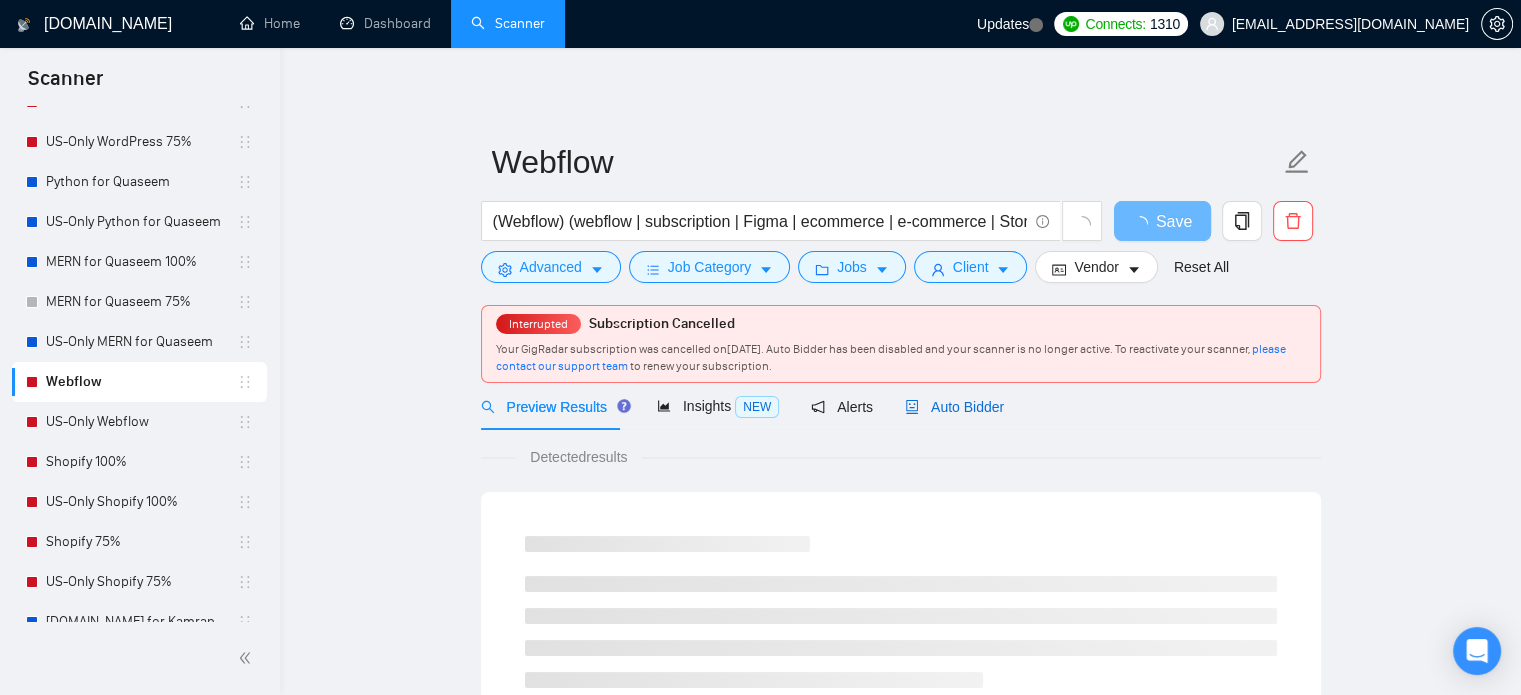 click on "Auto Bidder" at bounding box center (954, 407) 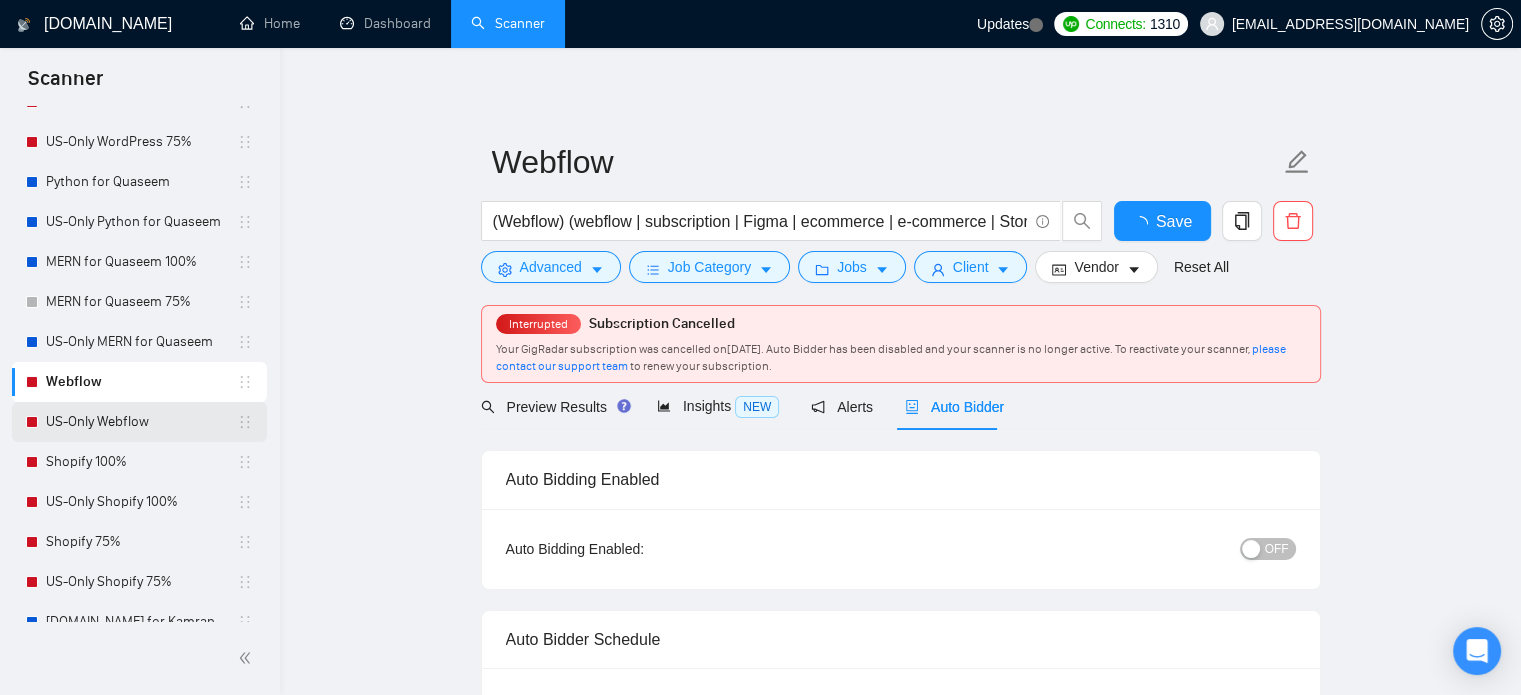 click on "US-Only Webflow" at bounding box center (141, 422) 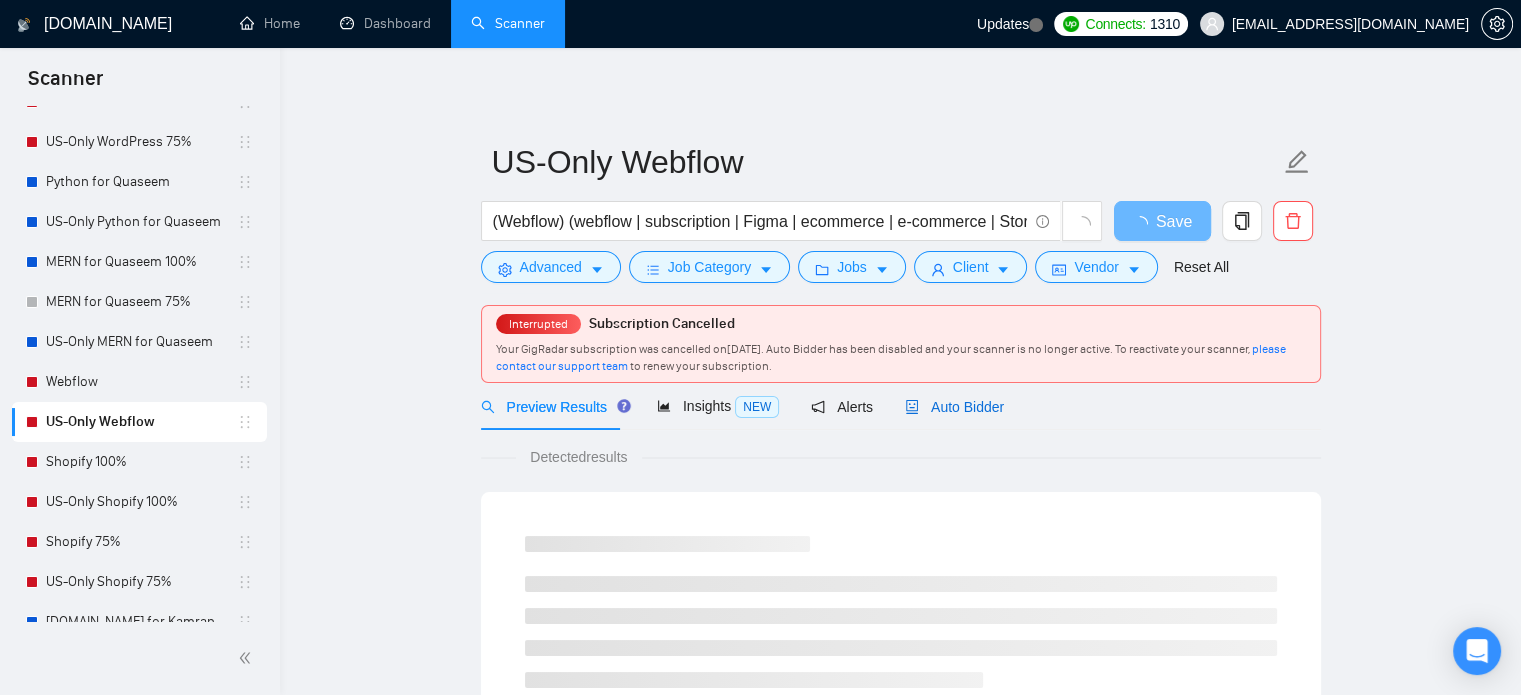 click on "Auto Bidder" at bounding box center [954, 407] 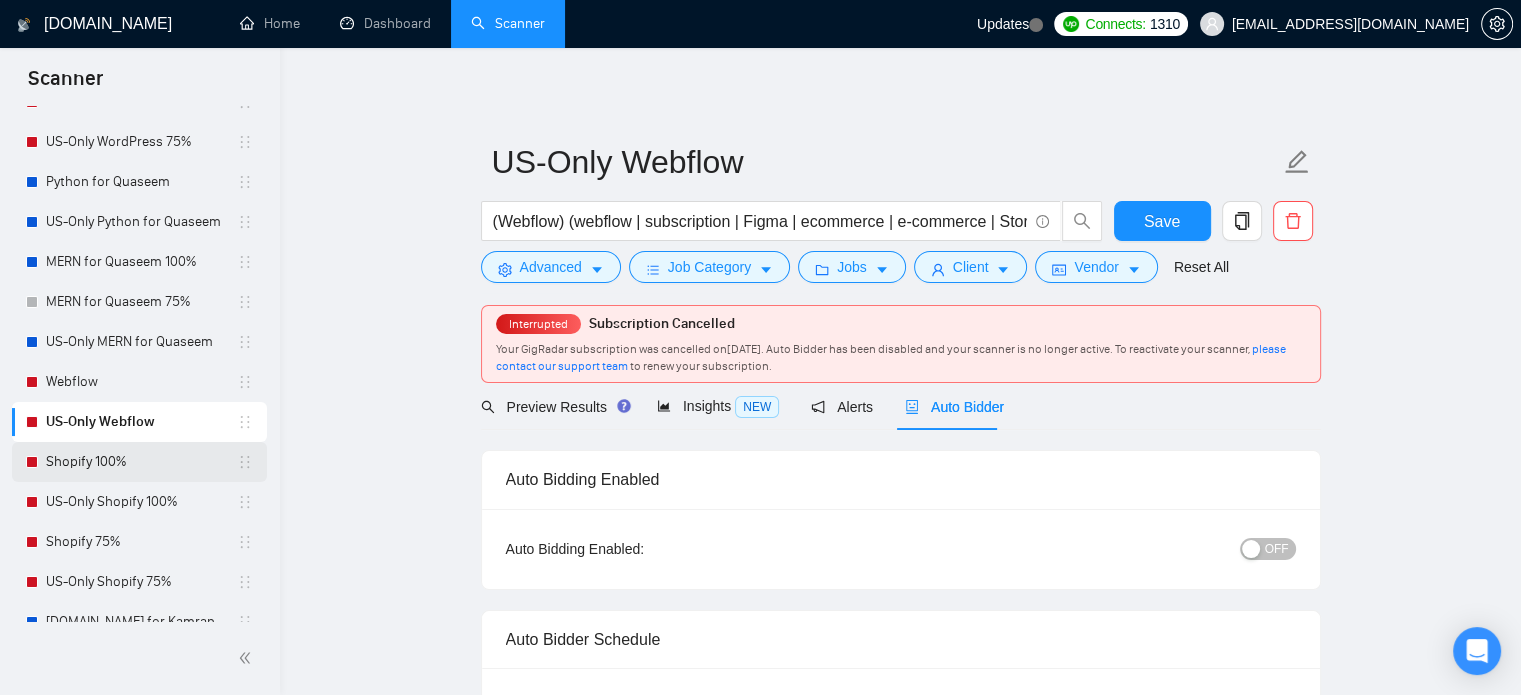 click on "Shopify 100%" at bounding box center (141, 462) 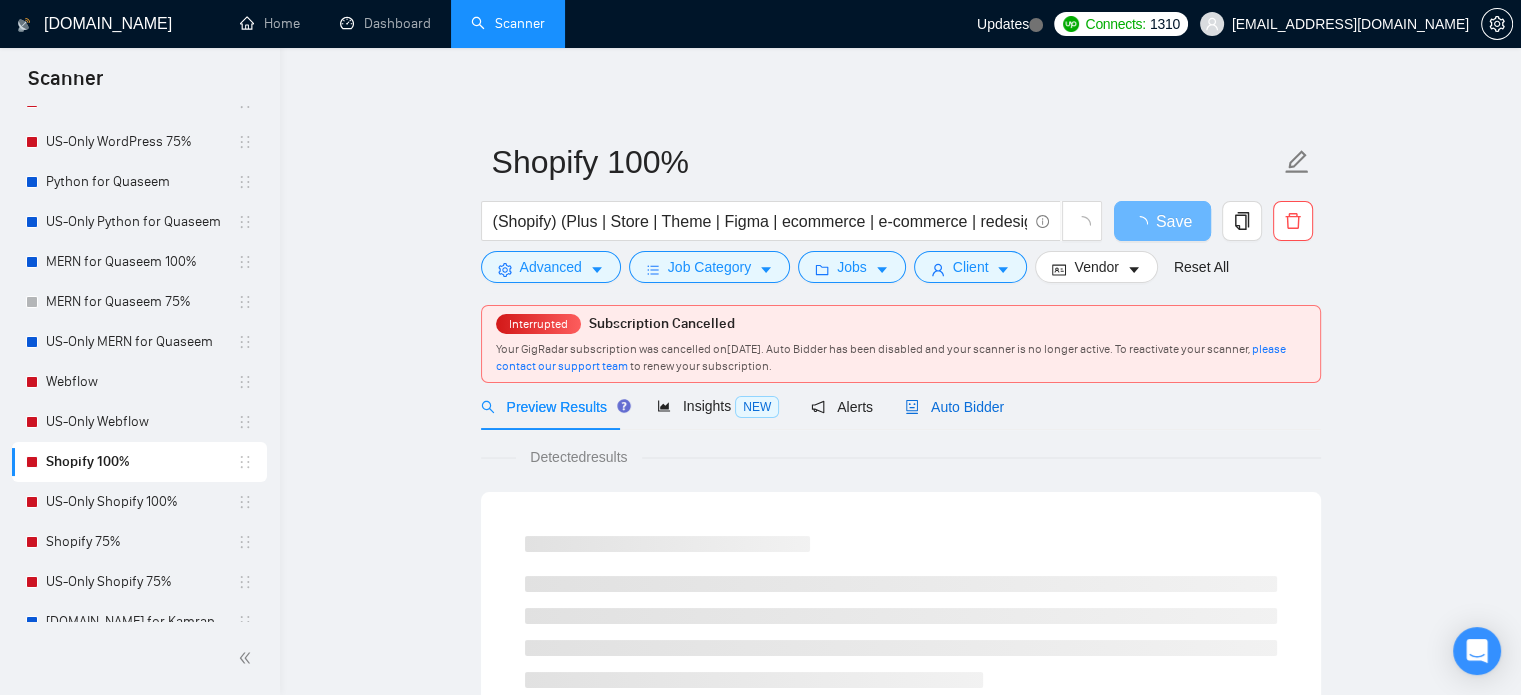 click on "Auto Bidder" at bounding box center [954, 407] 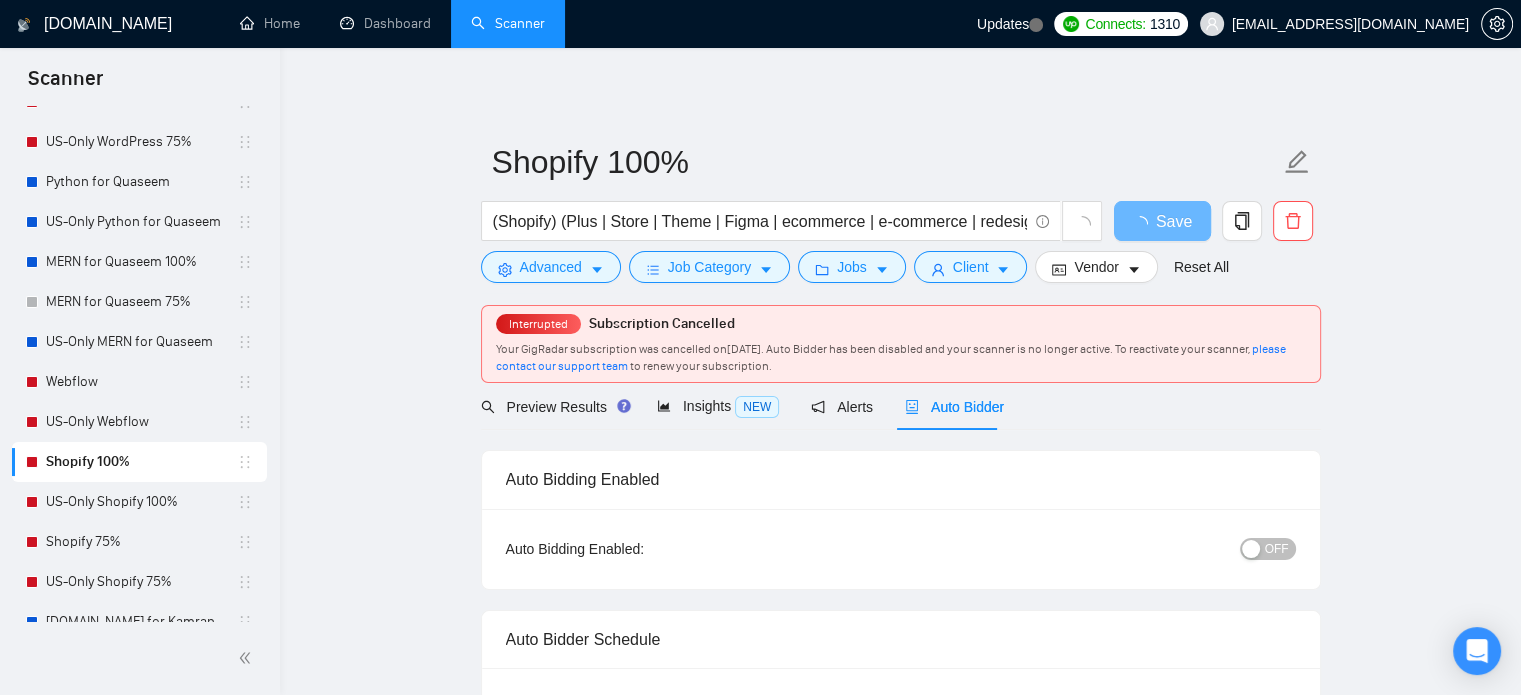 type 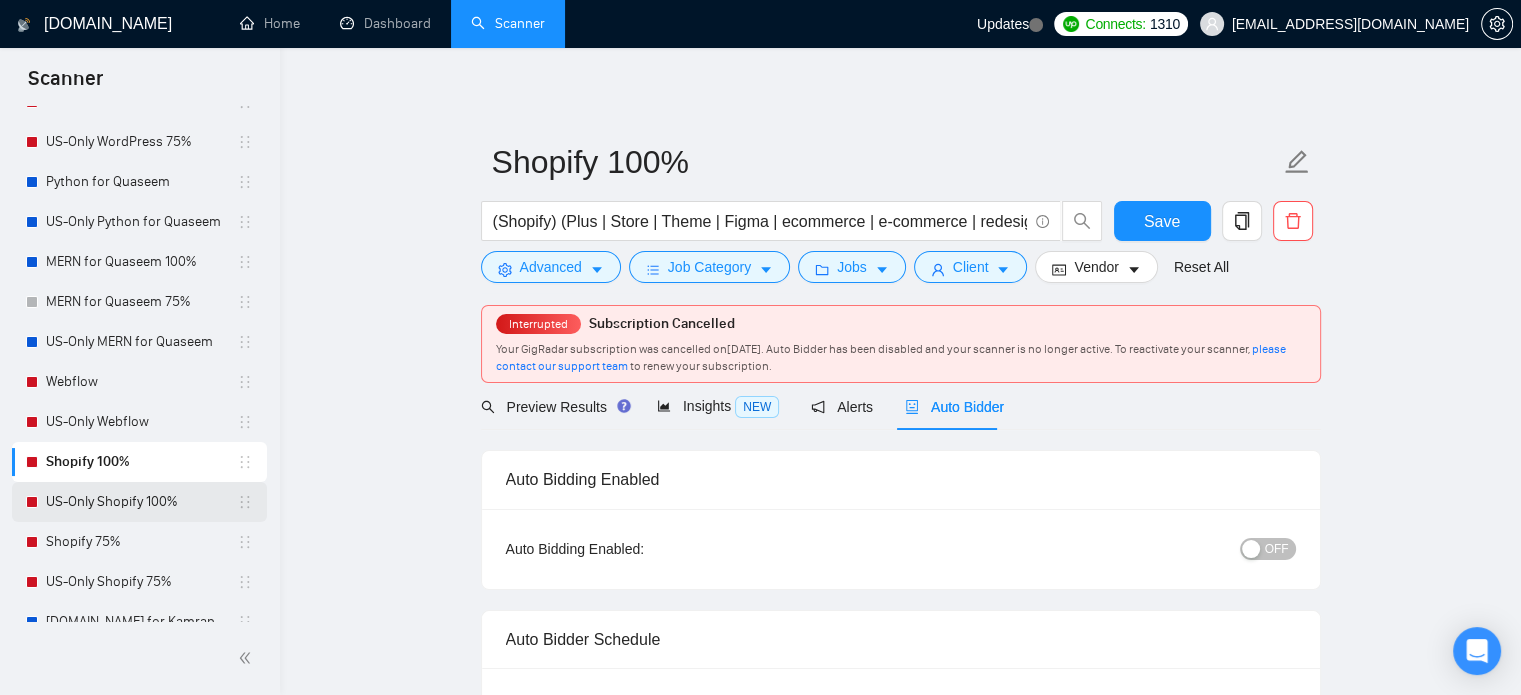 click on "US-Only Shopify 100%" at bounding box center [141, 502] 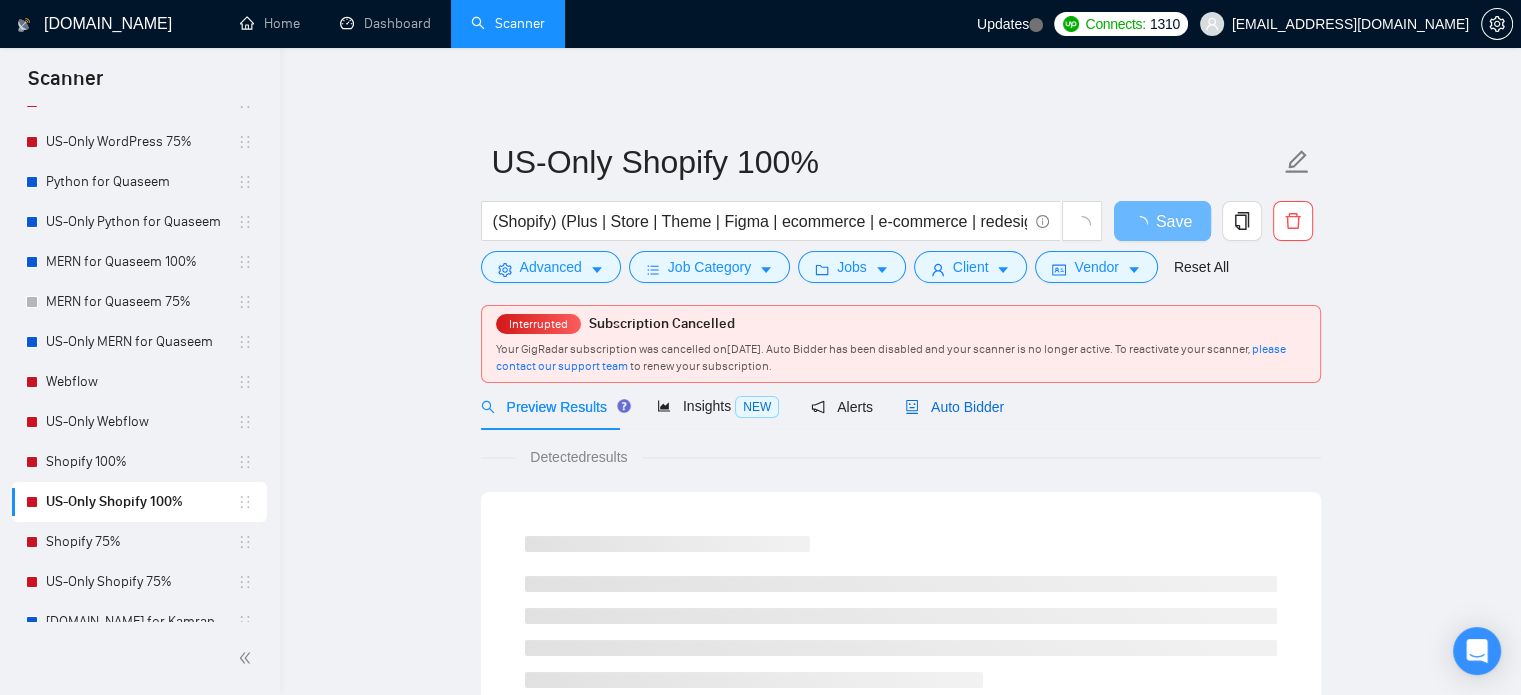 click on "Auto Bidder" at bounding box center (954, 407) 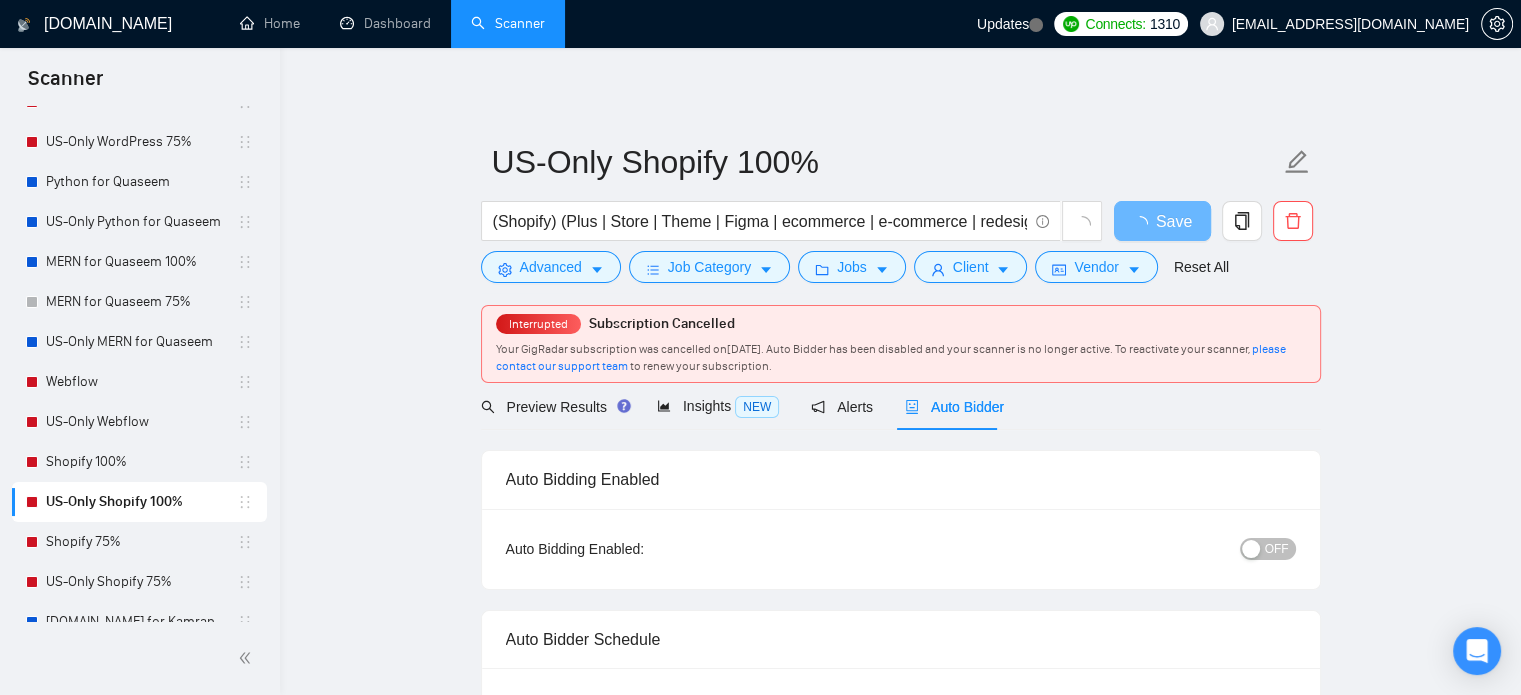 type 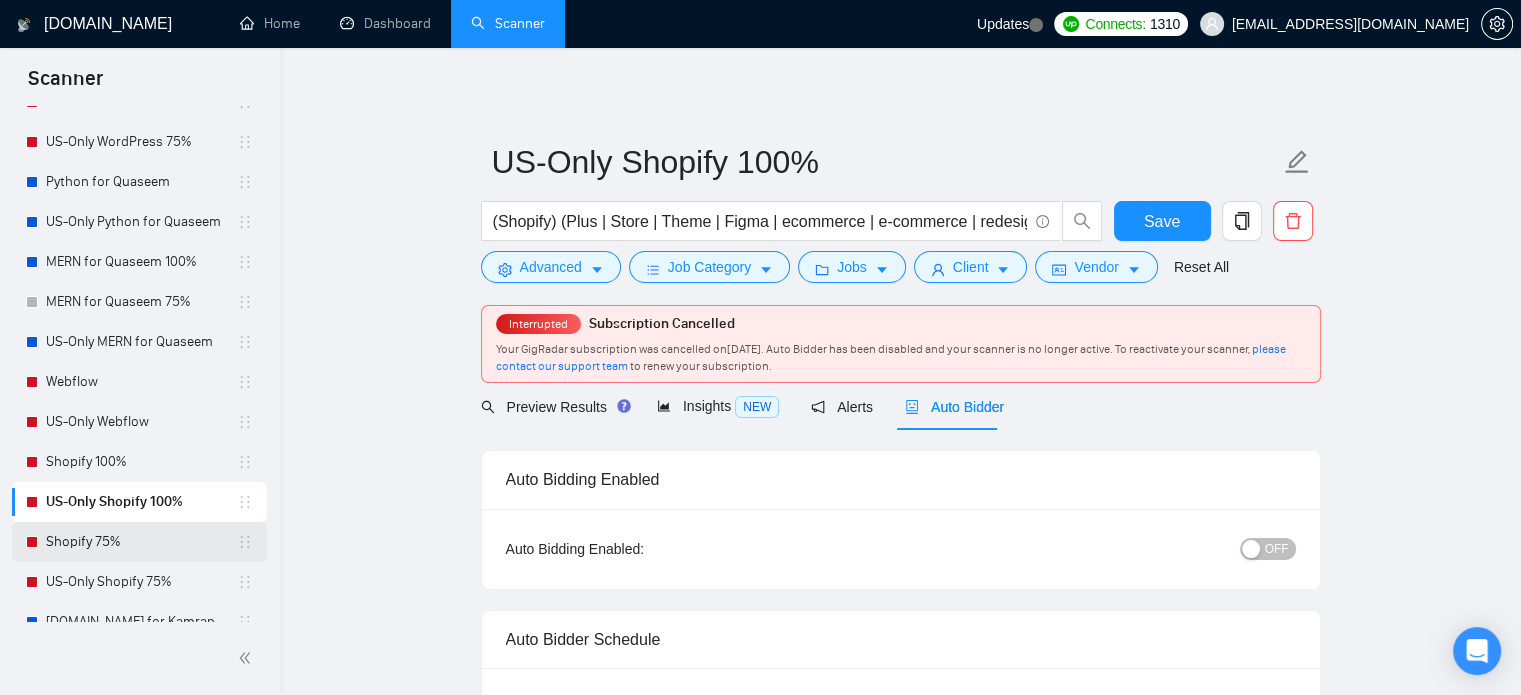 click on "Shopify 75%" at bounding box center [141, 542] 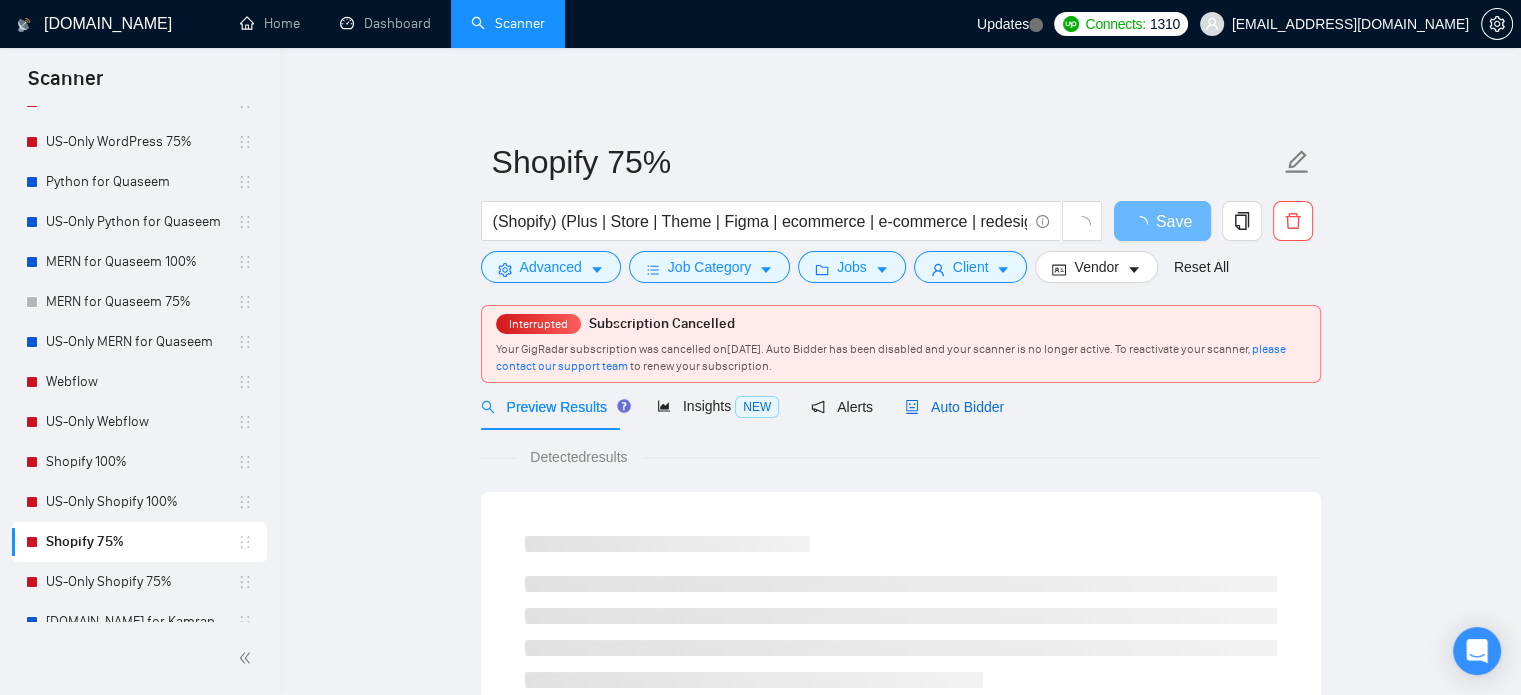 drag, startPoint x: 956, startPoint y: 417, endPoint x: 629, endPoint y: 438, distance: 327.6736 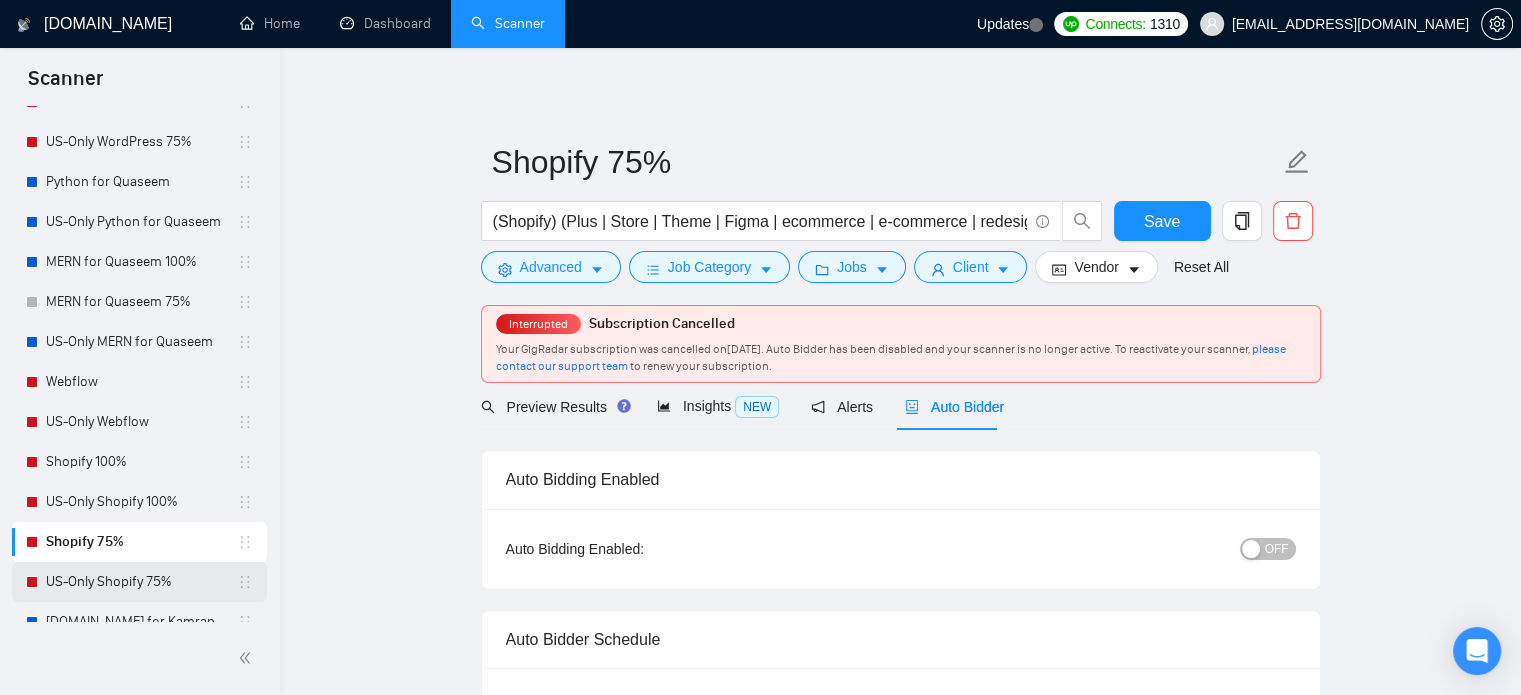 click on "US-Only Shopify 75%" at bounding box center (141, 582) 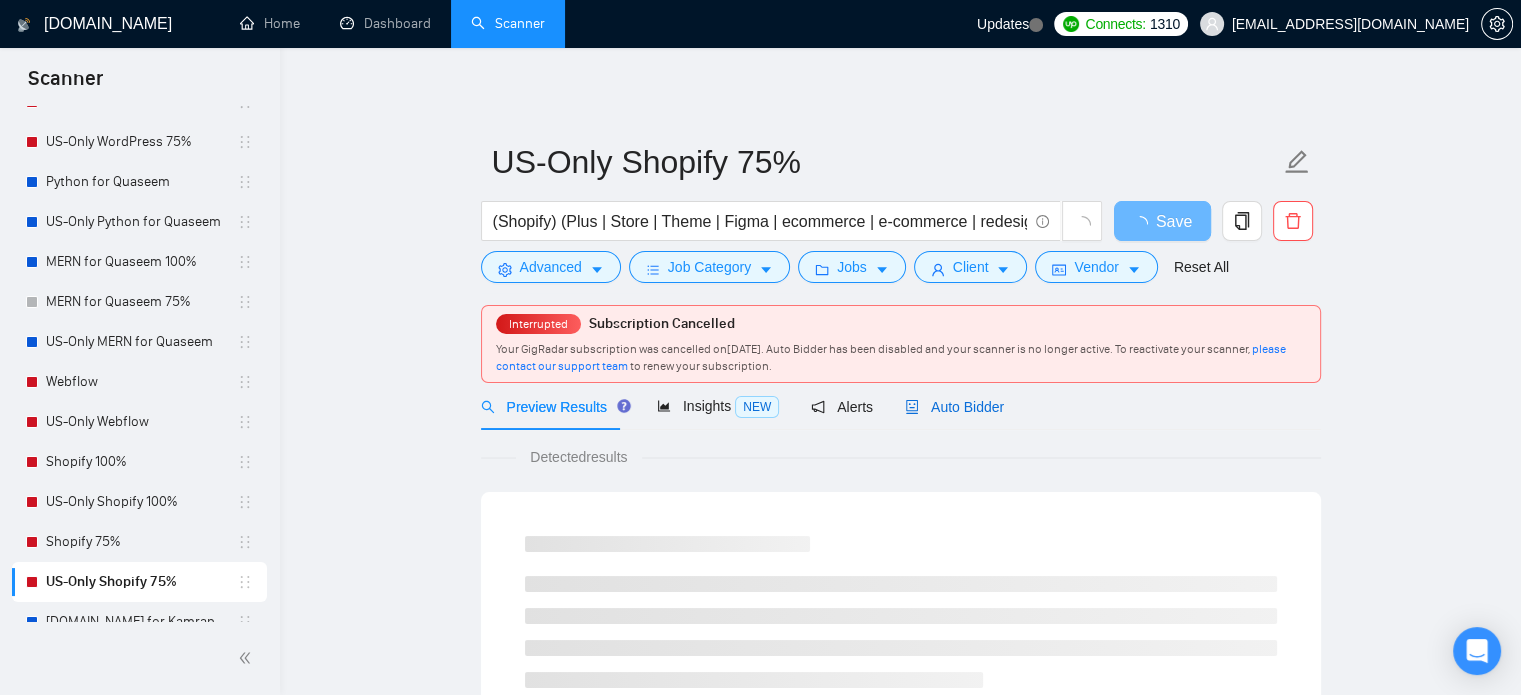 click on "Auto Bidder" at bounding box center [954, 407] 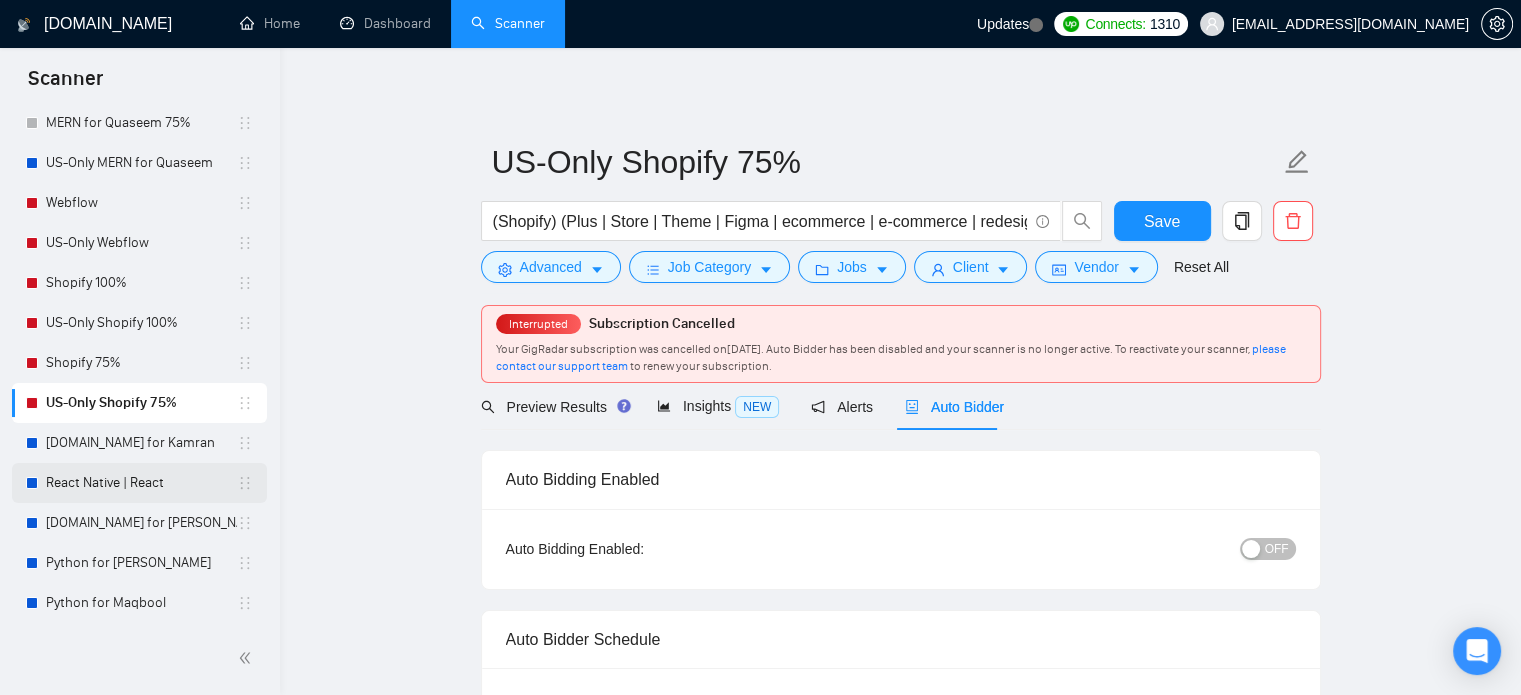 scroll, scrollTop: 380, scrollLeft: 0, axis: vertical 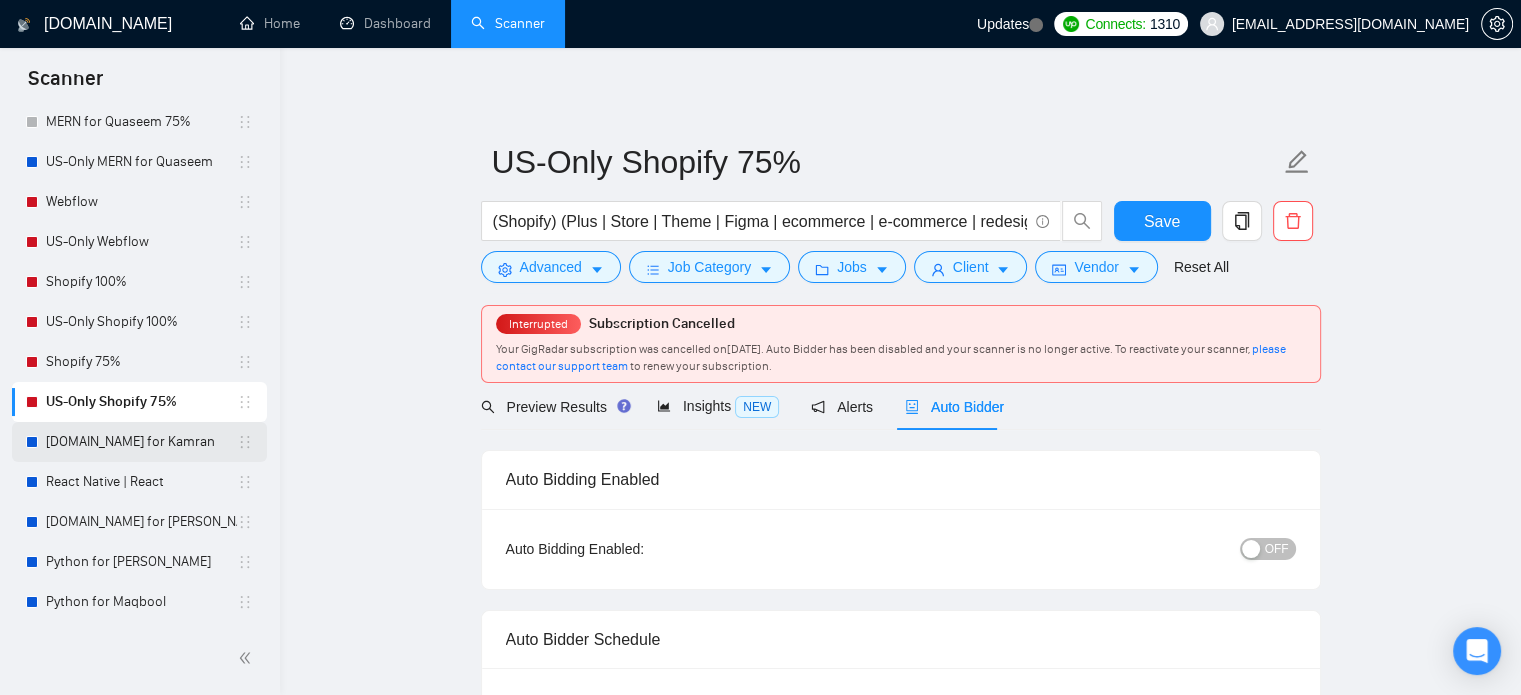 click on "[DOMAIN_NAME] for Kamran" at bounding box center (141, 442) 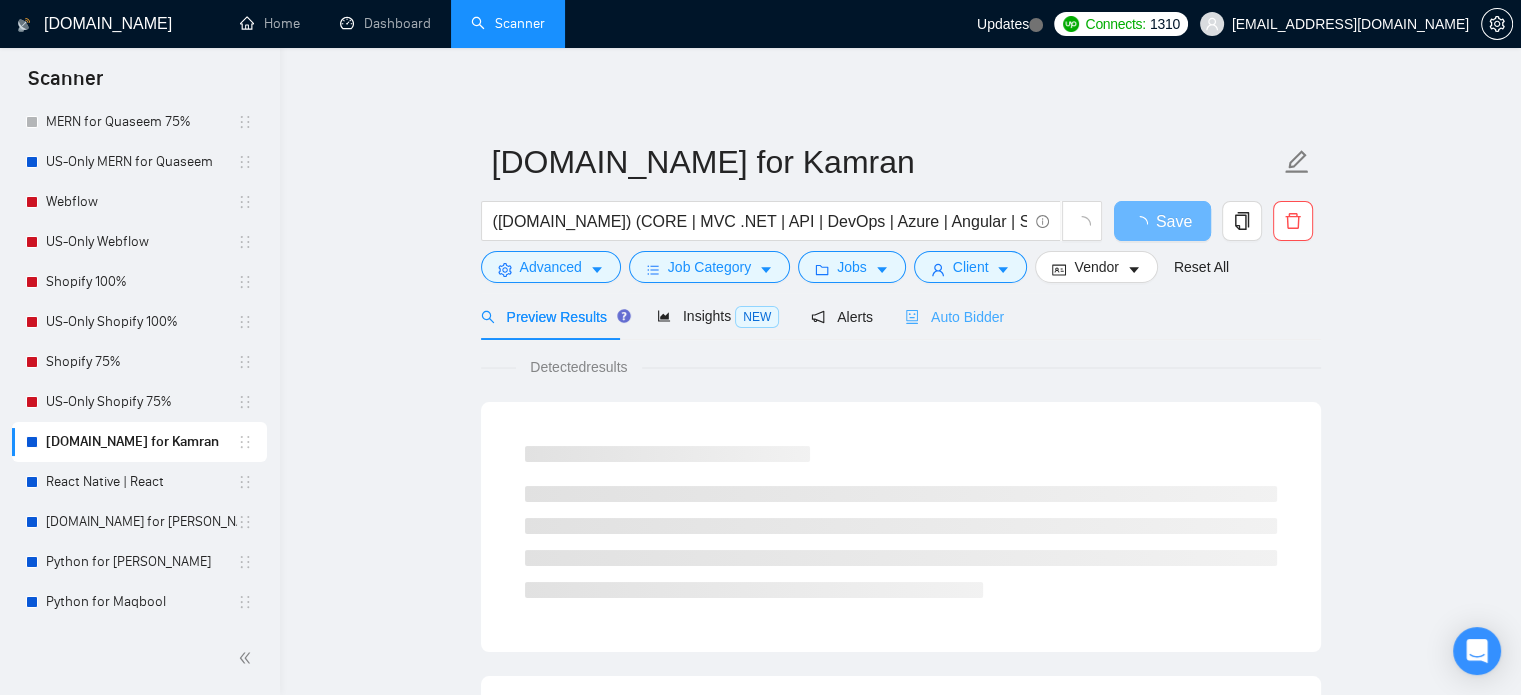 click on "Auto Bidder" at bounding box center [954, 316] 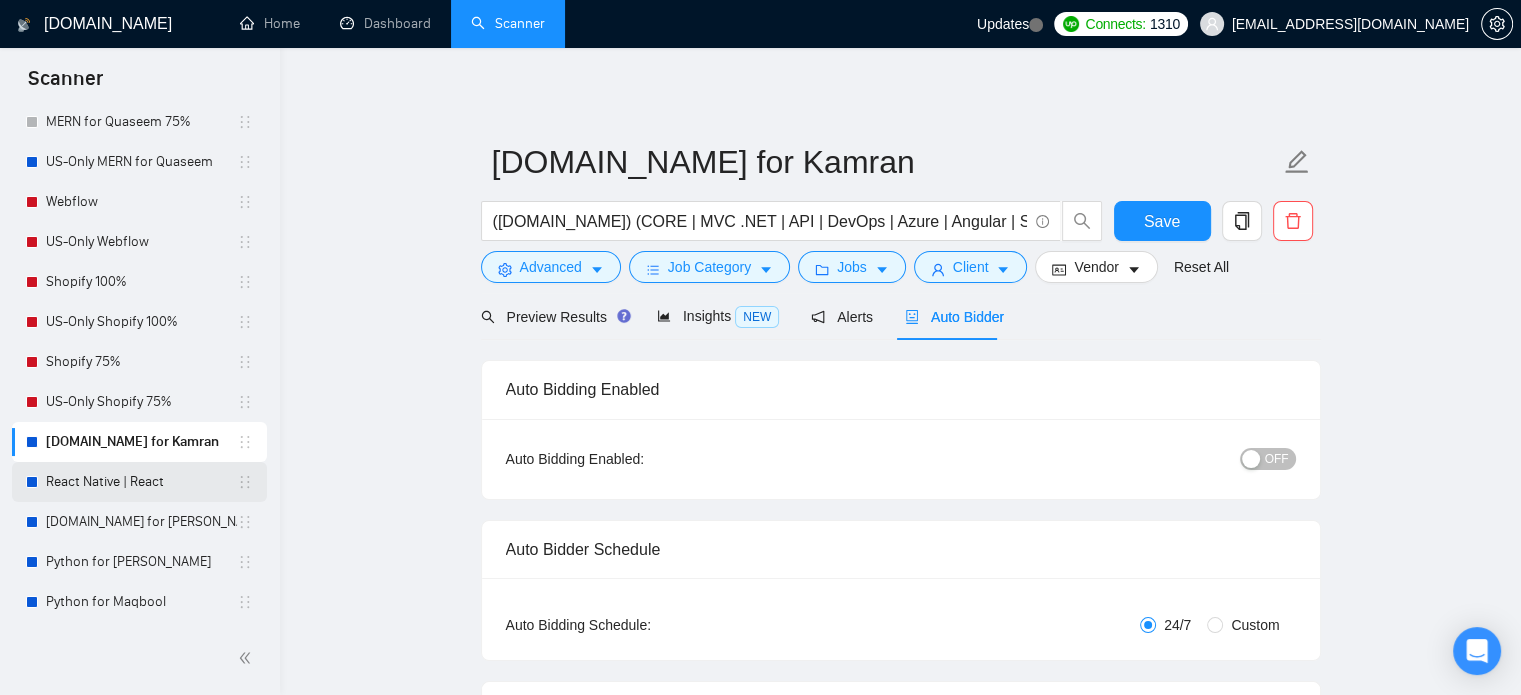 click on "React Native | React" at bounding box center (141, 482) 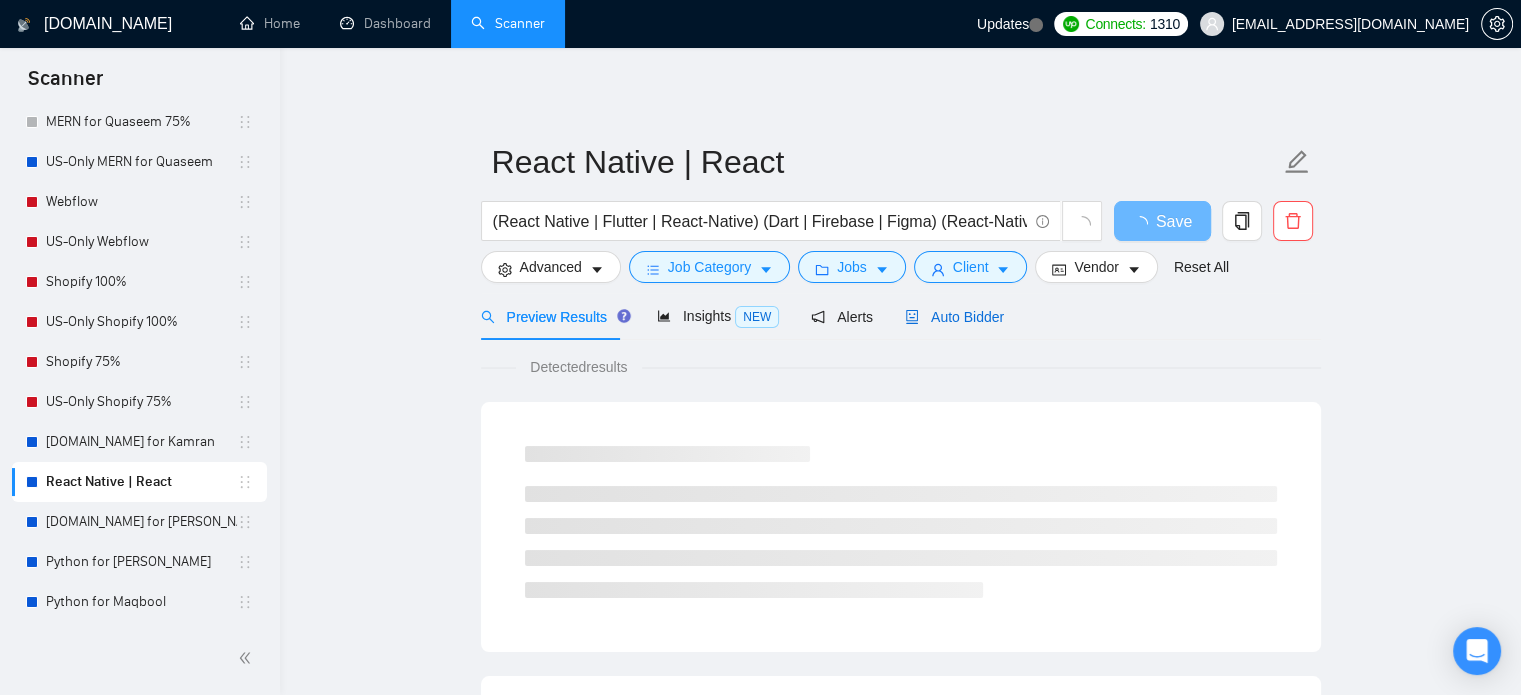 click on "Auto Bidder" at bounding box center (954, 317) 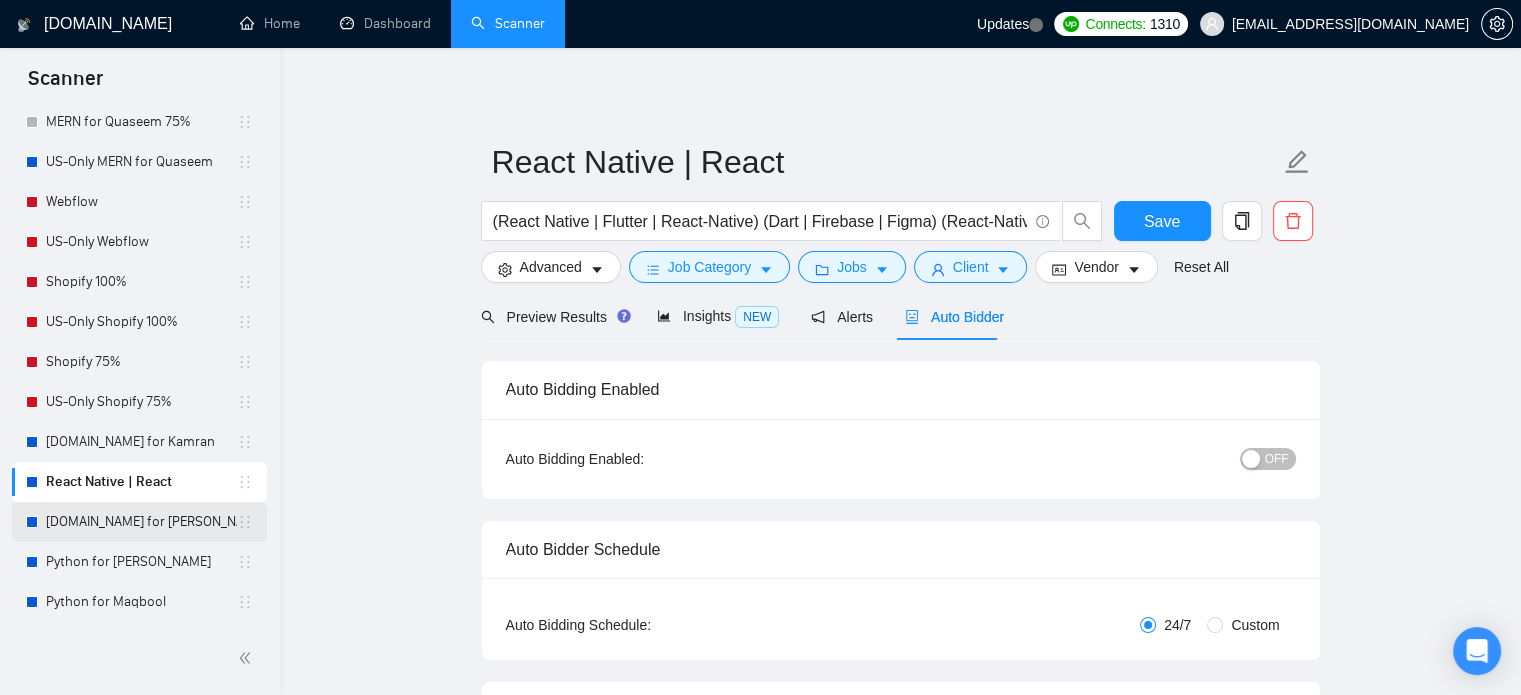 click on "[DOMAIN_NAME] for [PERSON_NAME]" at bounding box center [141, 522] 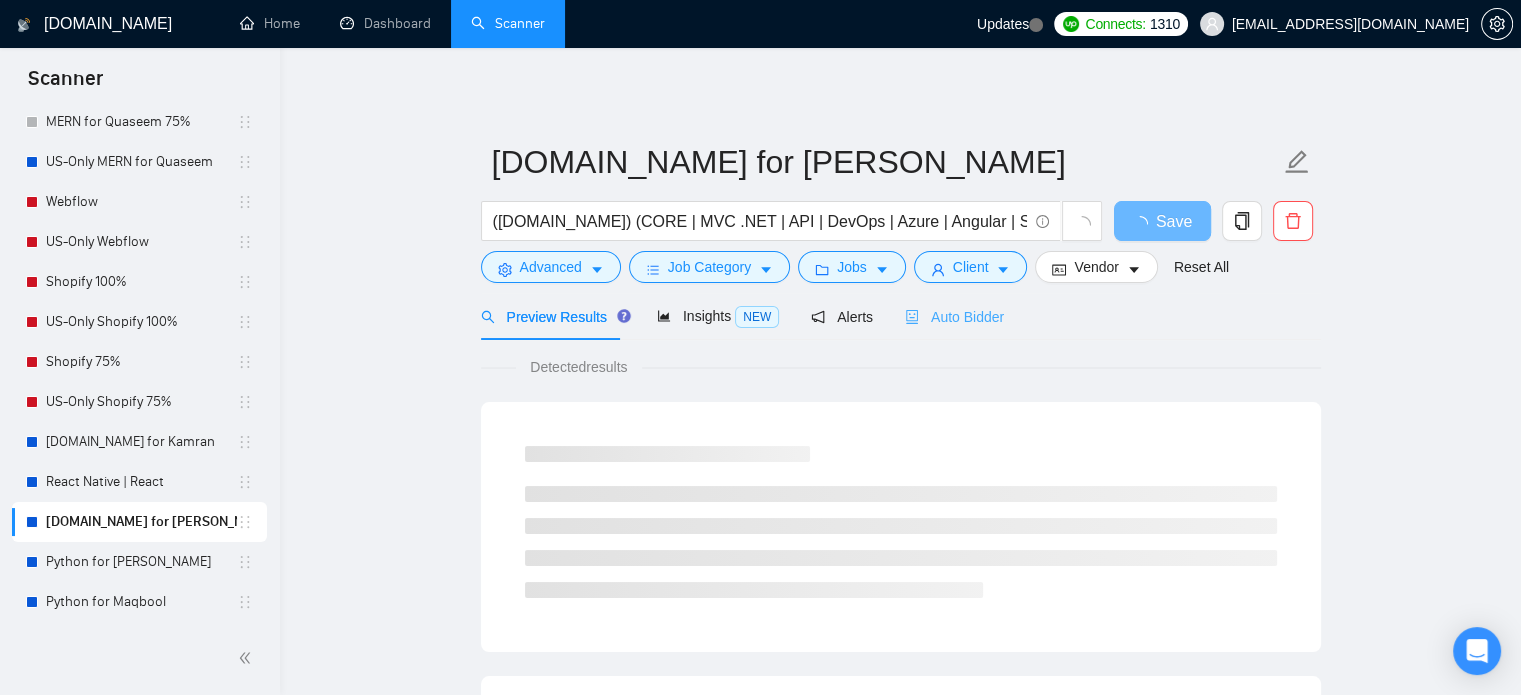 click on "Auto Bidder" at bounding box center (954, 316) 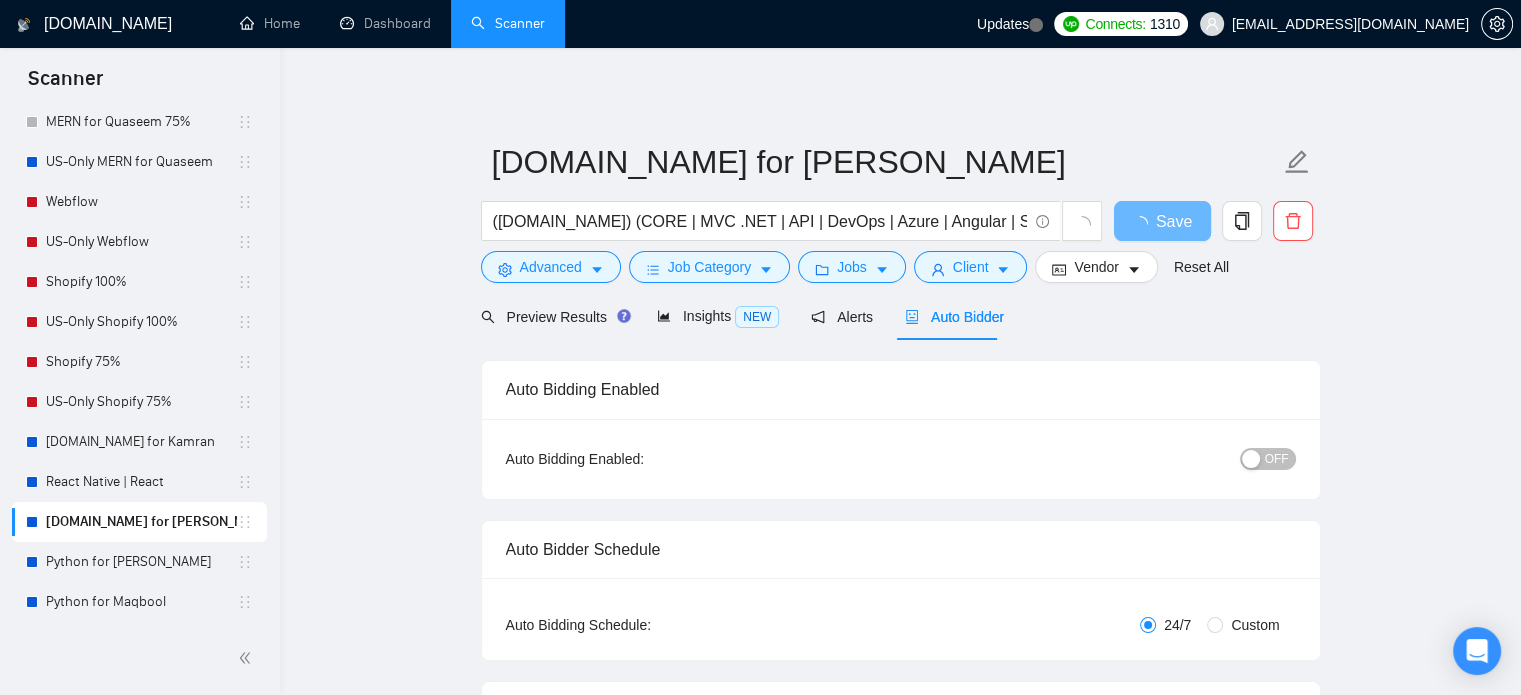 type 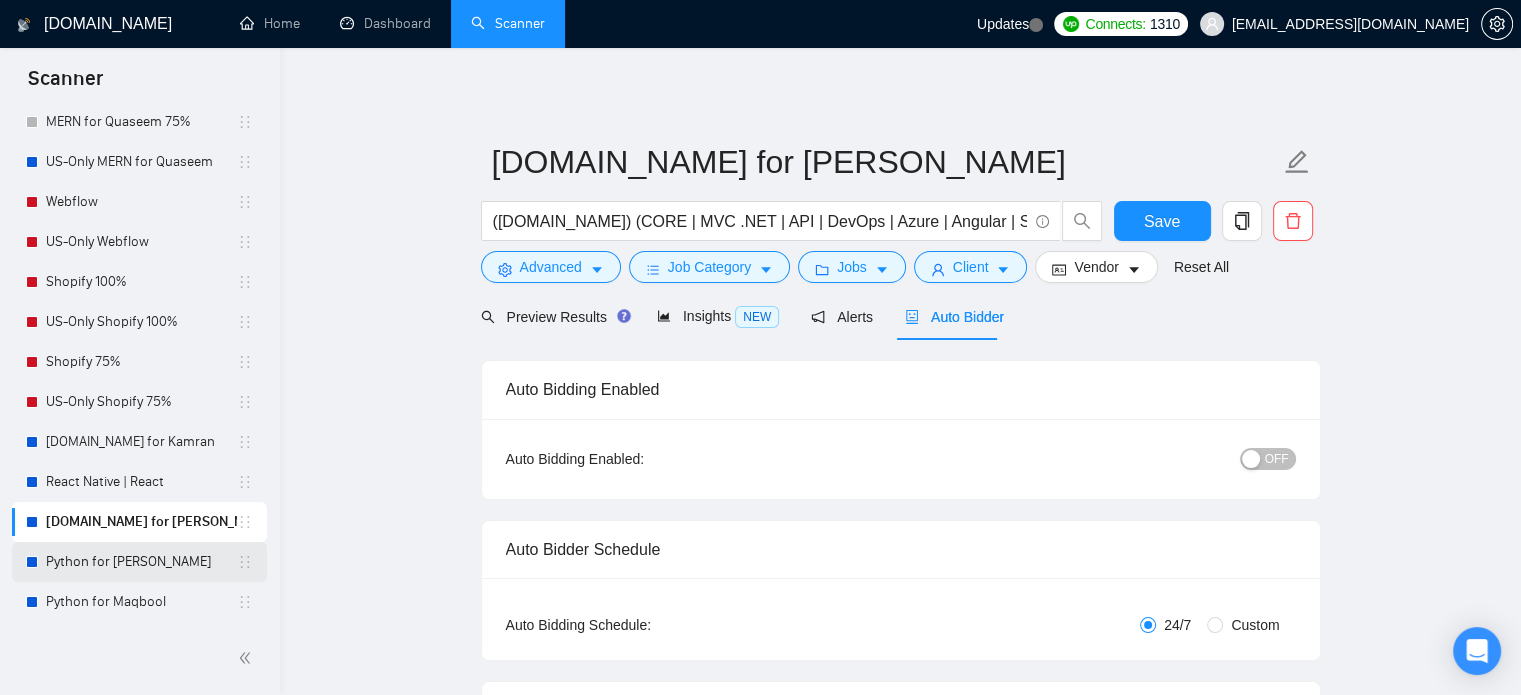 click on "Python for [PERSON_NAME]" at bounding box center [141, 562] 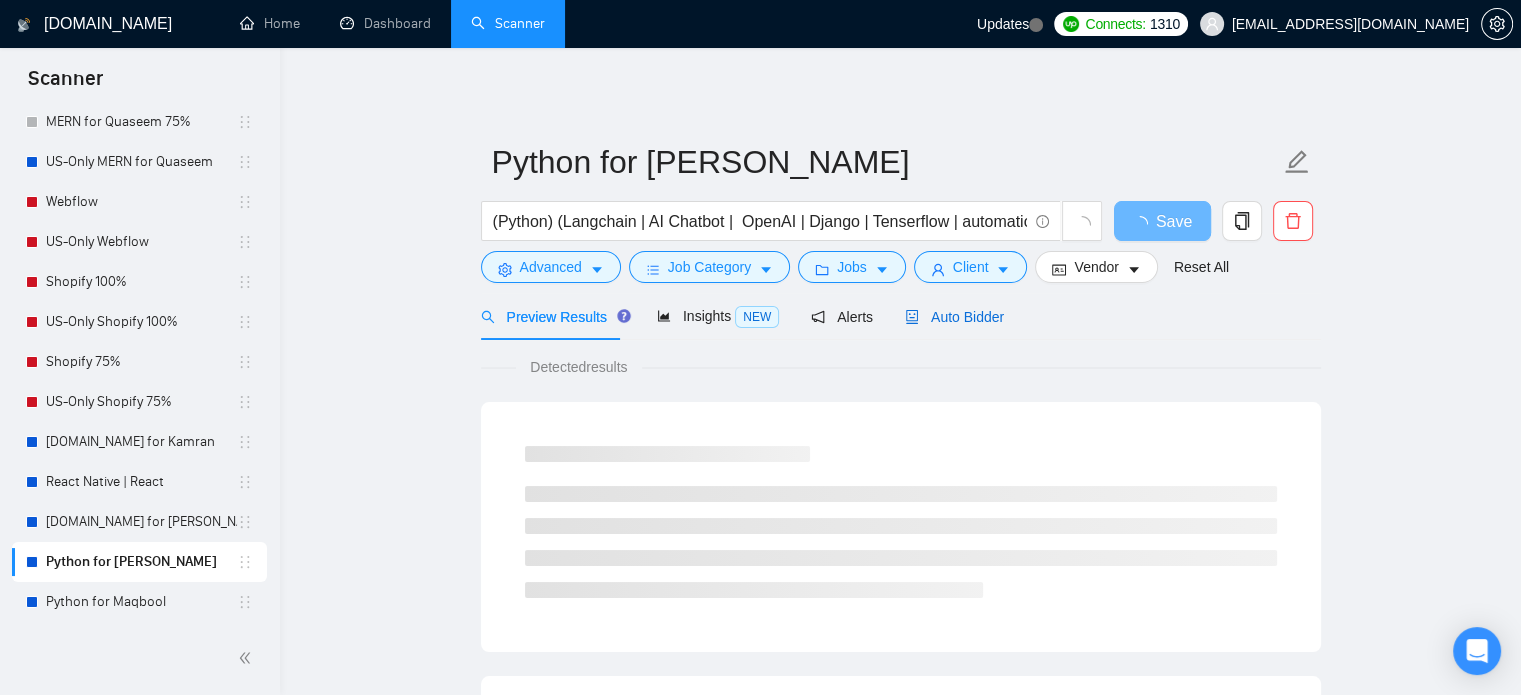 click on "Auto Bidder" at bounding box center [954, 317] 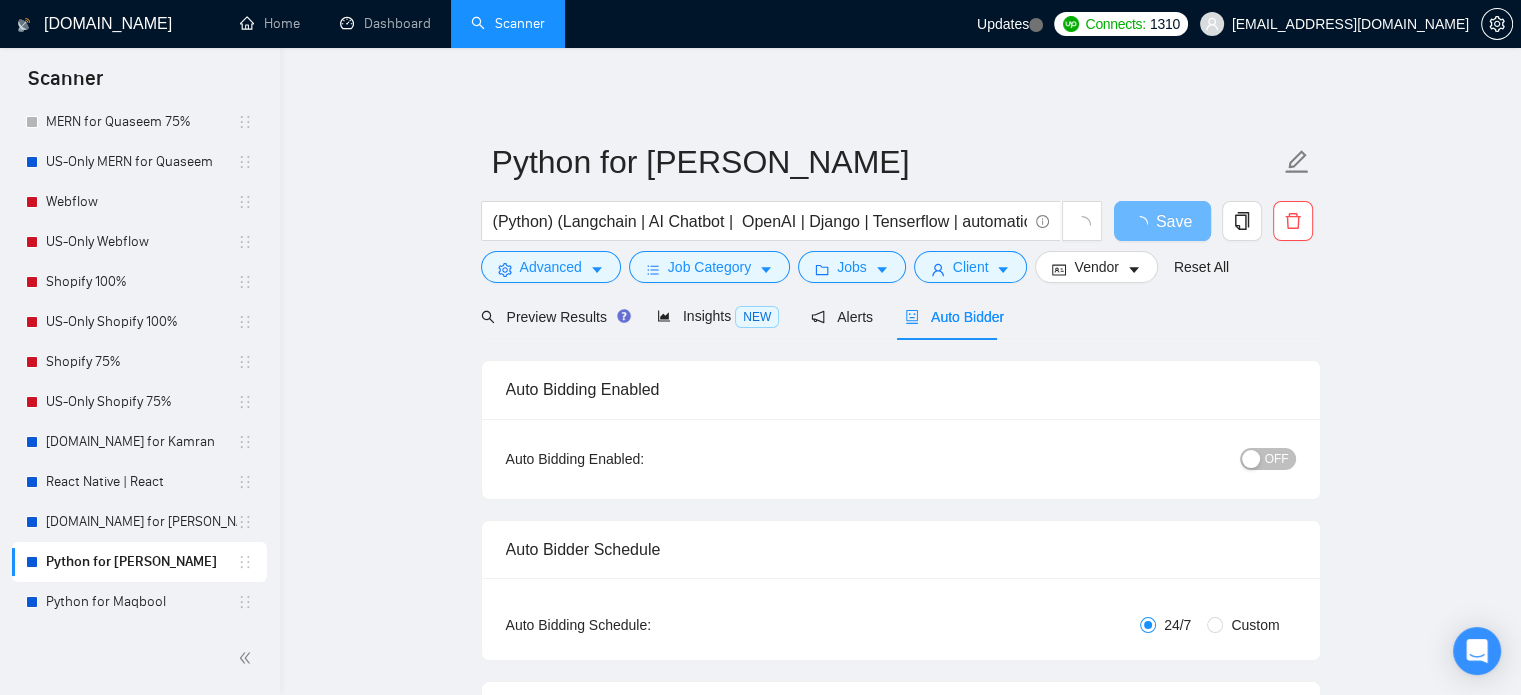 type 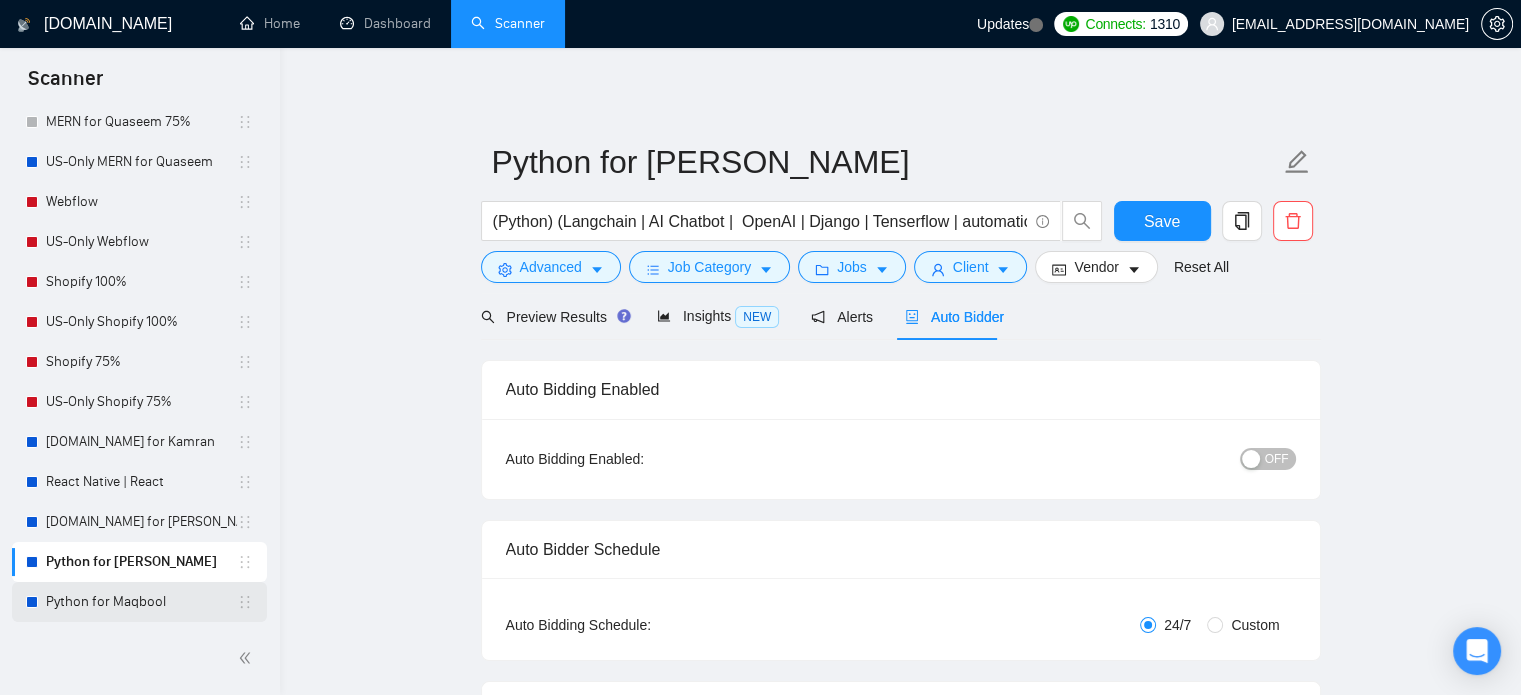 click on "Python for Maqbool" at bounding box center [141, 602] 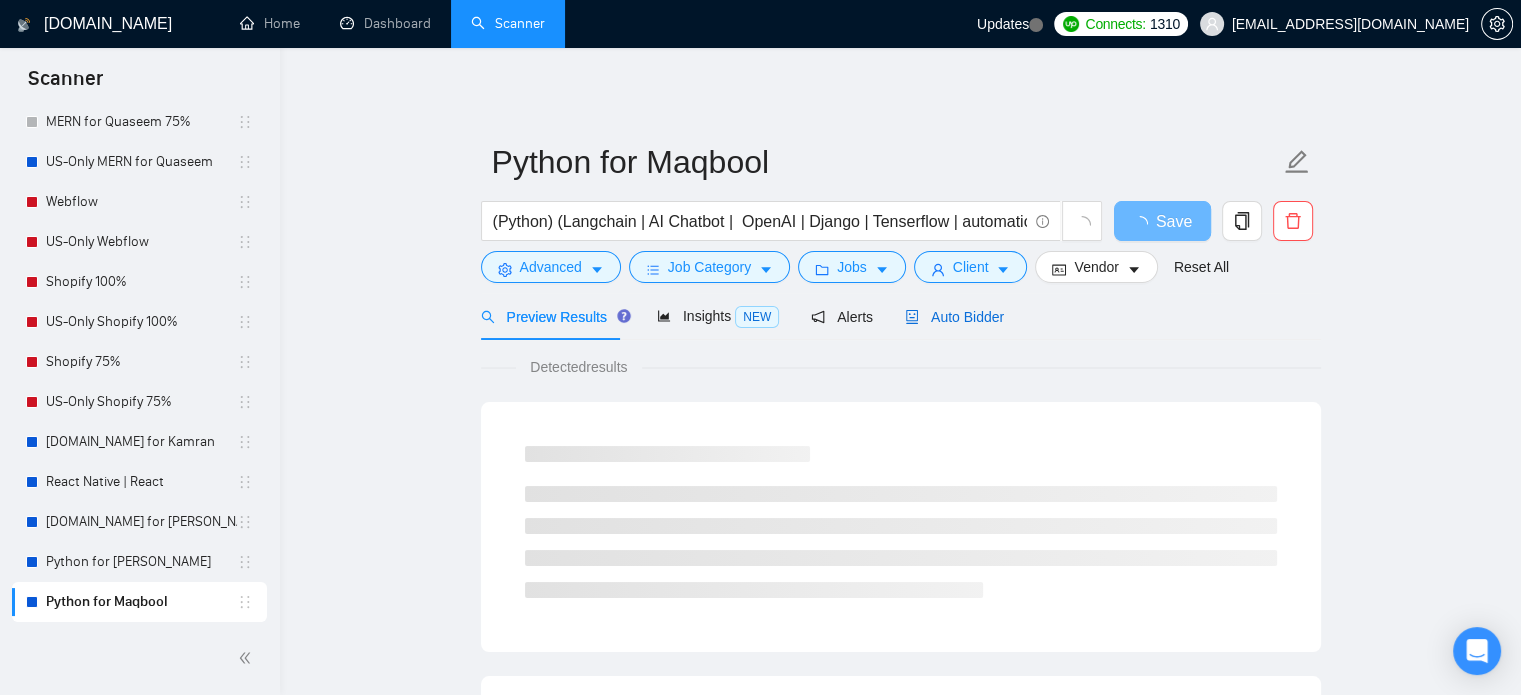 click on "Auto Bidder" at bounding box center [954, 317] 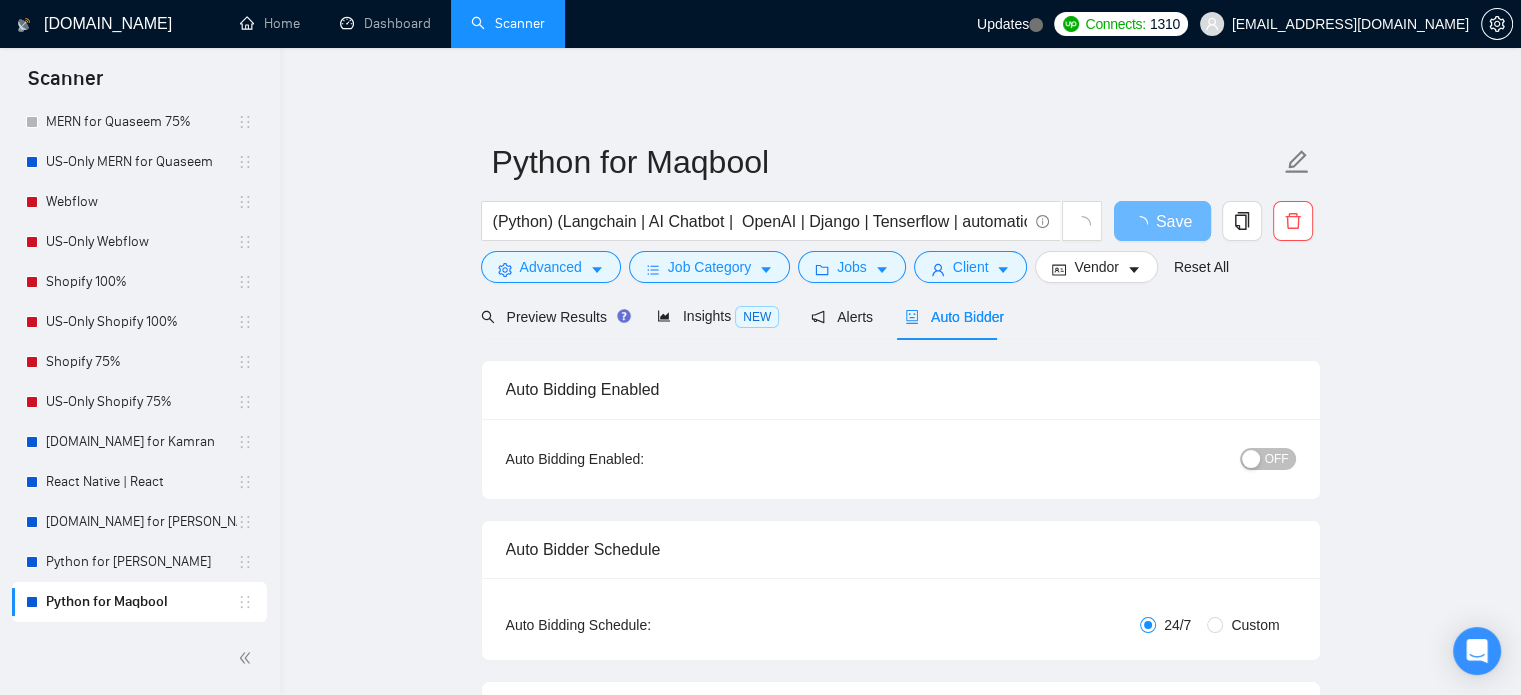 type 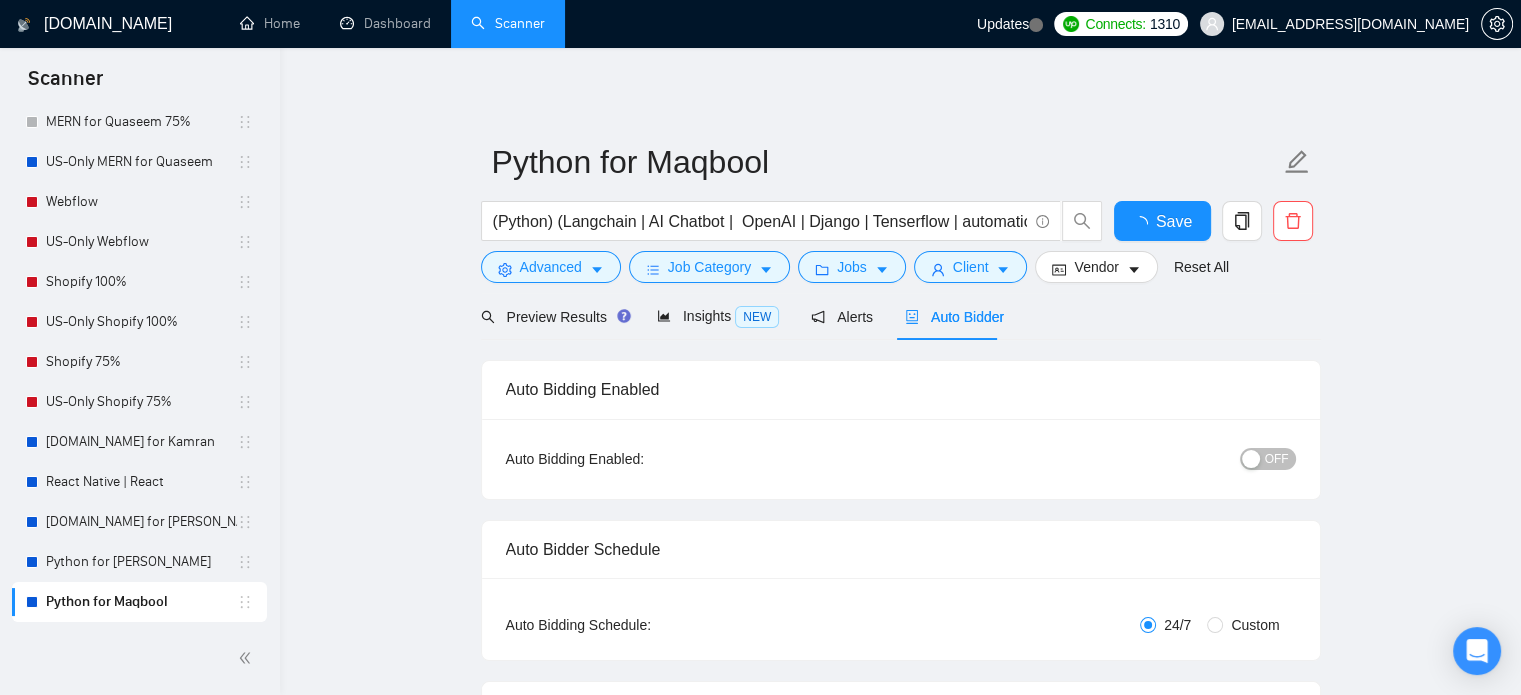 type 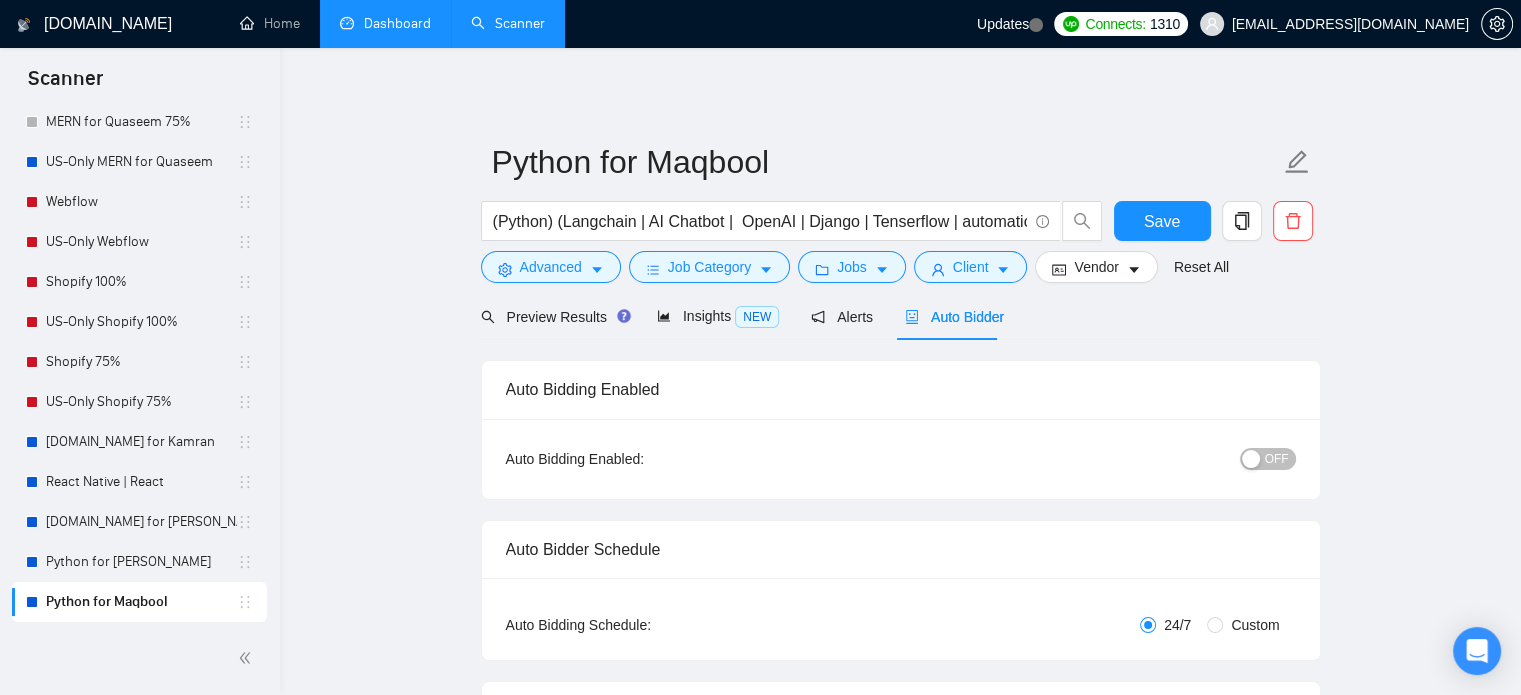 click on "Dashboard" at bounding box center (385, 23) 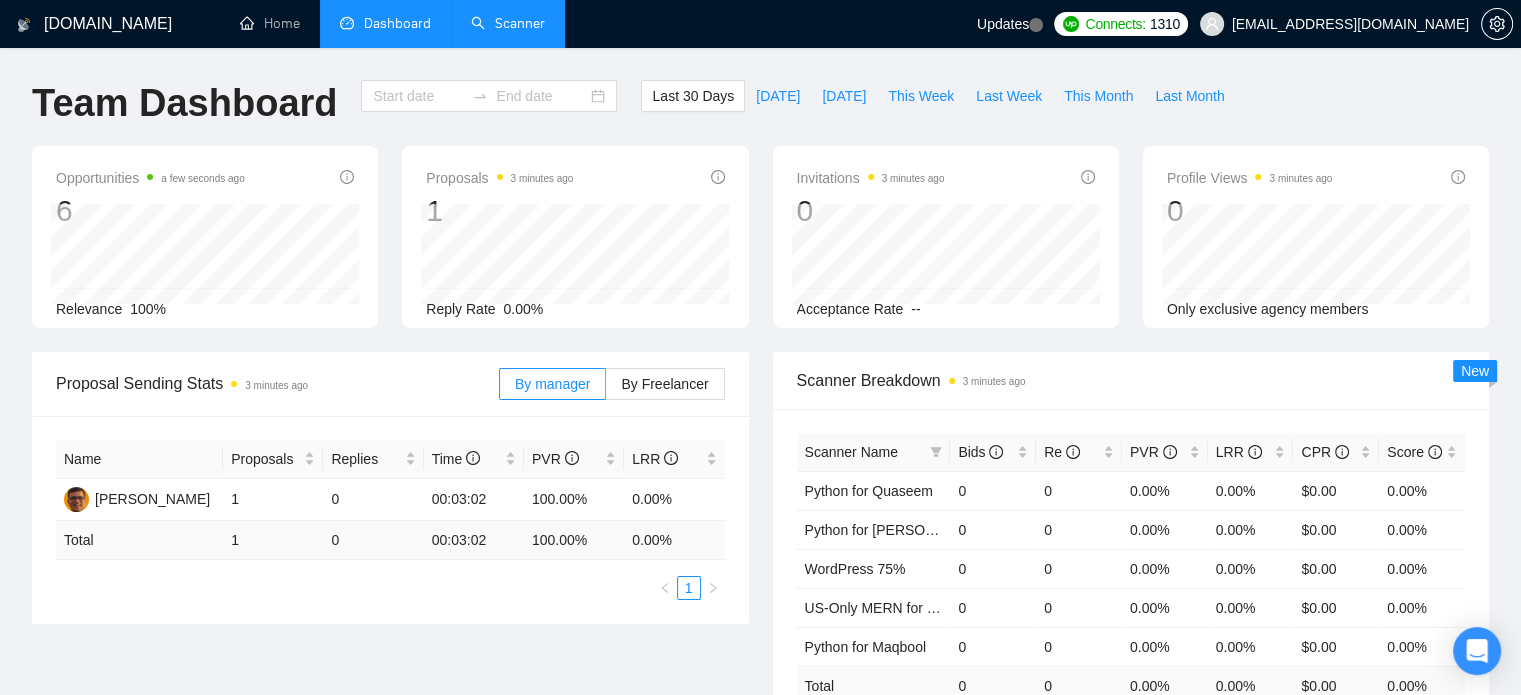 type on "[DATE]" 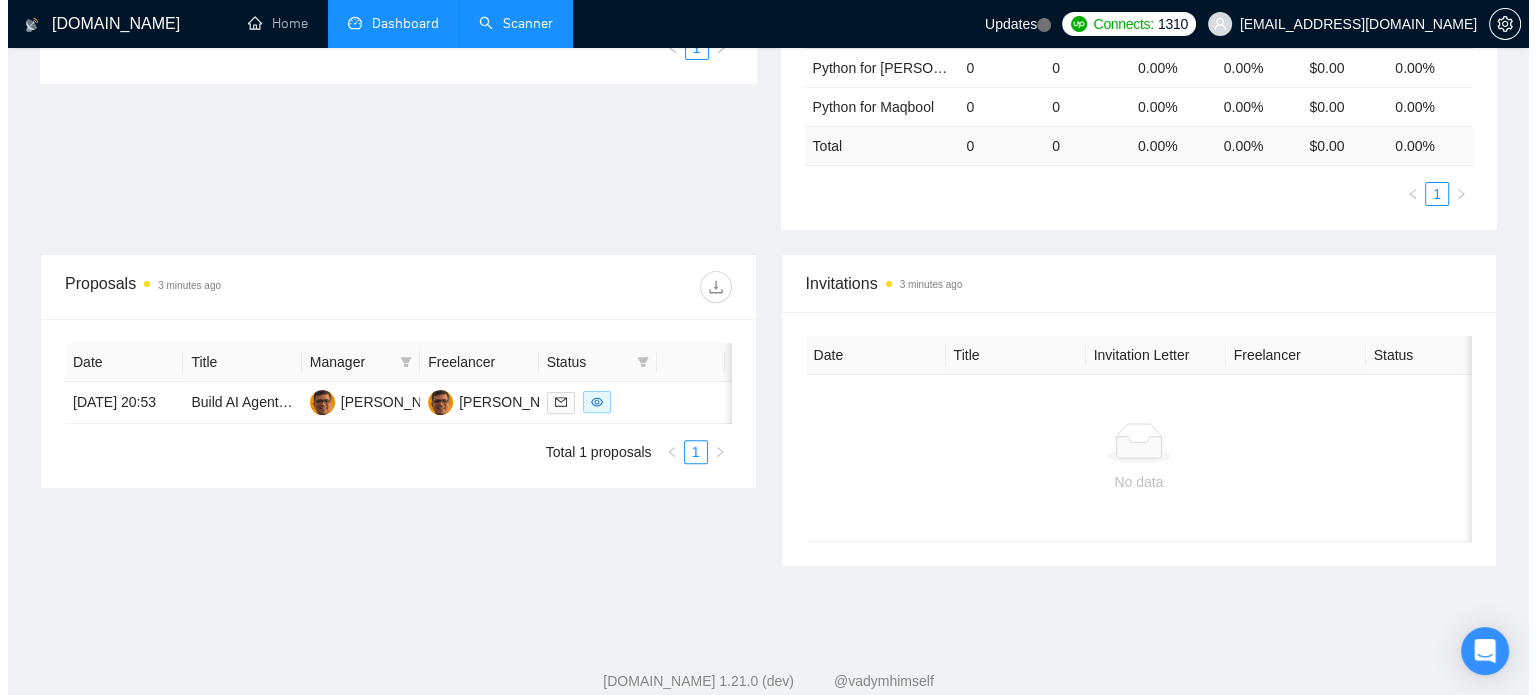 scroll, scrollTop: 600, scrollLeft: 0, axis: vertical 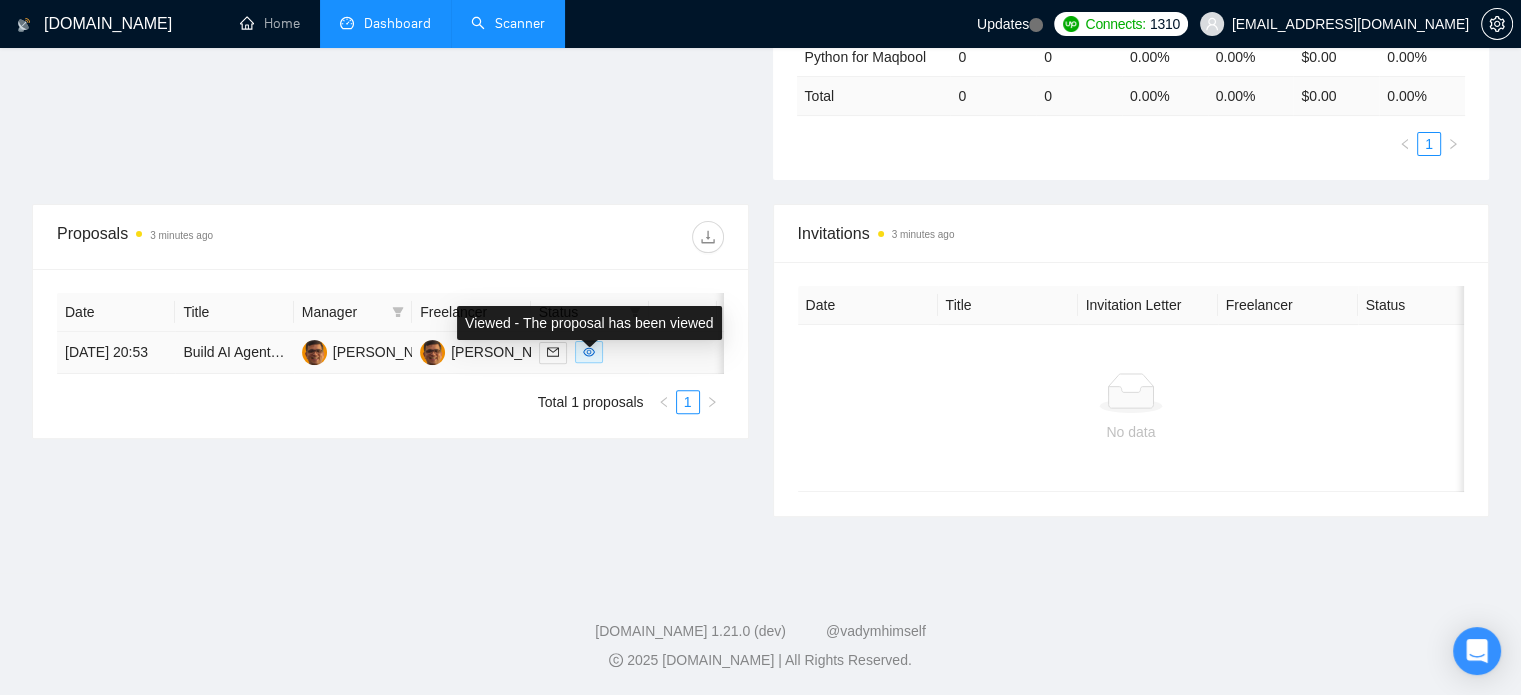click 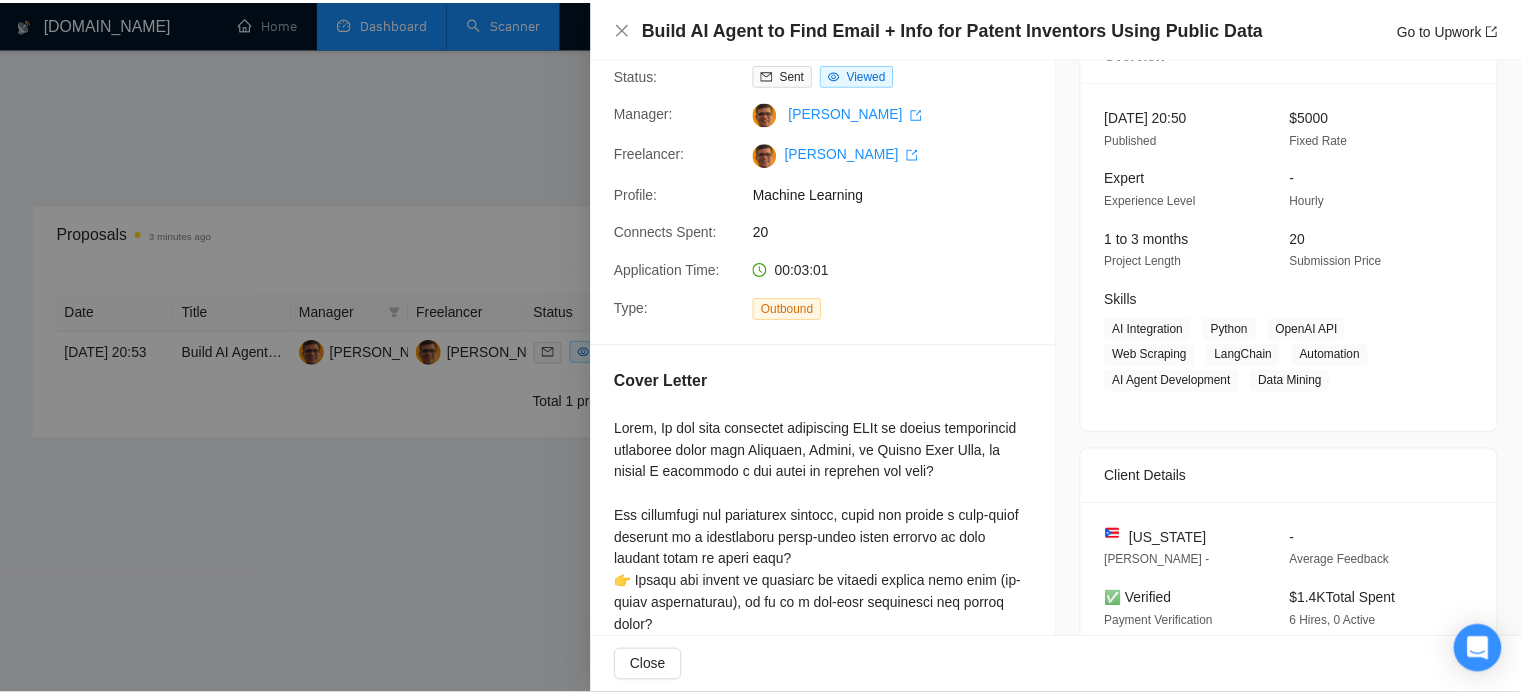 scroll, scrollTop: 0, scrollLeft: 0, axis: both 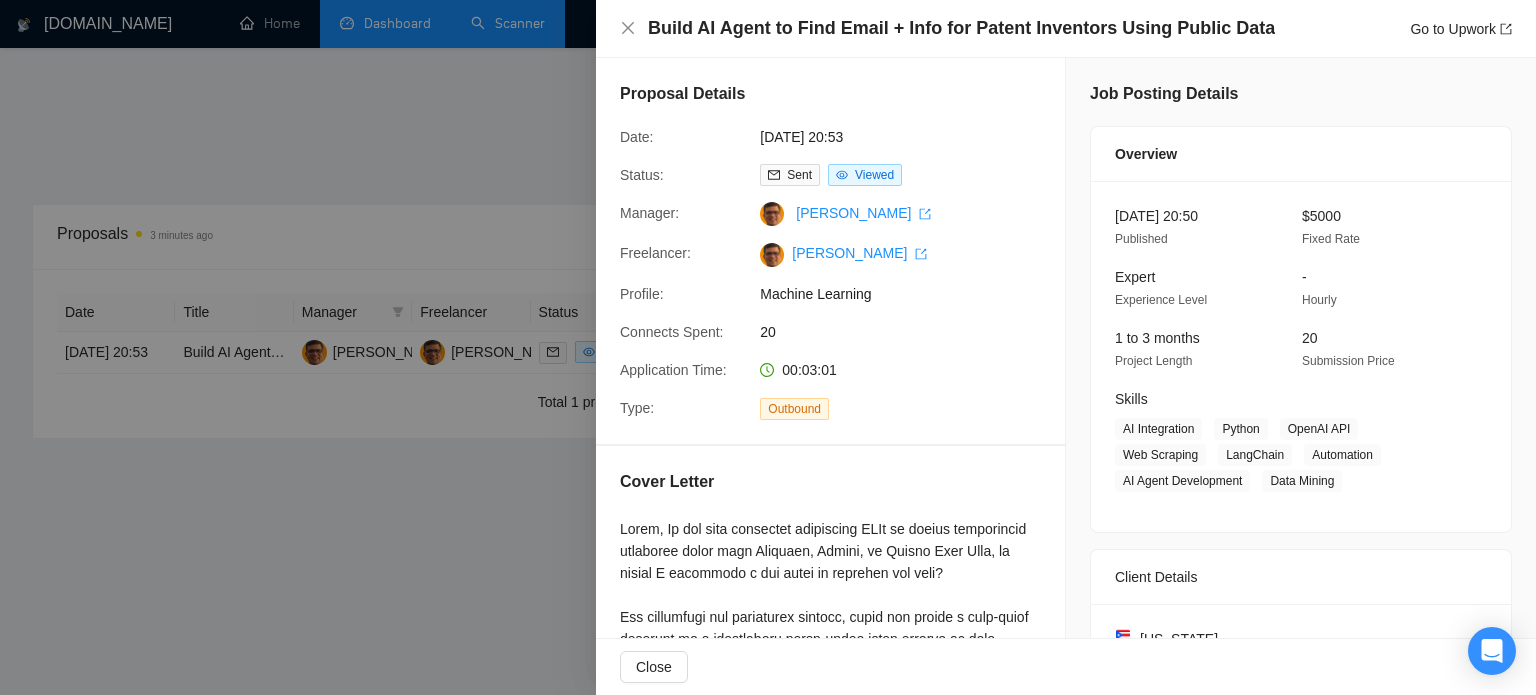 click at bounding box center [768, 347] 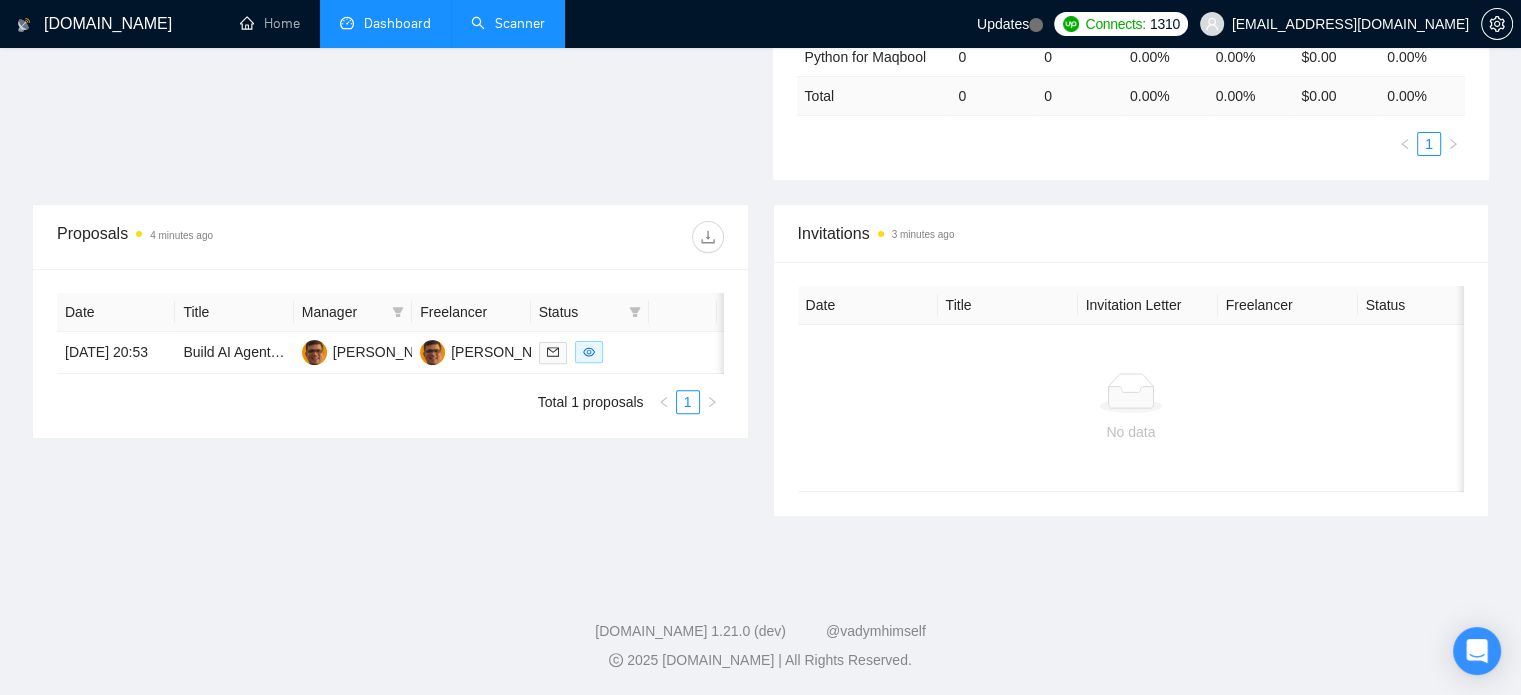 click on "Scanner" at bounding box center (508, 23) 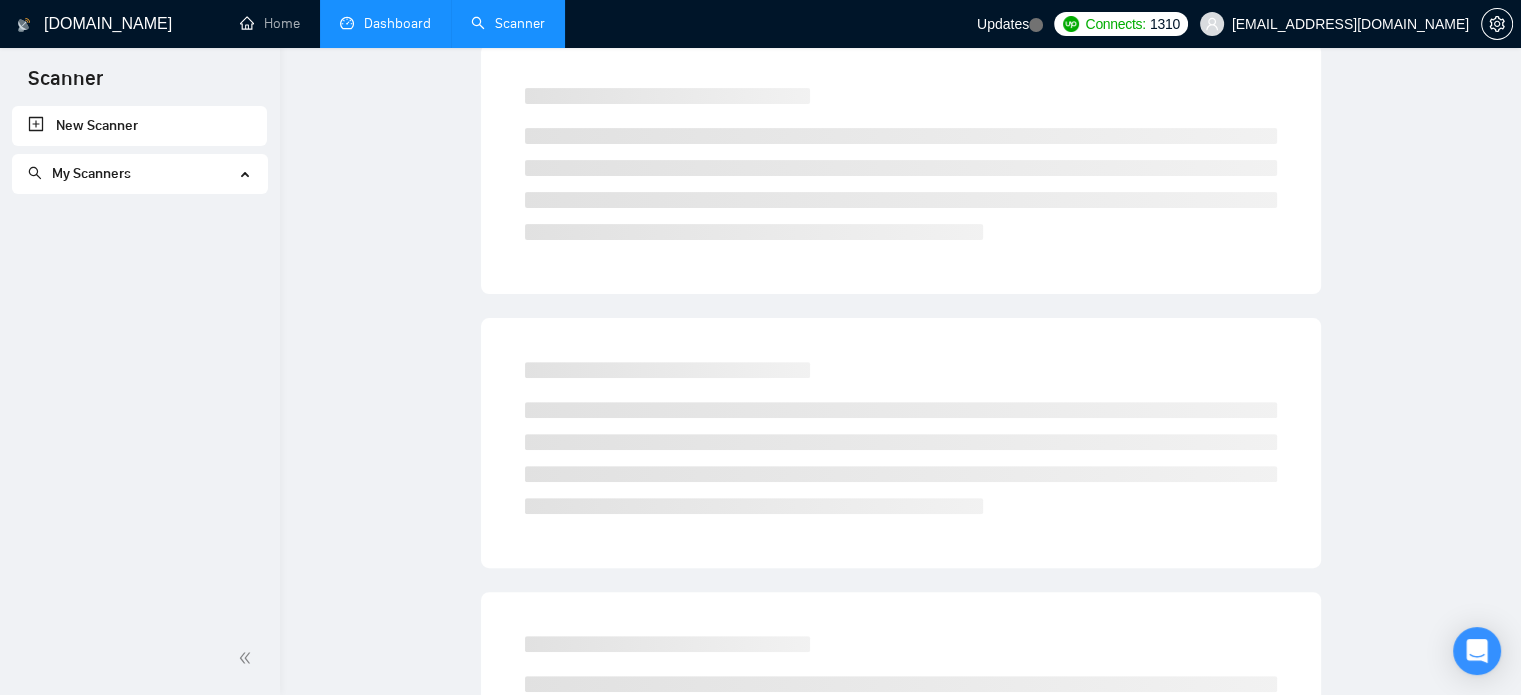 scroll, scrollTop: 0, scrollLeft: 0, axis: both 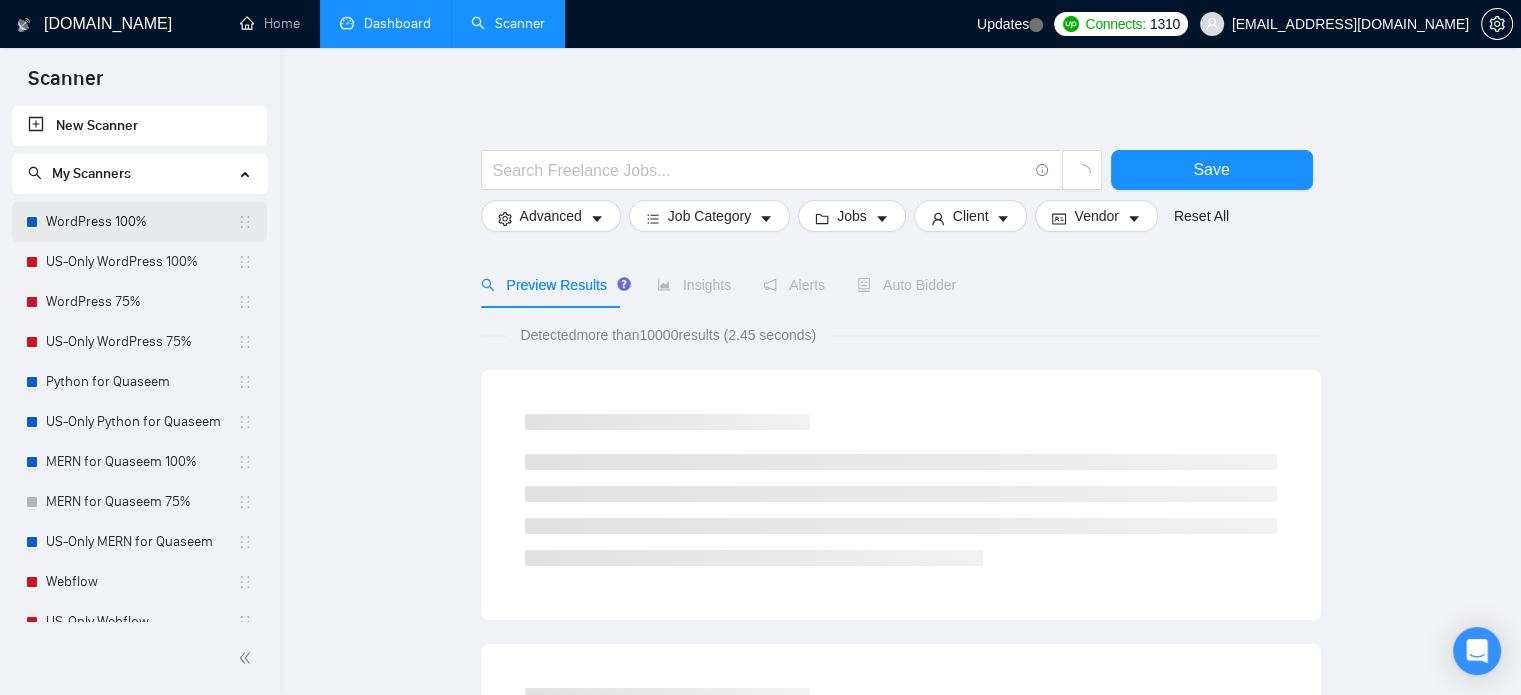 click on "WordPress 100%" at bounding box center (141, 222) 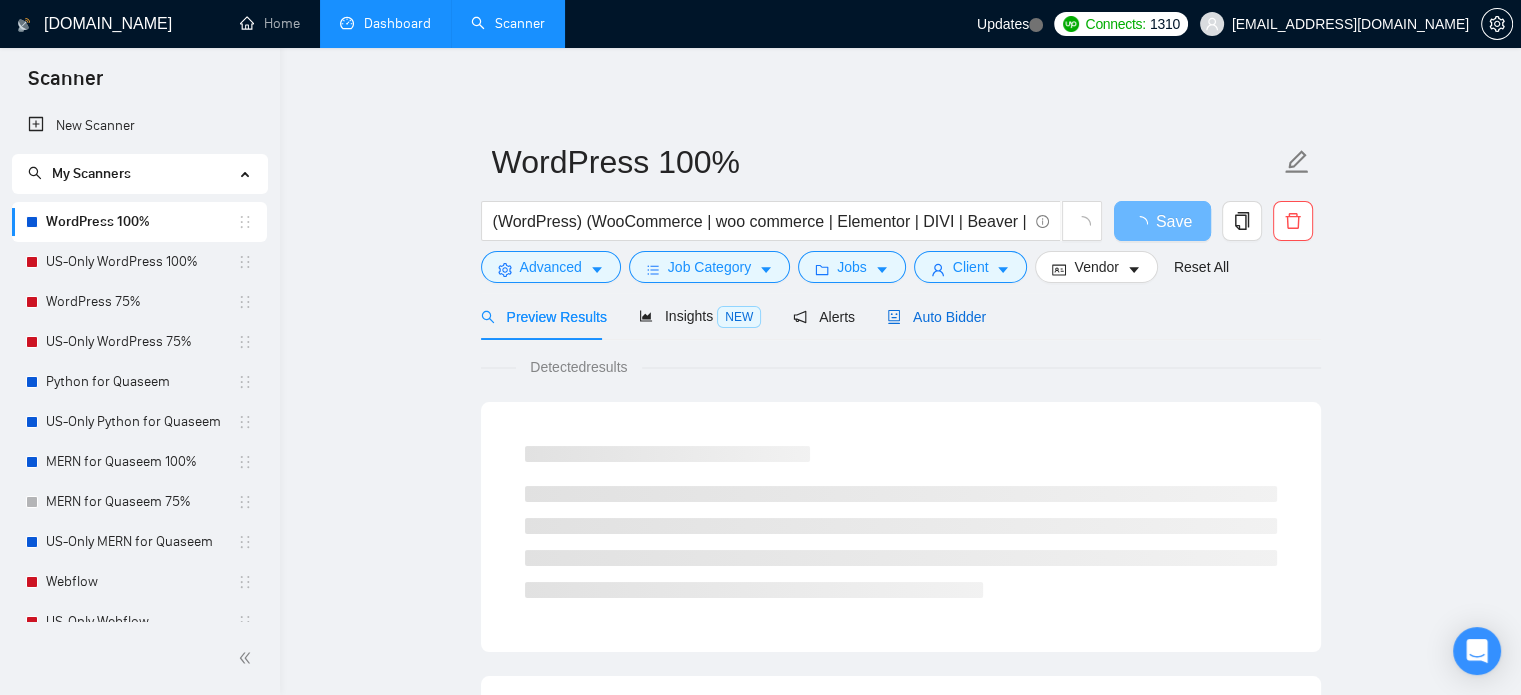 click on "Auto Bidder" at bounding box center [936, 317] 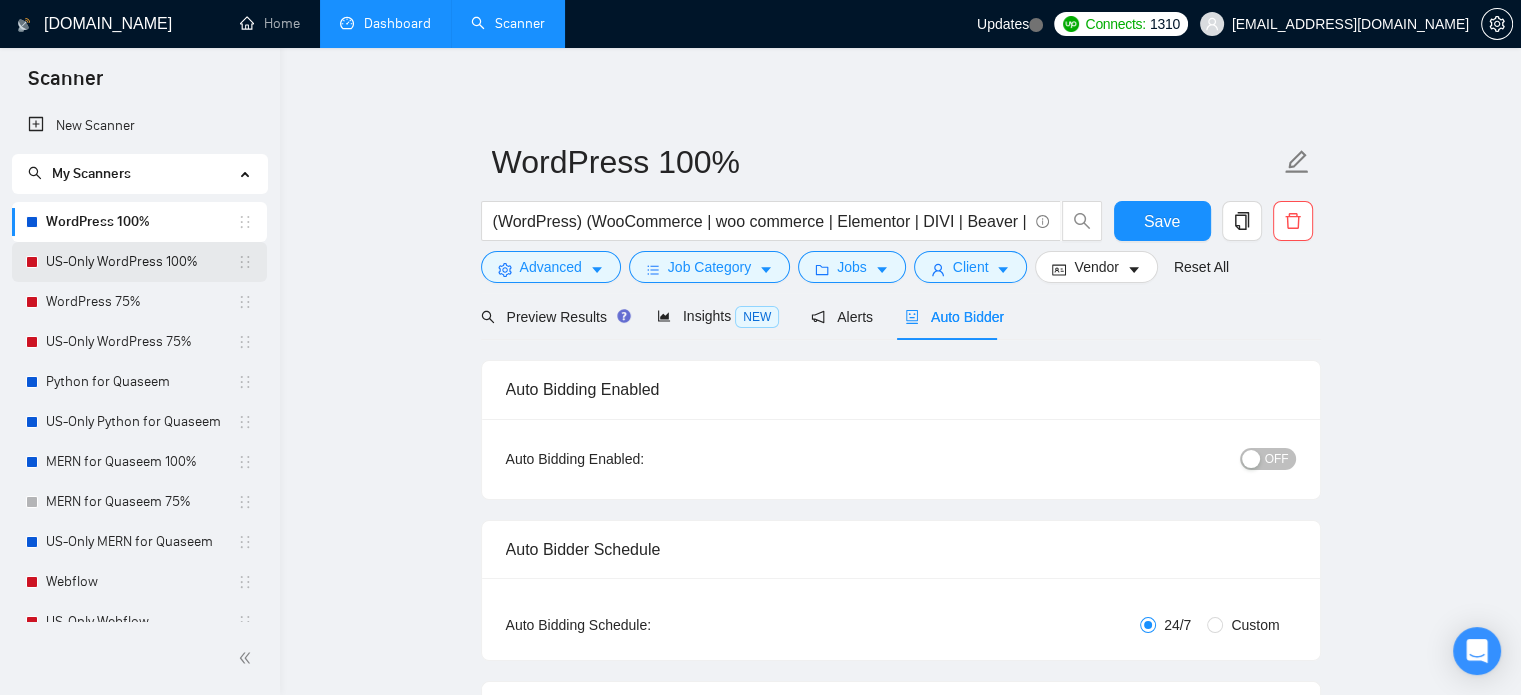 click on "US-Only WordPress 100%" at bounding box center (141, 262) 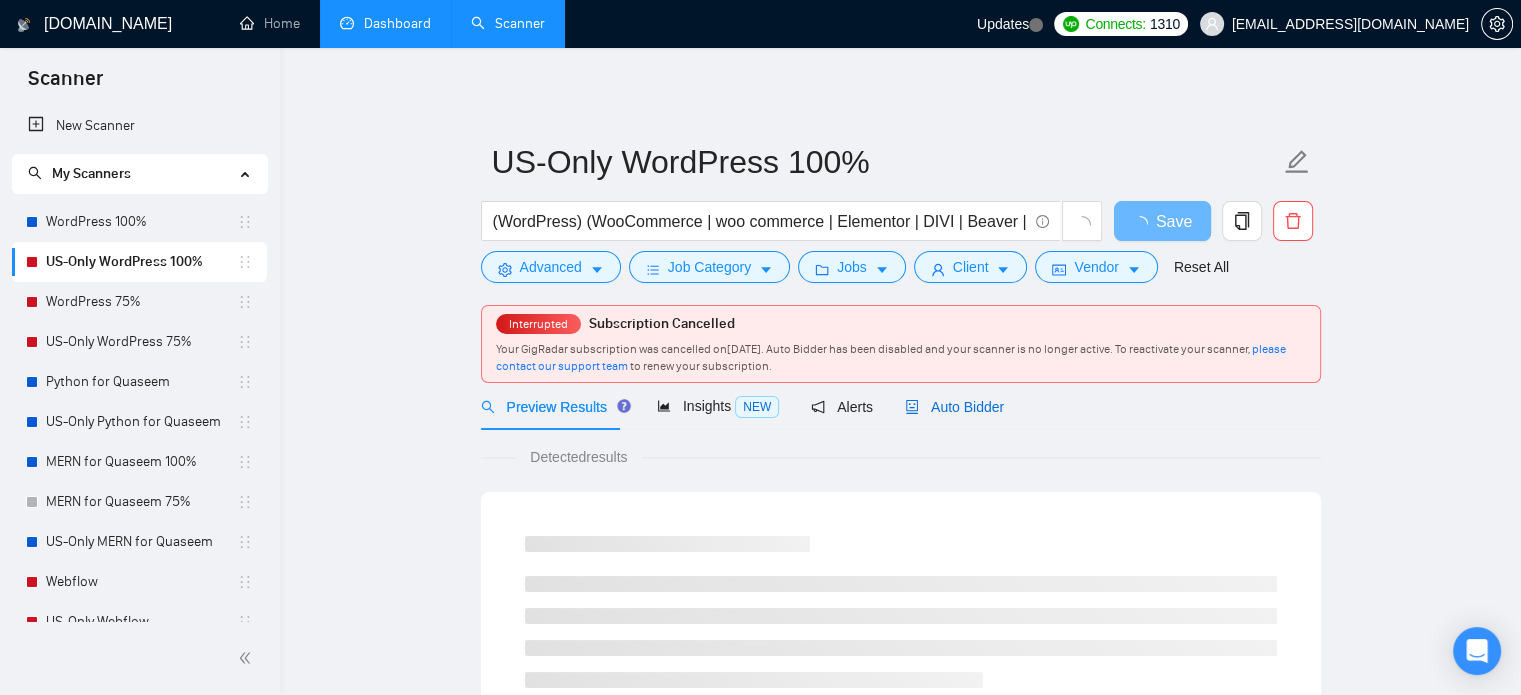click on "Auto Bidder" at bounding box center [954, 407] 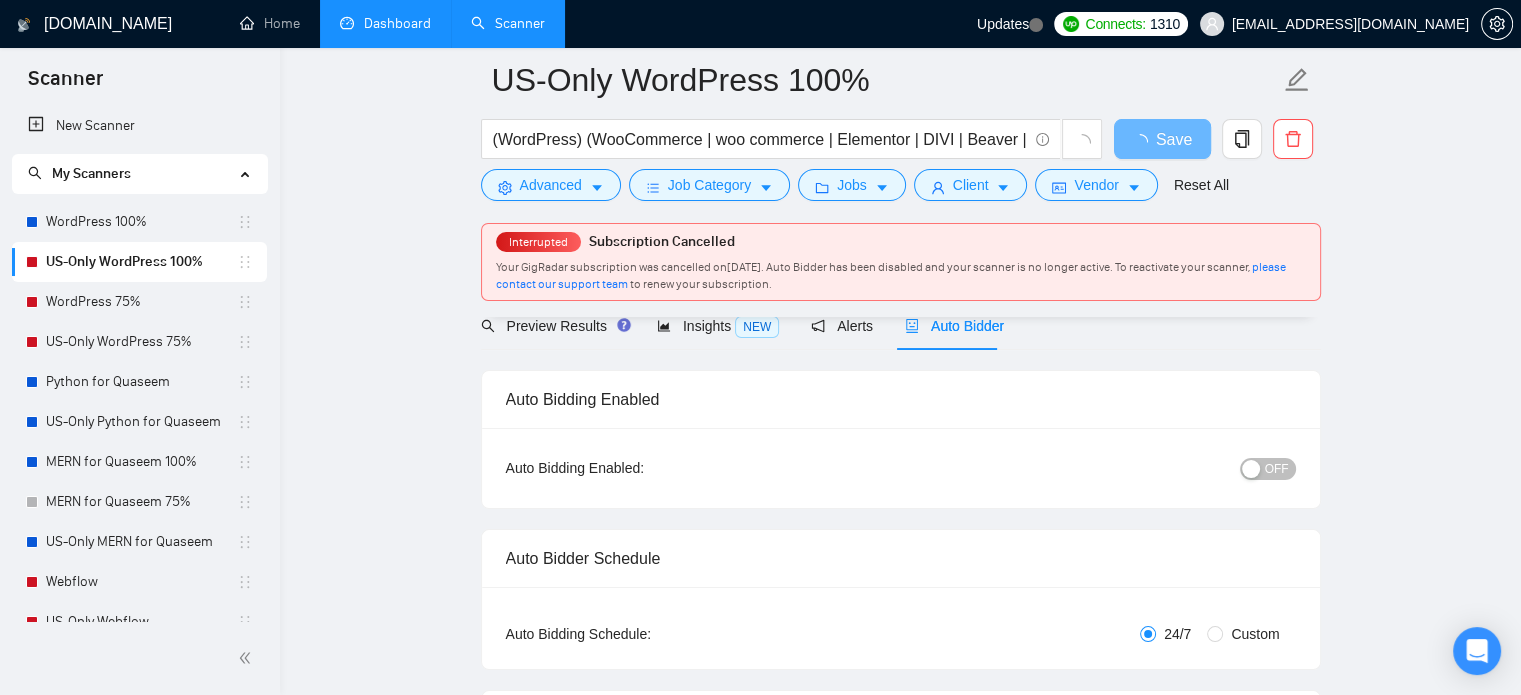 scroll, scrollTop: 200, scrollLeft: 0, axis: vertical 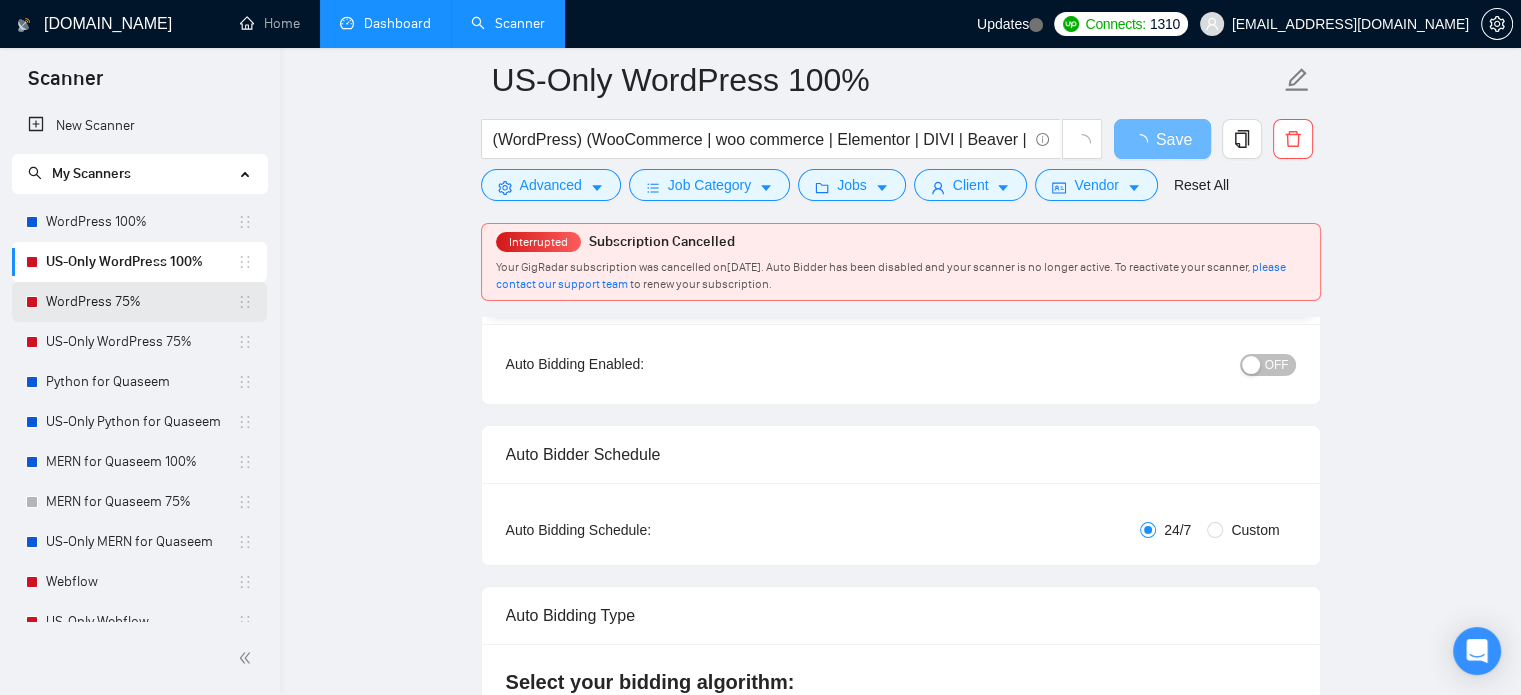click on "WordPress 75%" at bounding box center (141, 302) 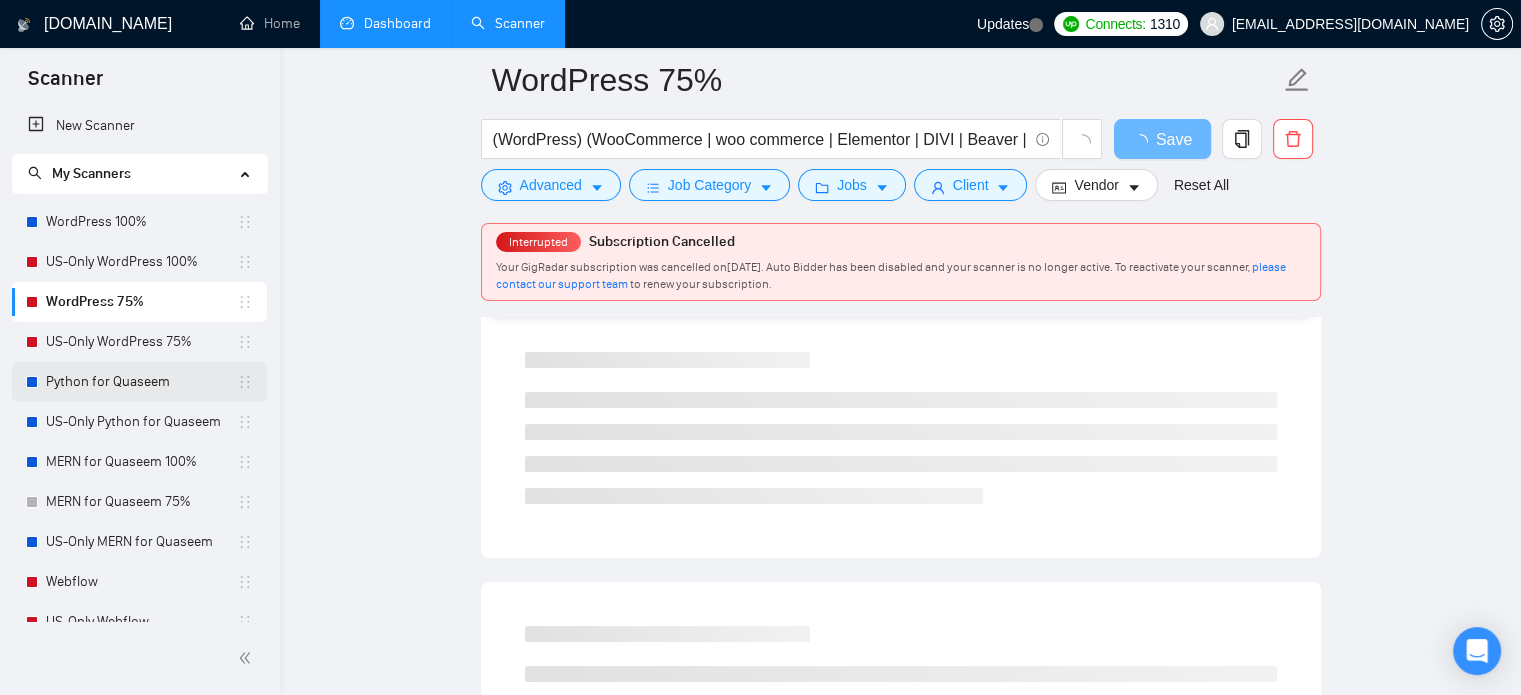 click on "Python for Quaseem" at bounding box center [141, 382] 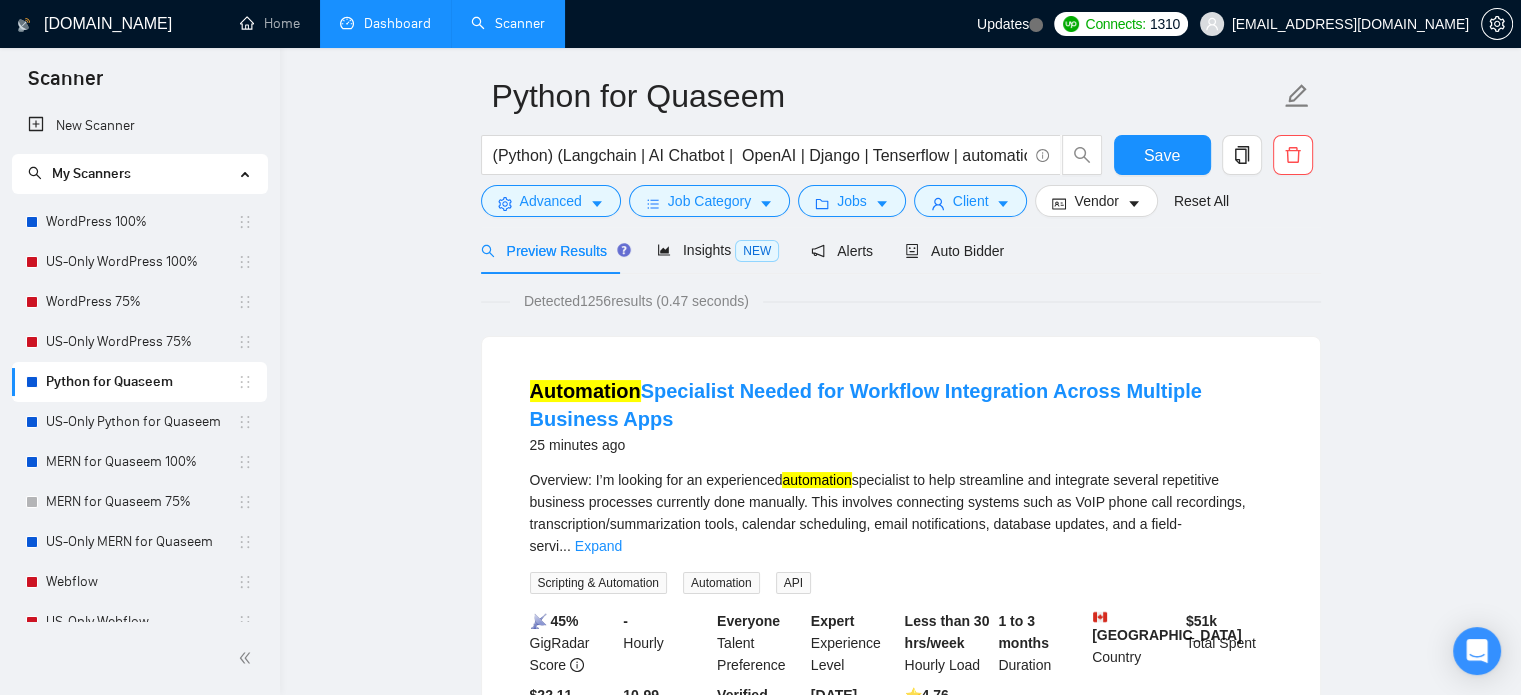 scroll, scrollTop: 0, scrollLeft: 0, axis: both 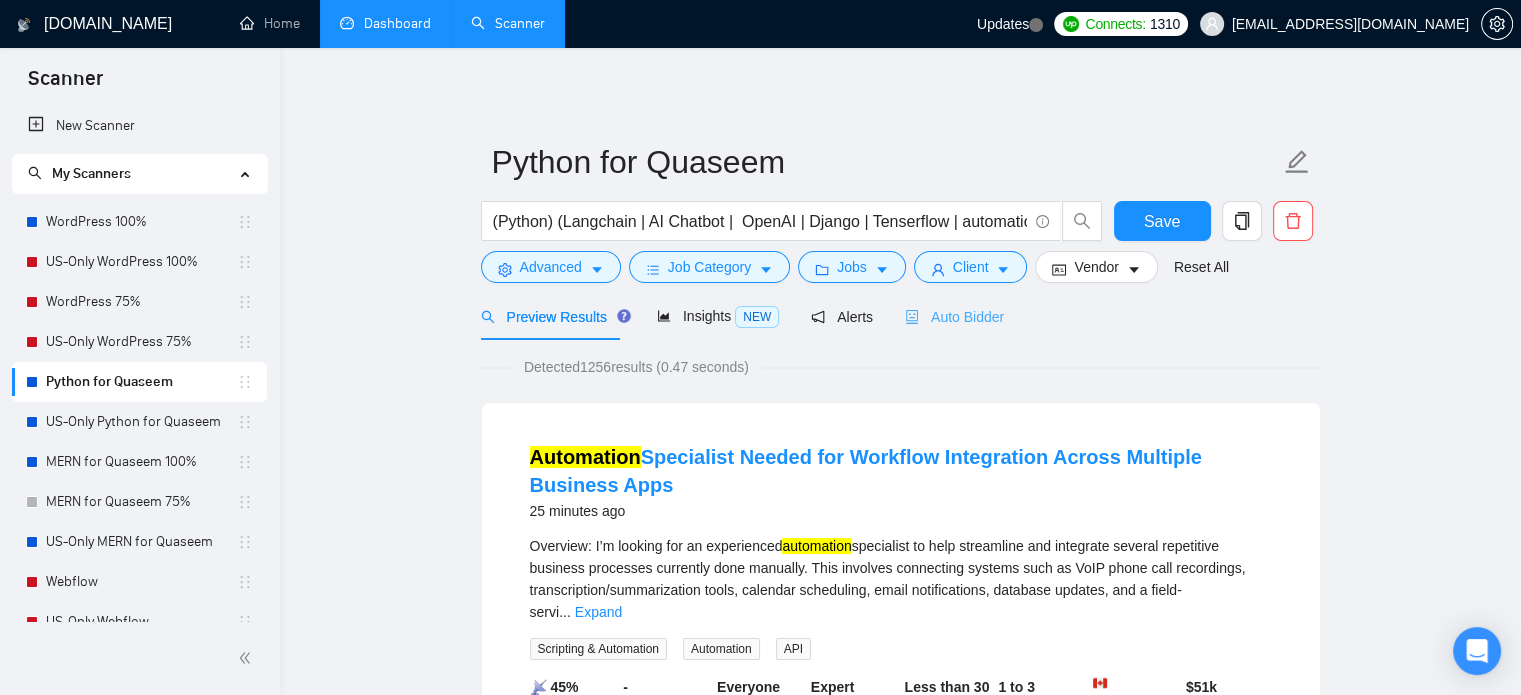 click on "Auto Bidder" at bounding box center [954, 316] 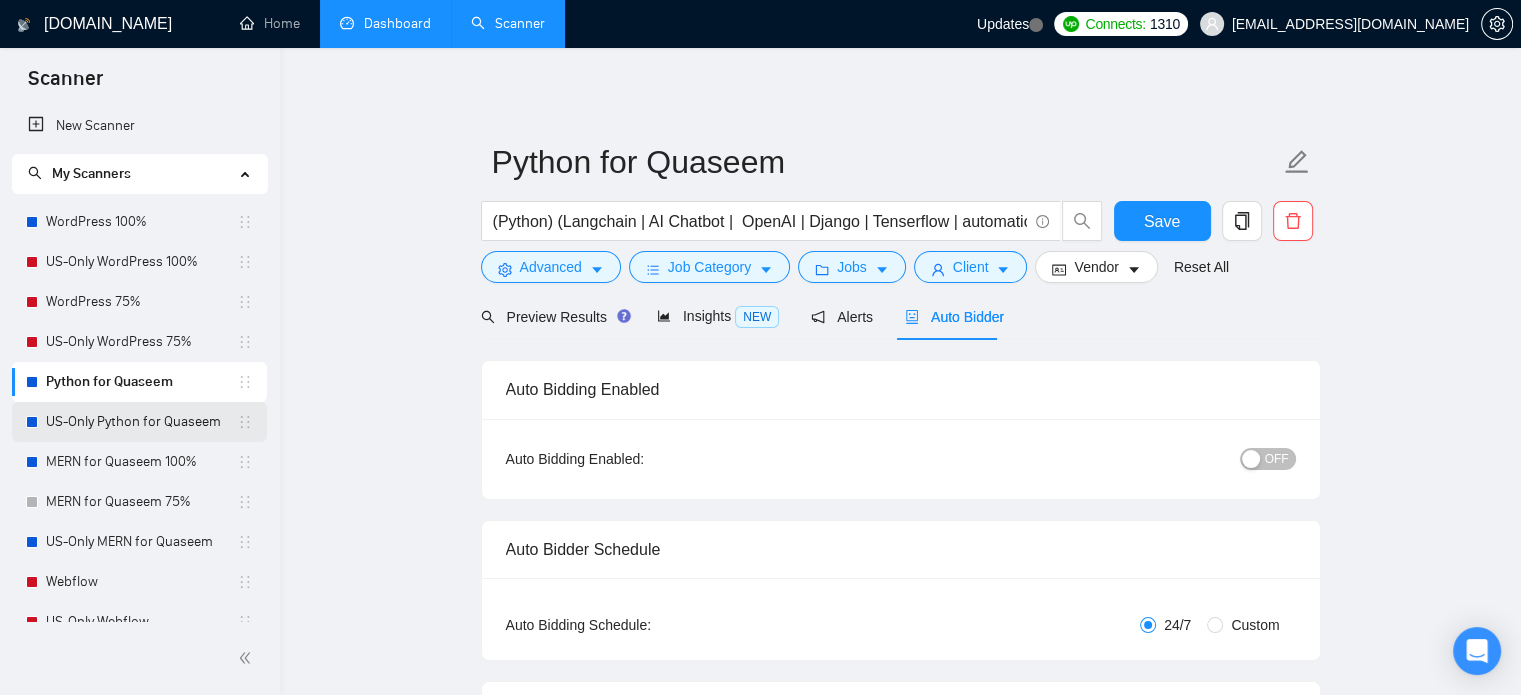 click on "US-Only Python for Quaseem" at bounding box center [141, 422] 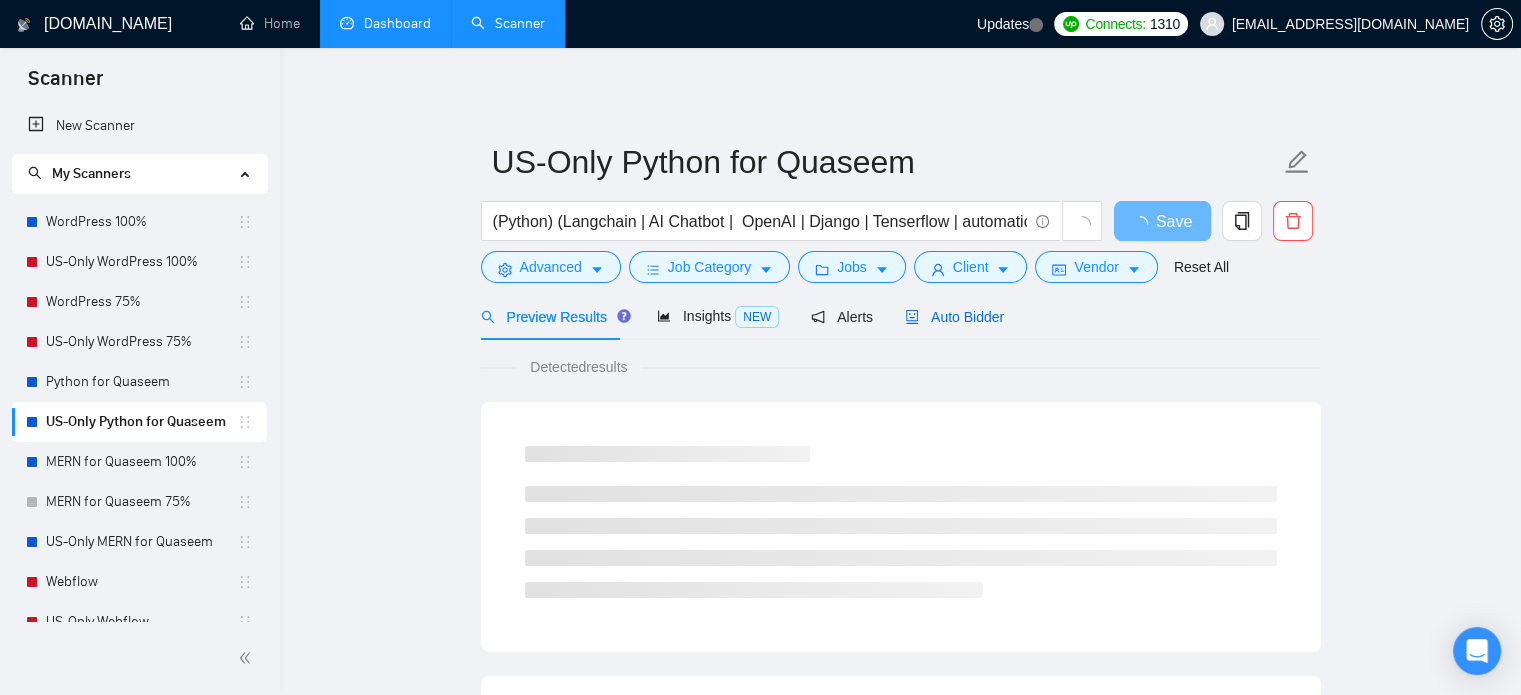 click on "Auto Bidder" at bounding box center [954, 317] 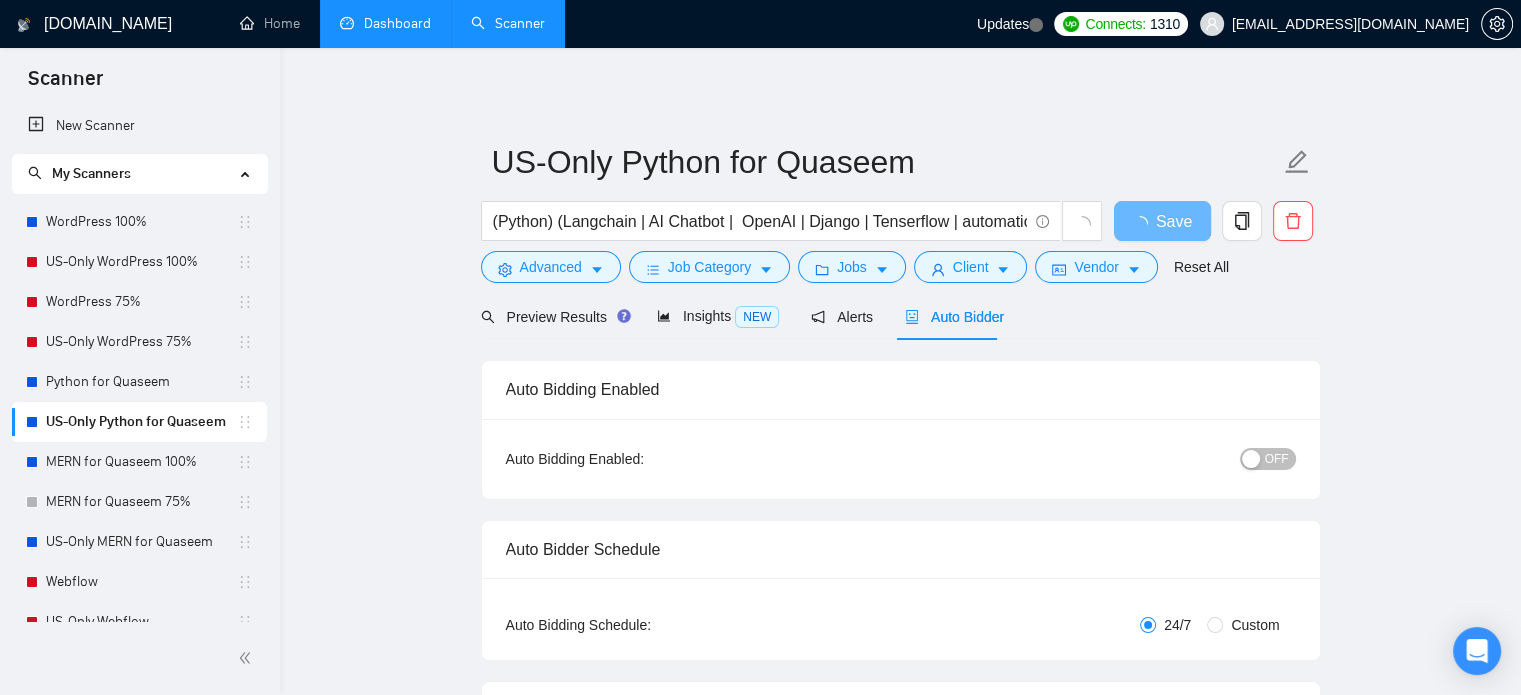type 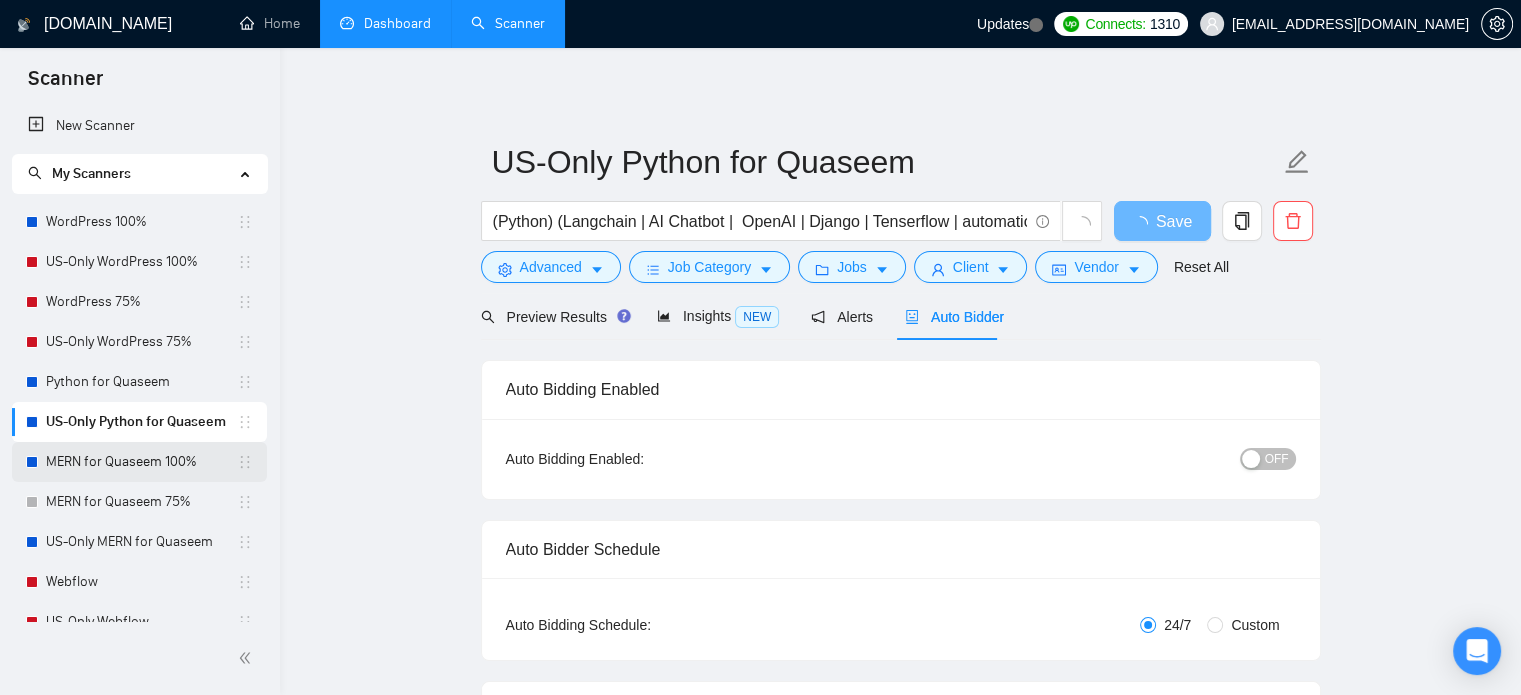 click on "MERN for Quaseem 100%" at bounding box center (141, 462) 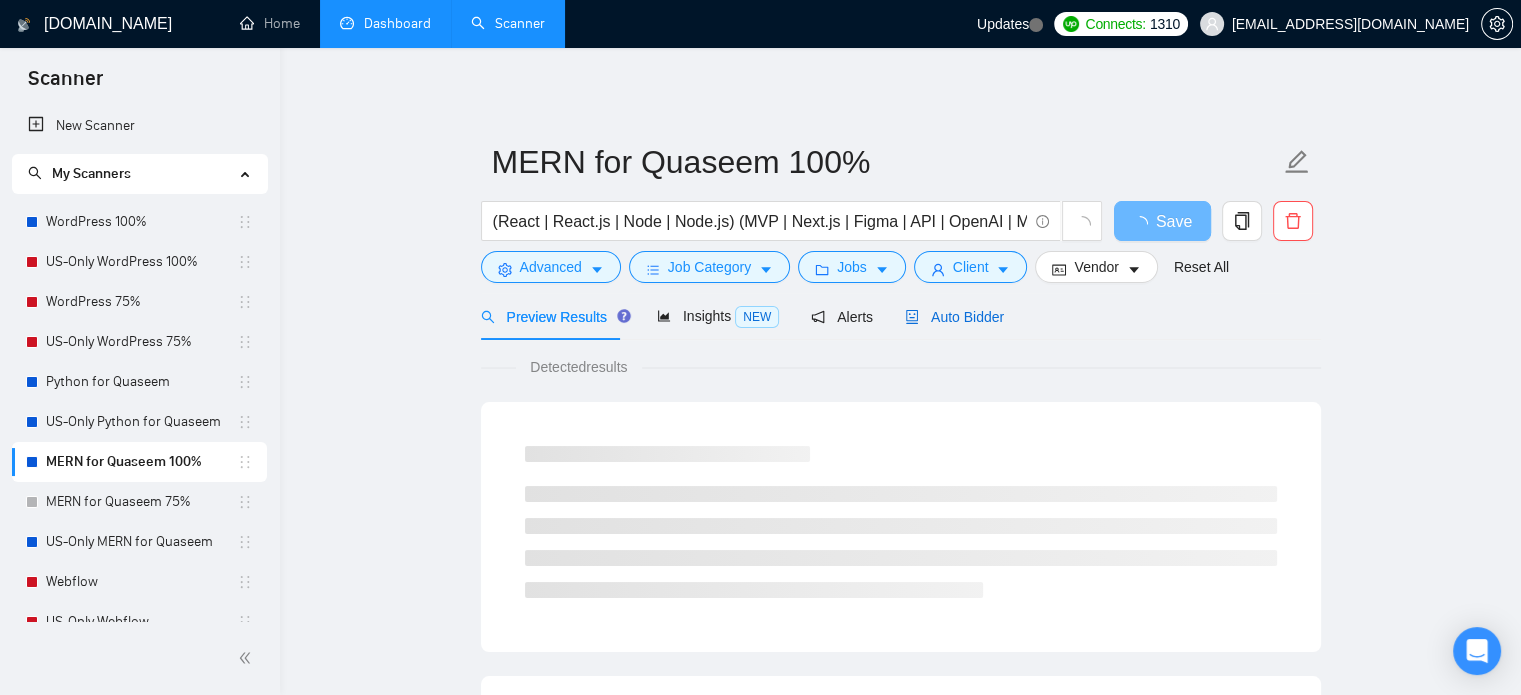 click on "Auto Bidder" at bounding box center (954, 317) 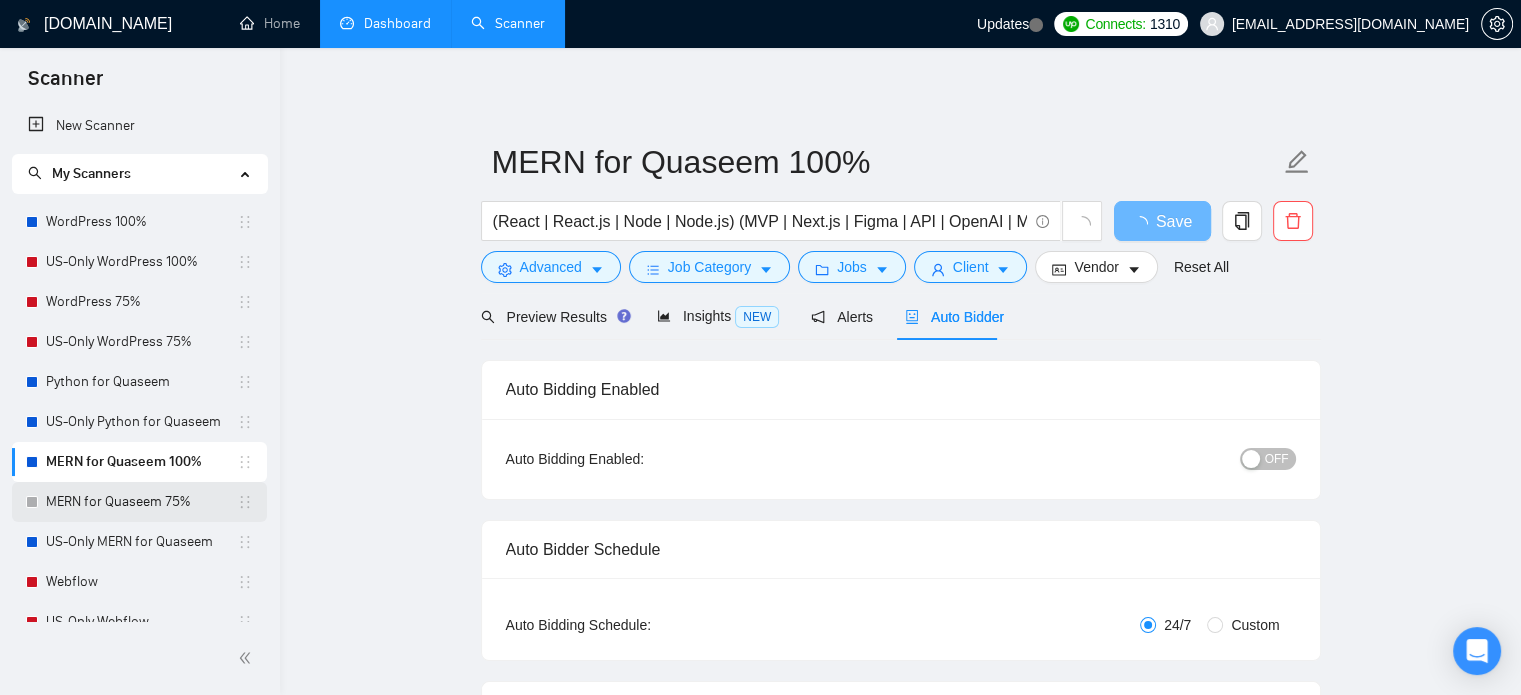 click on "MERN for Quaseem 75%" at bounding box center (141, 502) 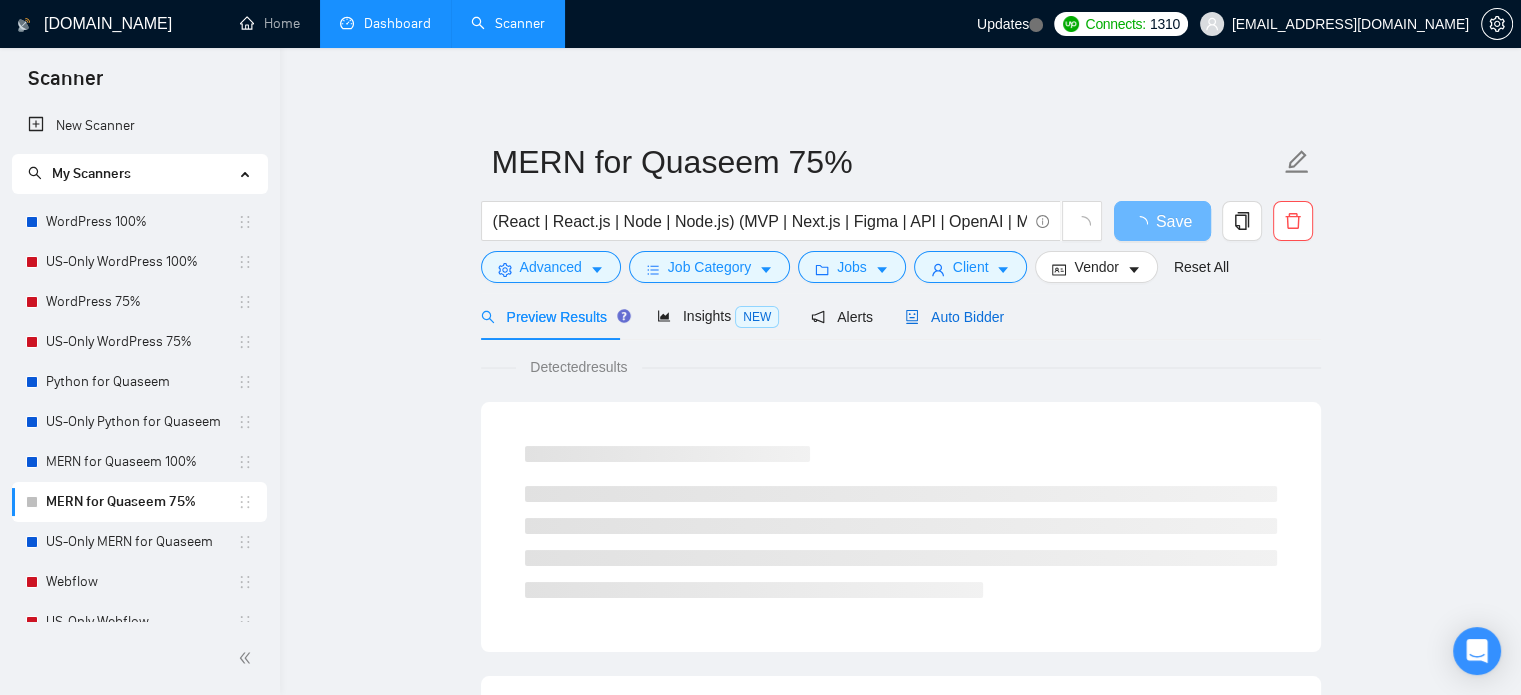 click on "Auto Bidder" at bounding box center [954, 317] 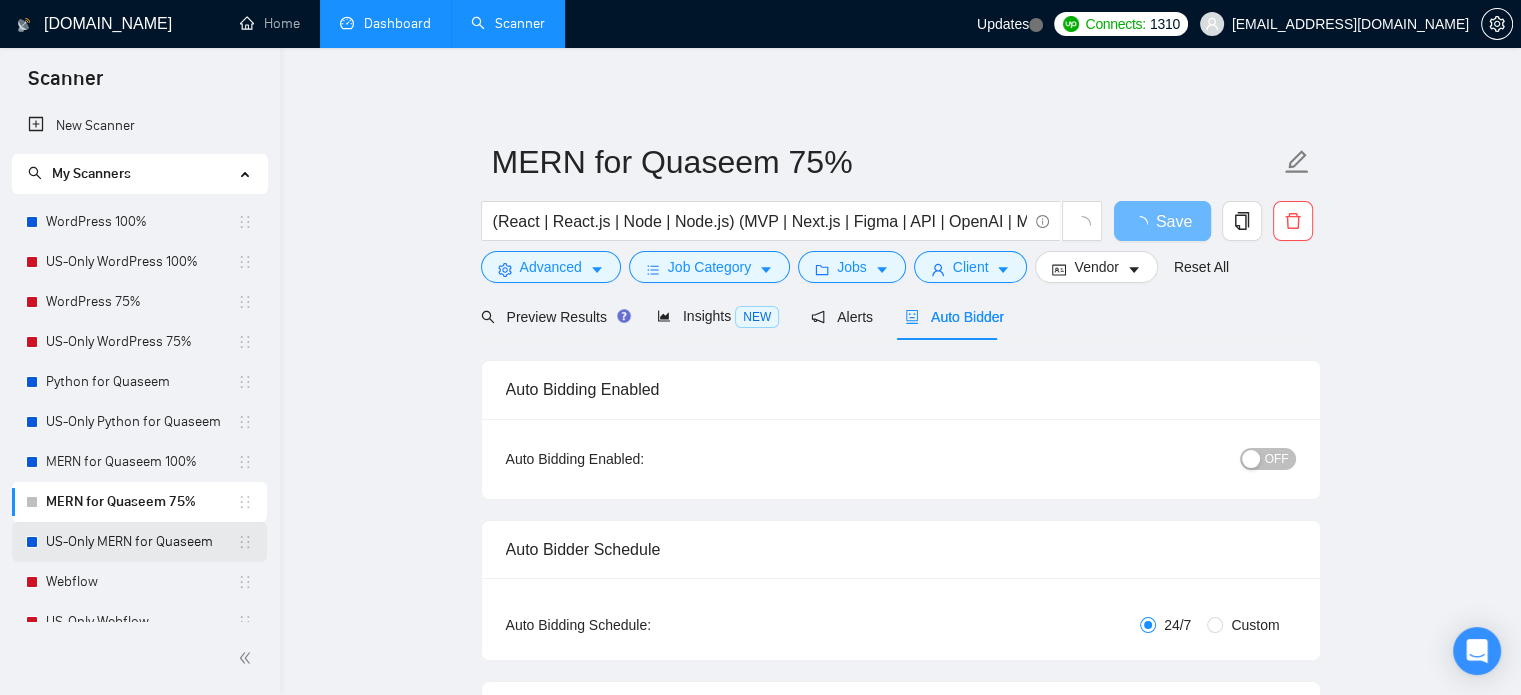 click on "US-Only MERN for Quaseem" at bounding box center (141, 542) 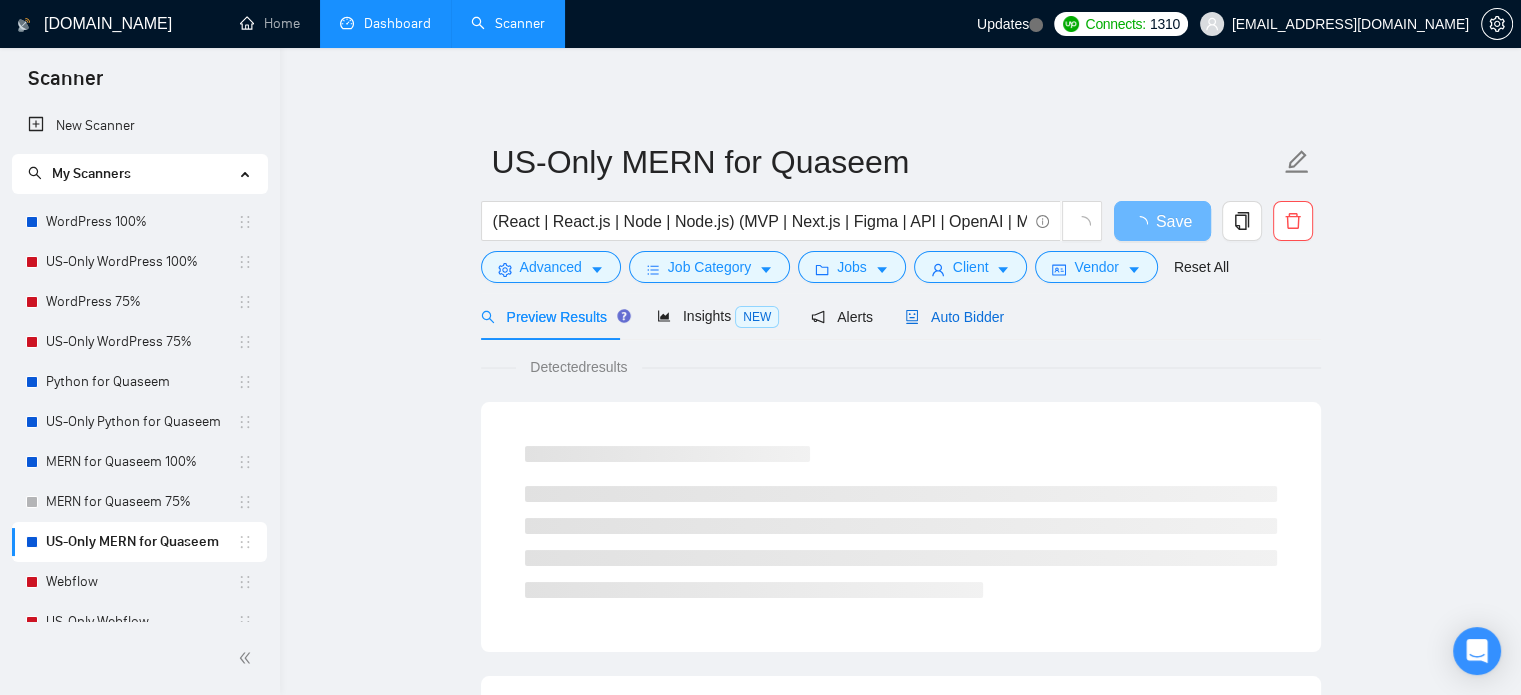 click on "Auto Bidder" at bounding box center [954, 317] 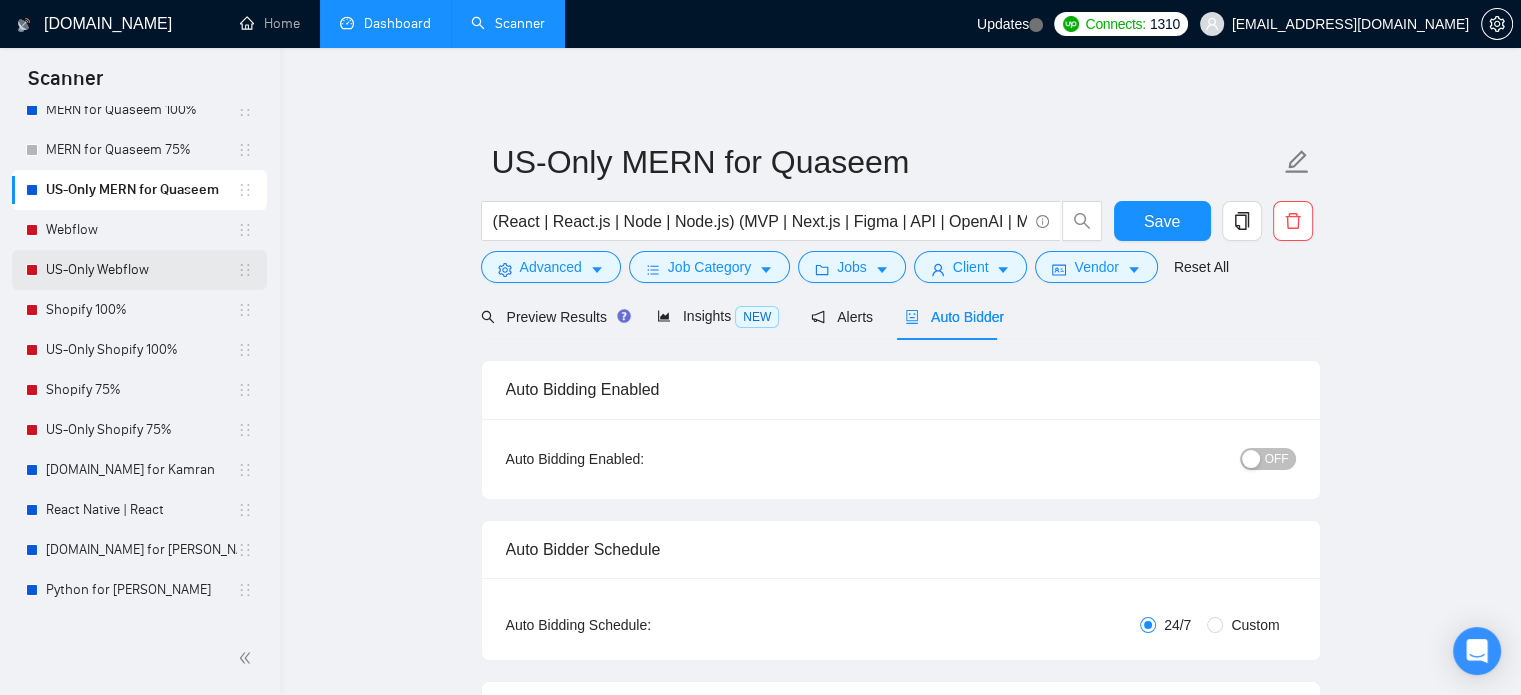 scroll, scrollTop: 380, scrollLeft: 0, axis: vertical 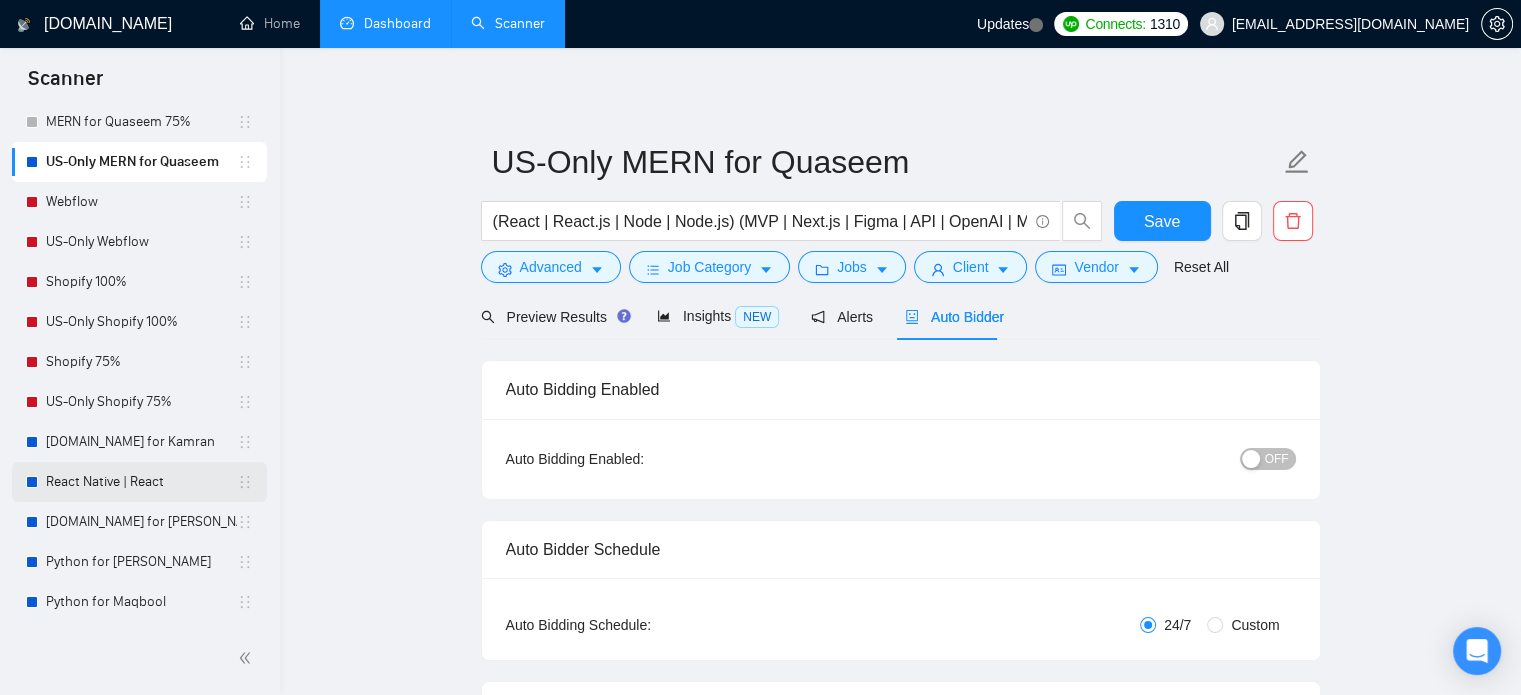 click on "React Native | React" at bounding box center (141, 482) 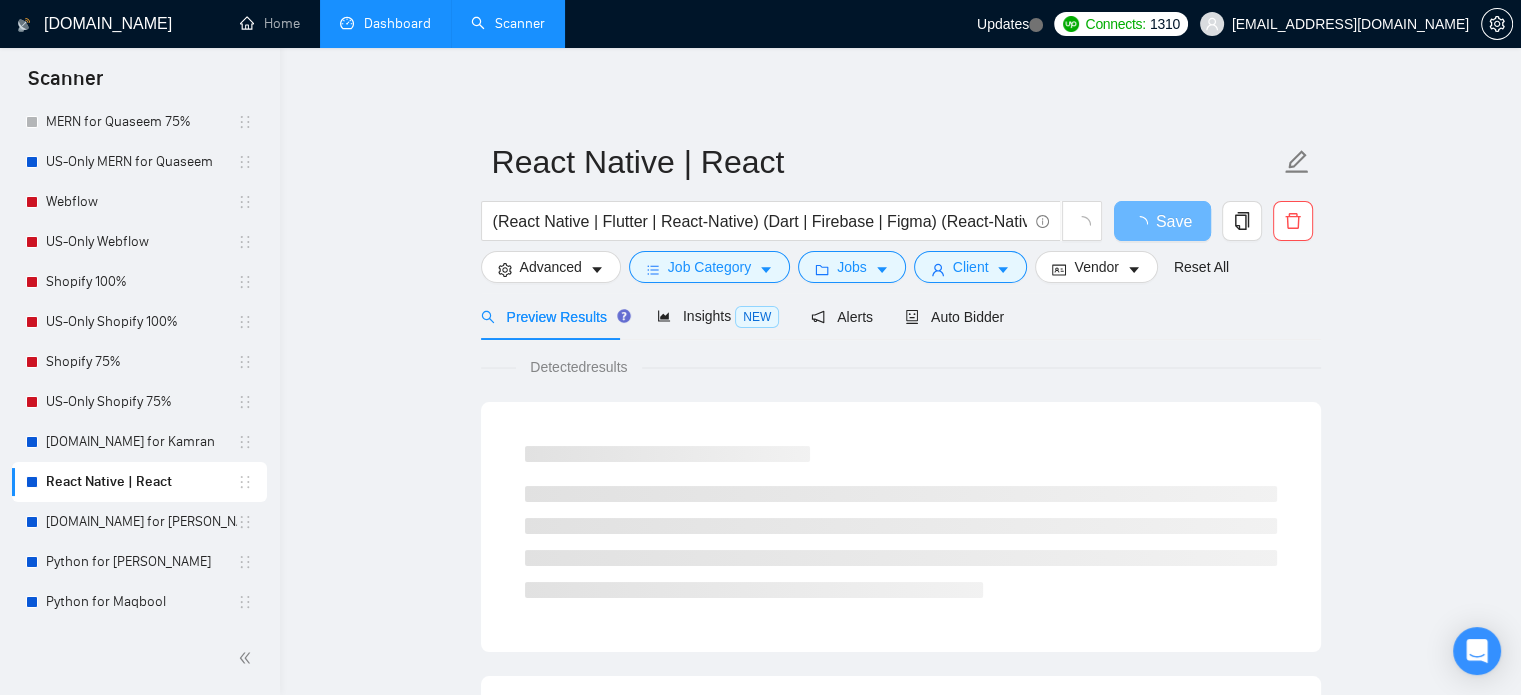 click on "Auto Bidder" at bounding box center (954, 316) 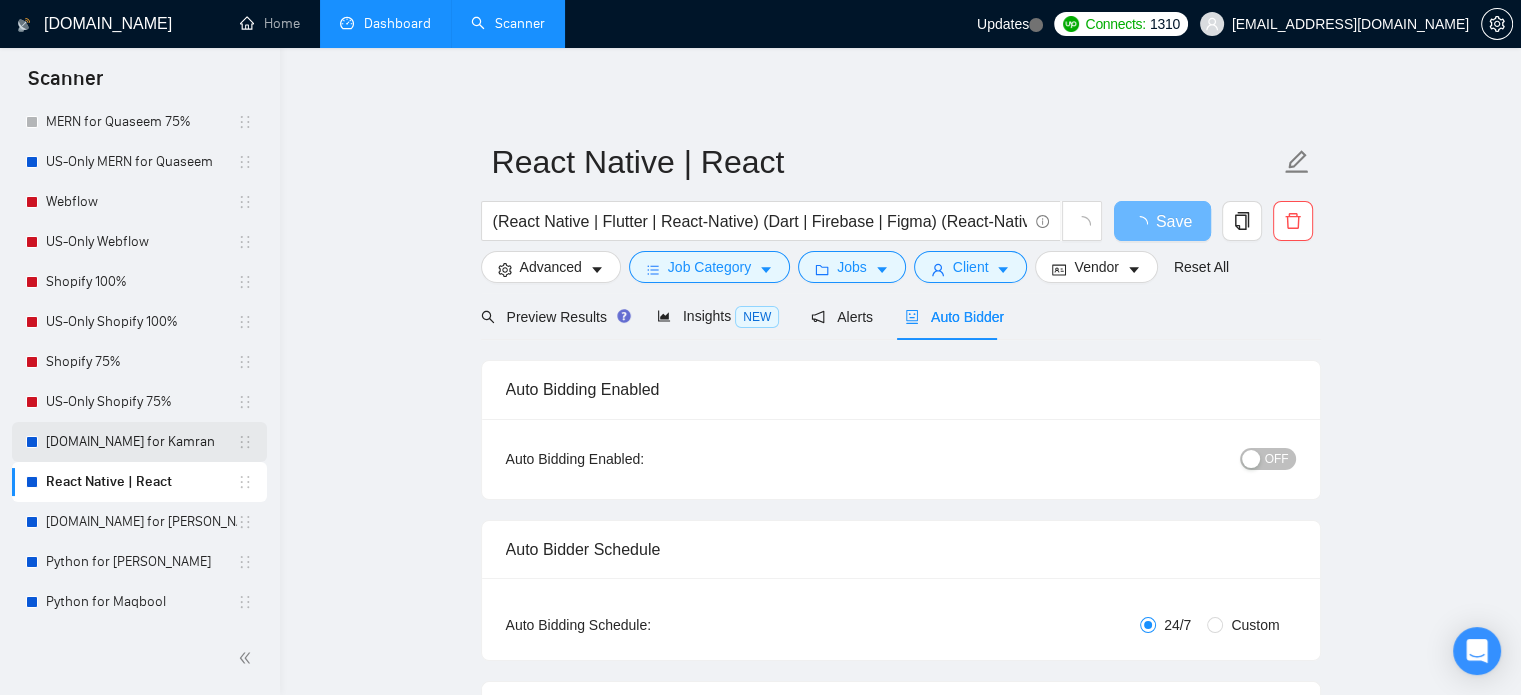 click on "[DOMAIN_NAME] for Kamran" at bounding box center (141, 442) 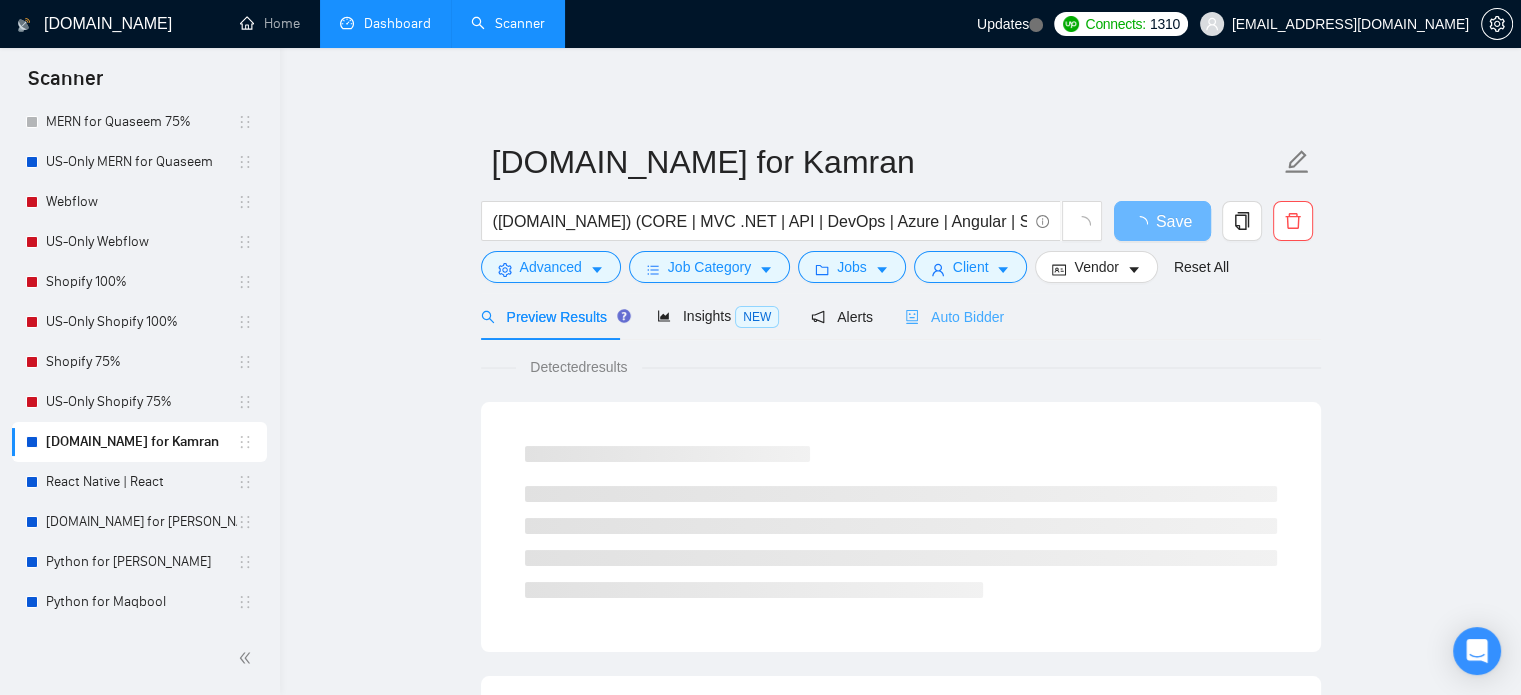 click on "Auto Bidder" at bounding box center [954, 316] 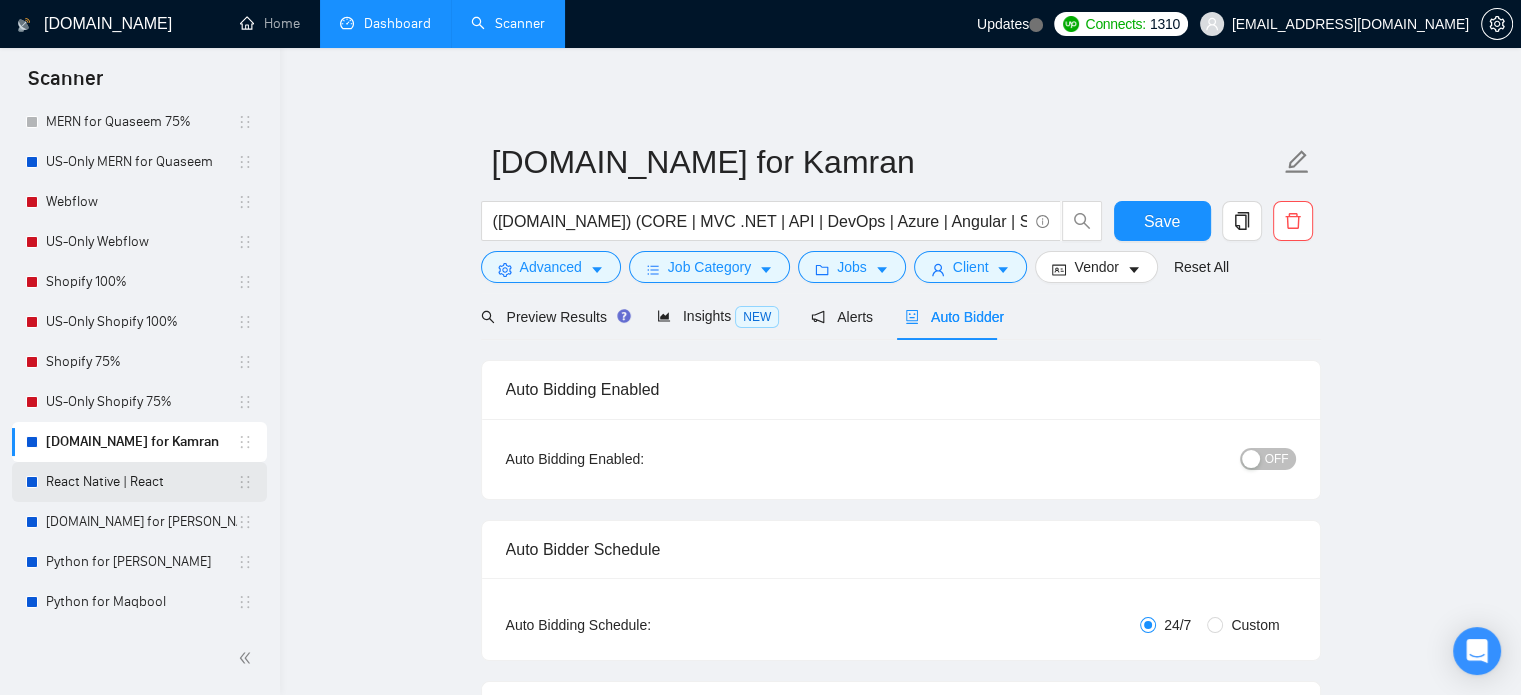 click on "React Native | React" at bounding box center [141, 482] 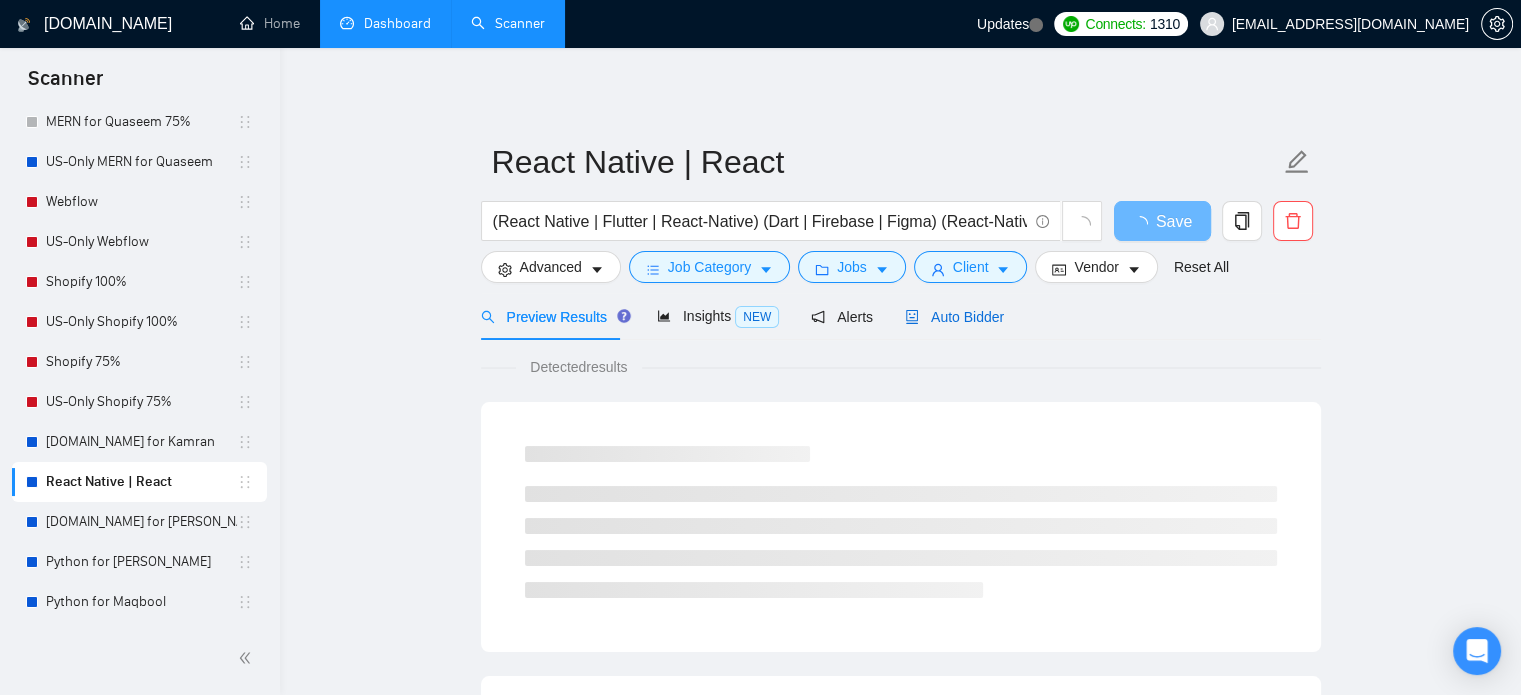 click on "Auto Bidder" at bounding box center (954, 317) 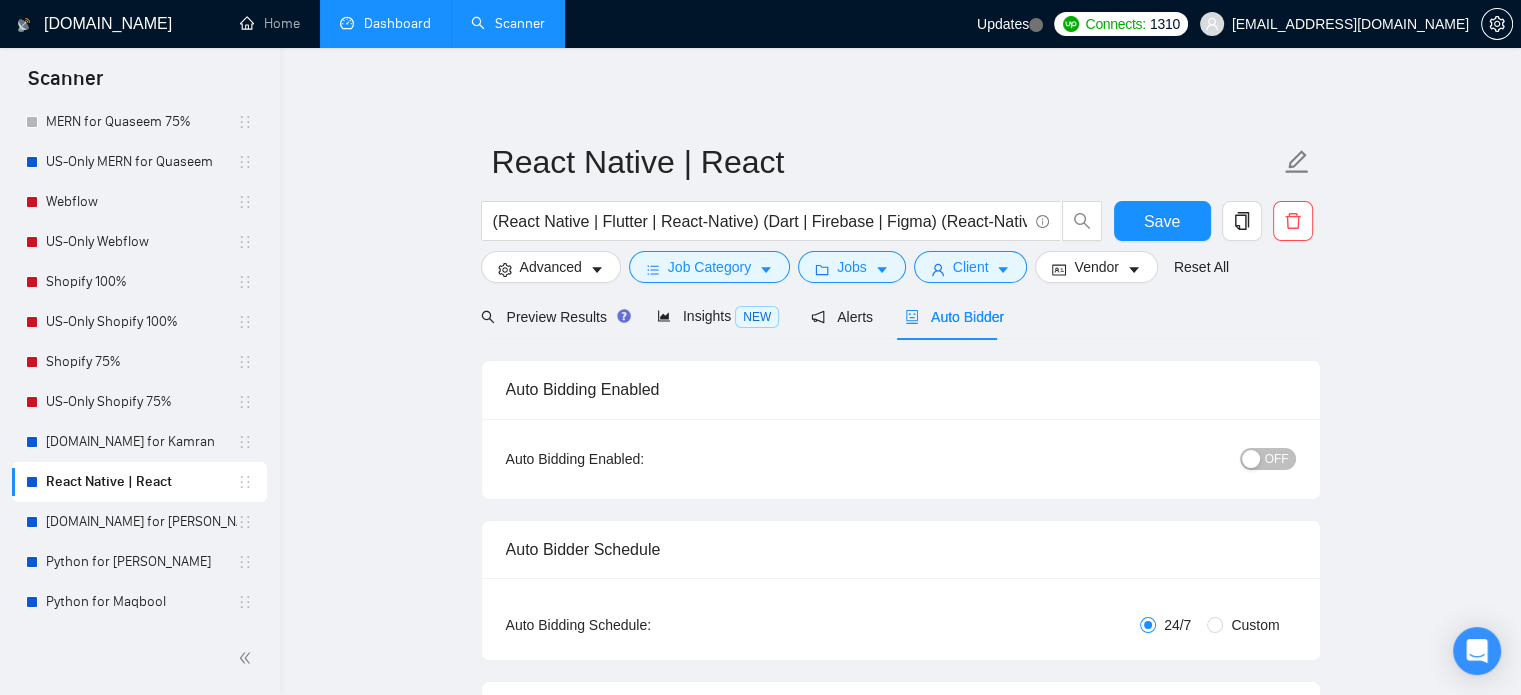 click on "Dashboard" at bounding box center [385, 23] 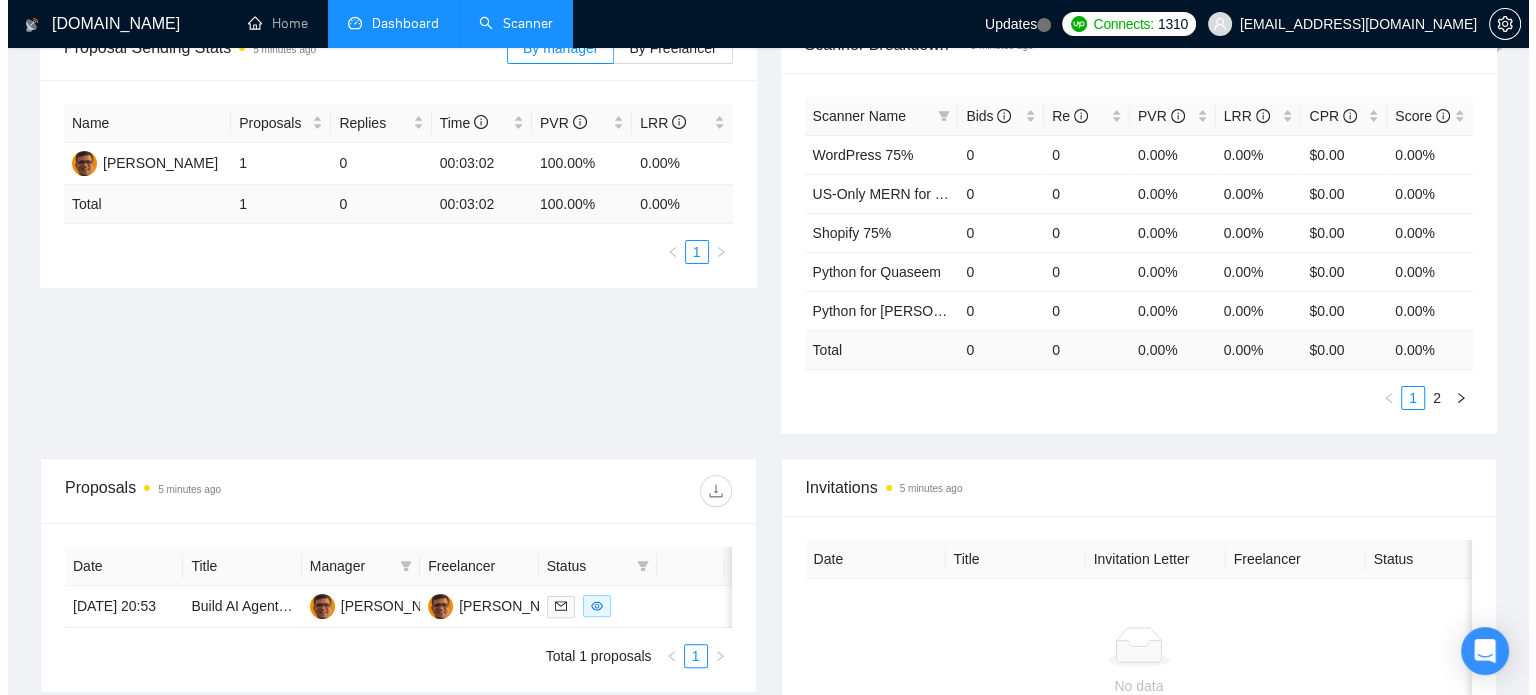 scroll, scrollTop: 400, scrollLeft: 0, axis: vertical 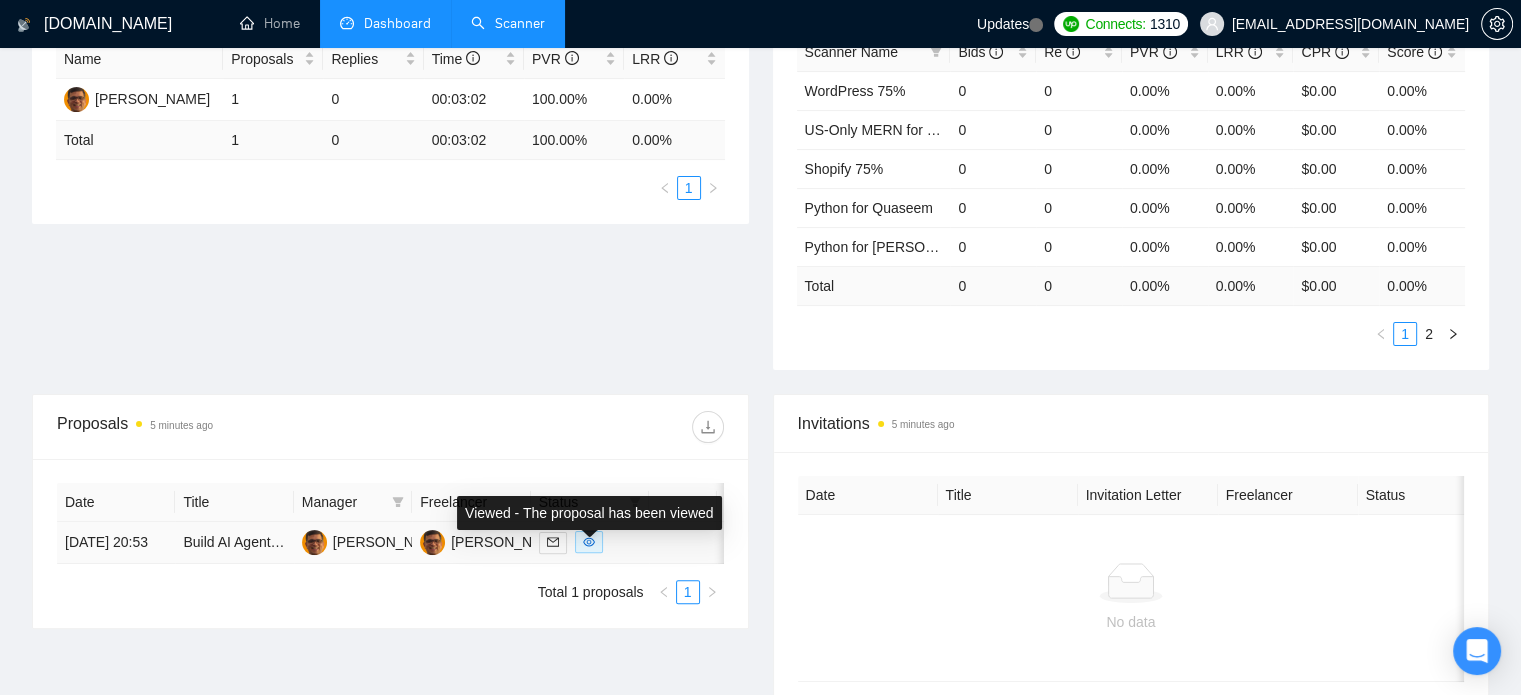 click at bounding box center [589, 542] 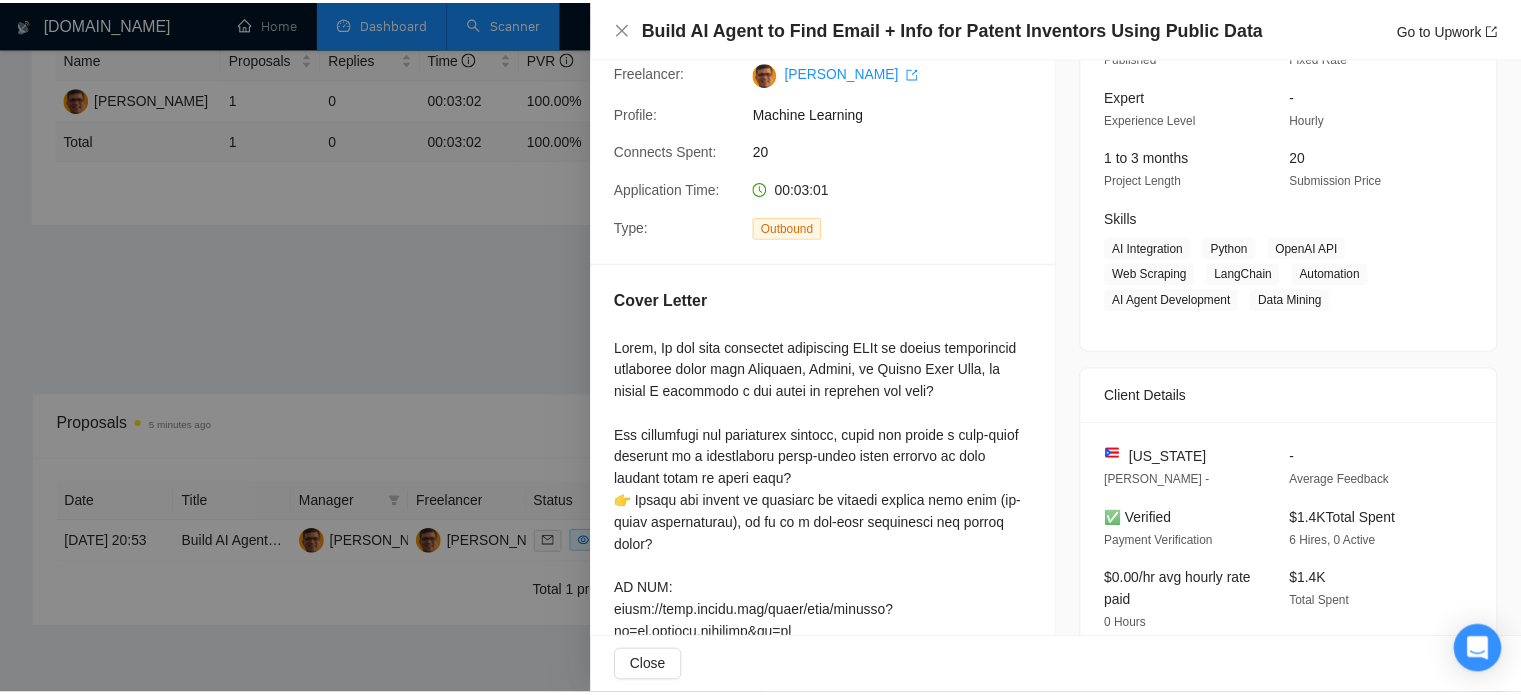 scroll, scrollTop: 0, scrollLeft: 0, axis: both 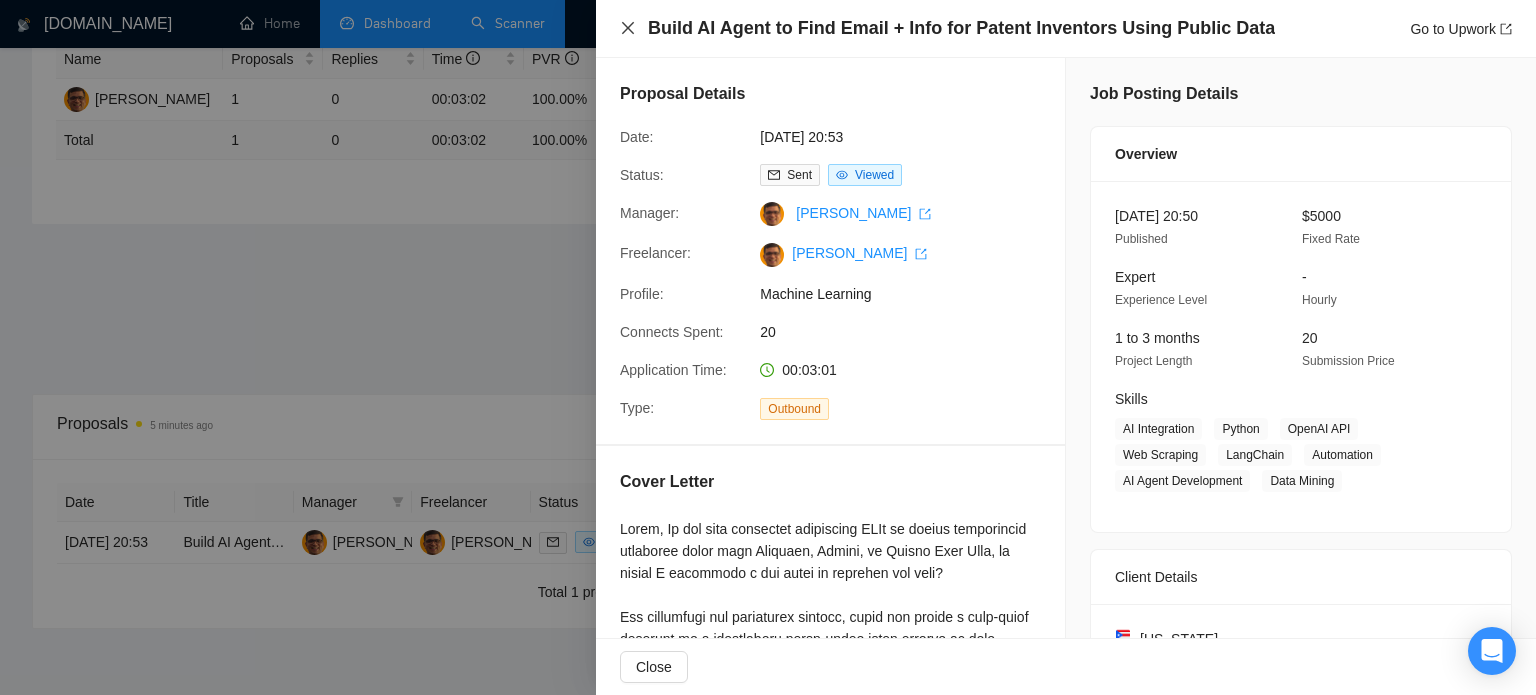 click 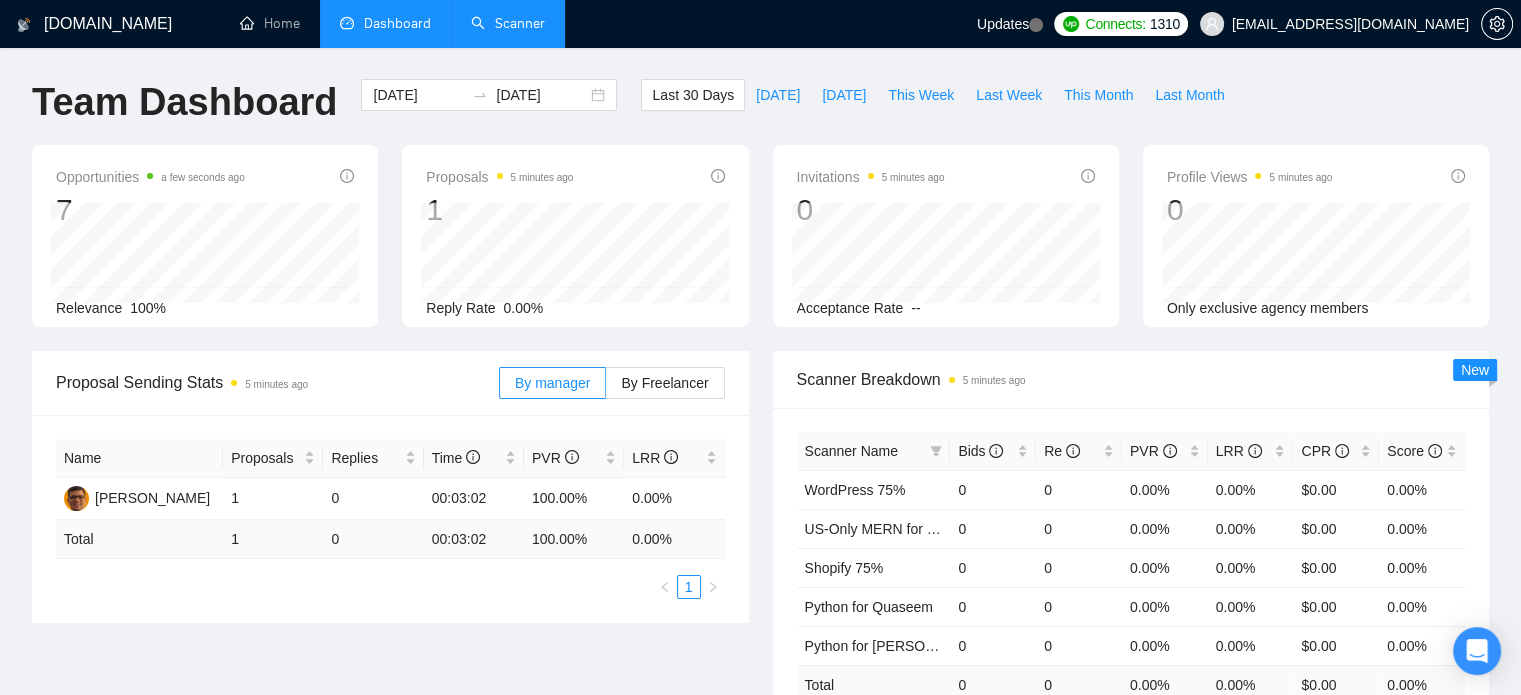scroll, scrollTop: 0, scrollLeft: 0, axis: both 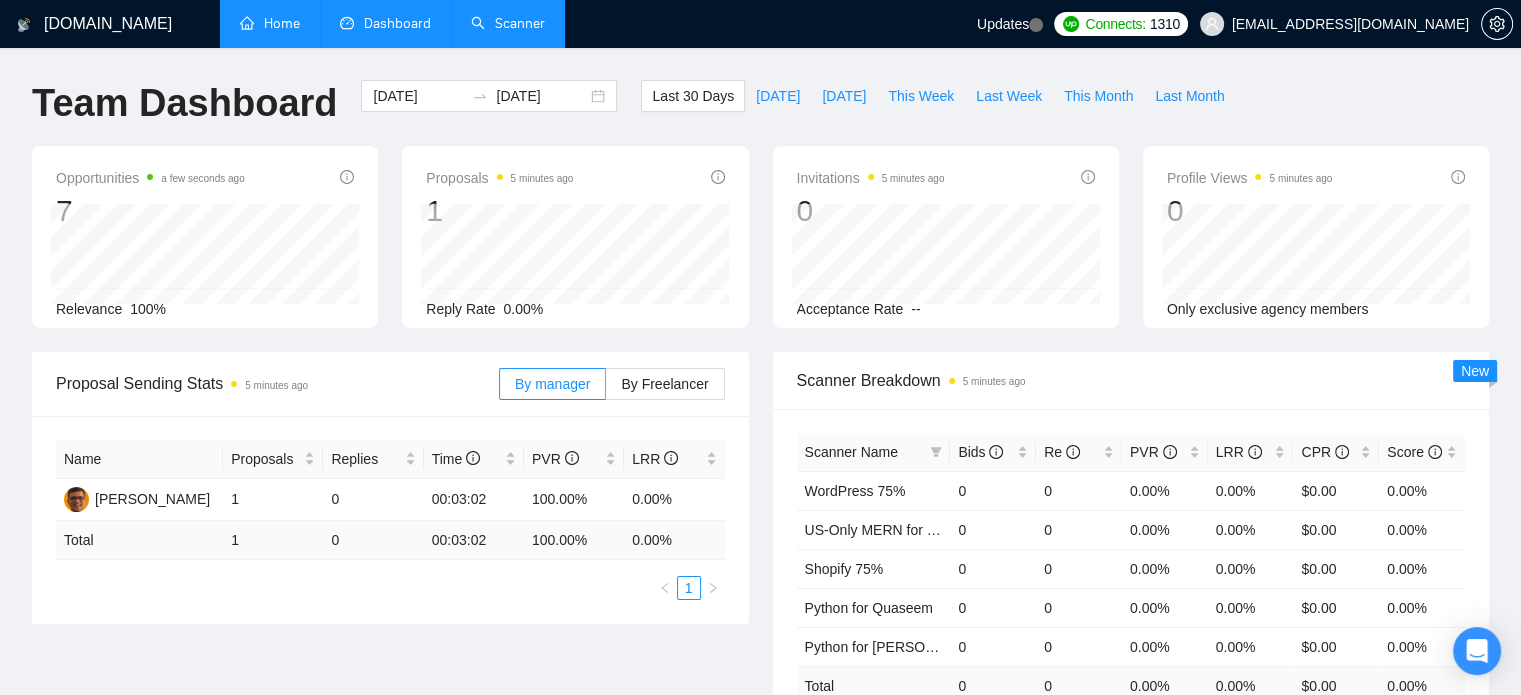 click on "Home" at bounding box center [270, 23] 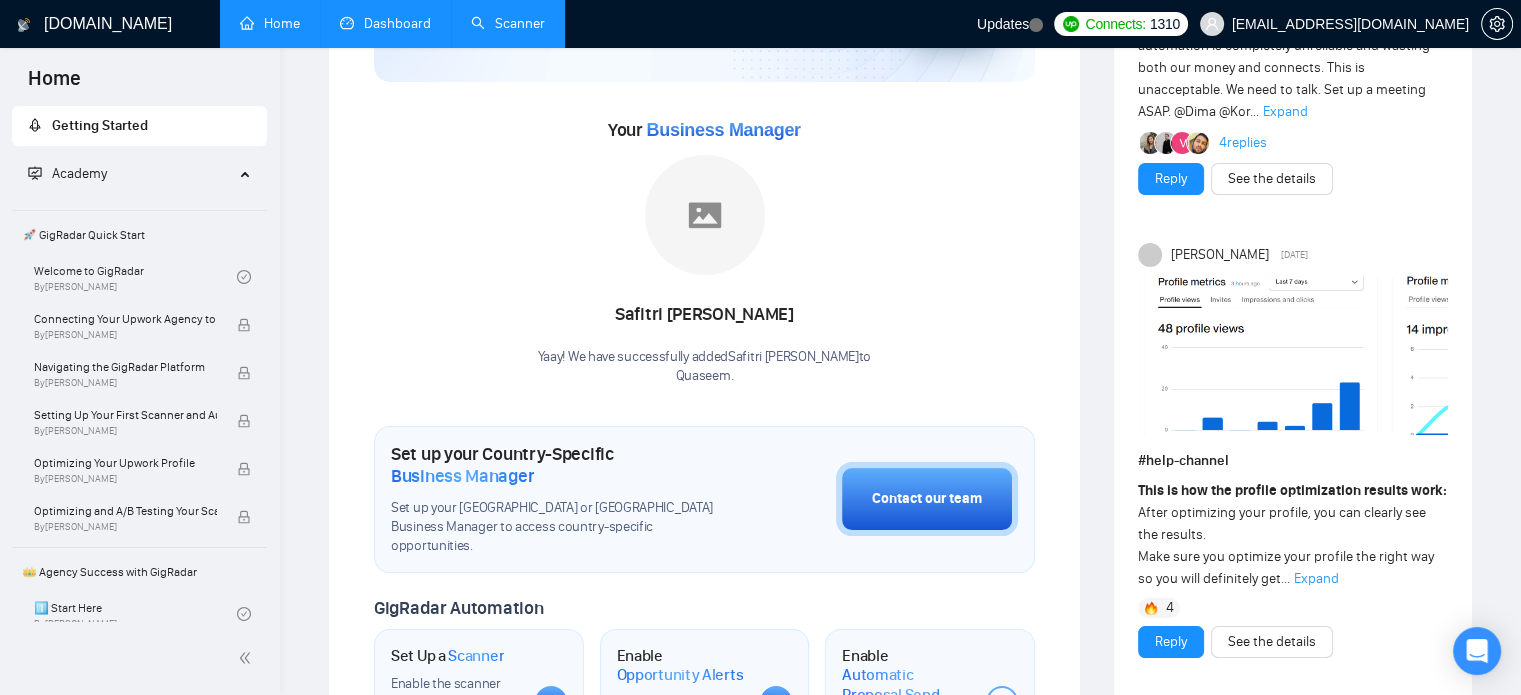 scroll, scrollTop: 0, scrollLeft: 0, axis: both 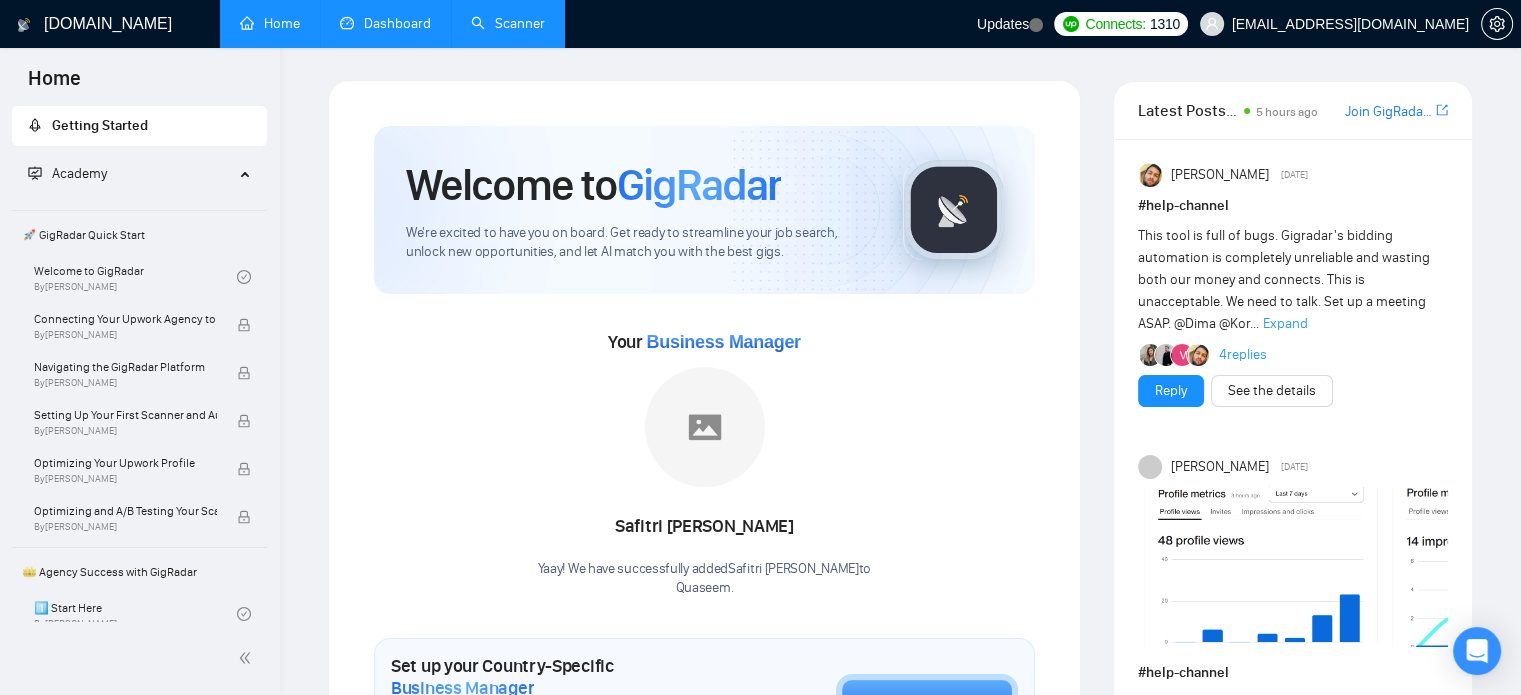 click on "Scanner" at bounding box center (508, 23) 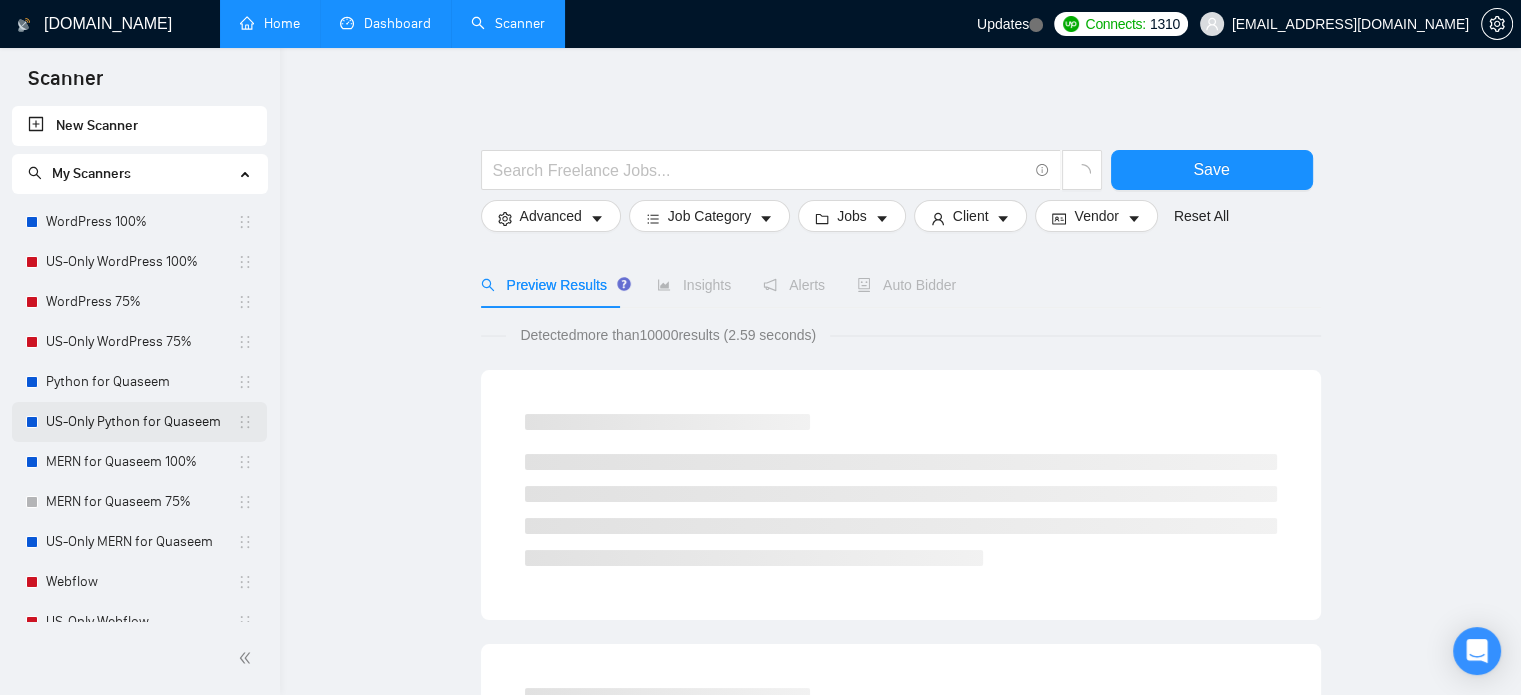 click on "US-Only Python for Quaseem" at bounding box center (141, 422) 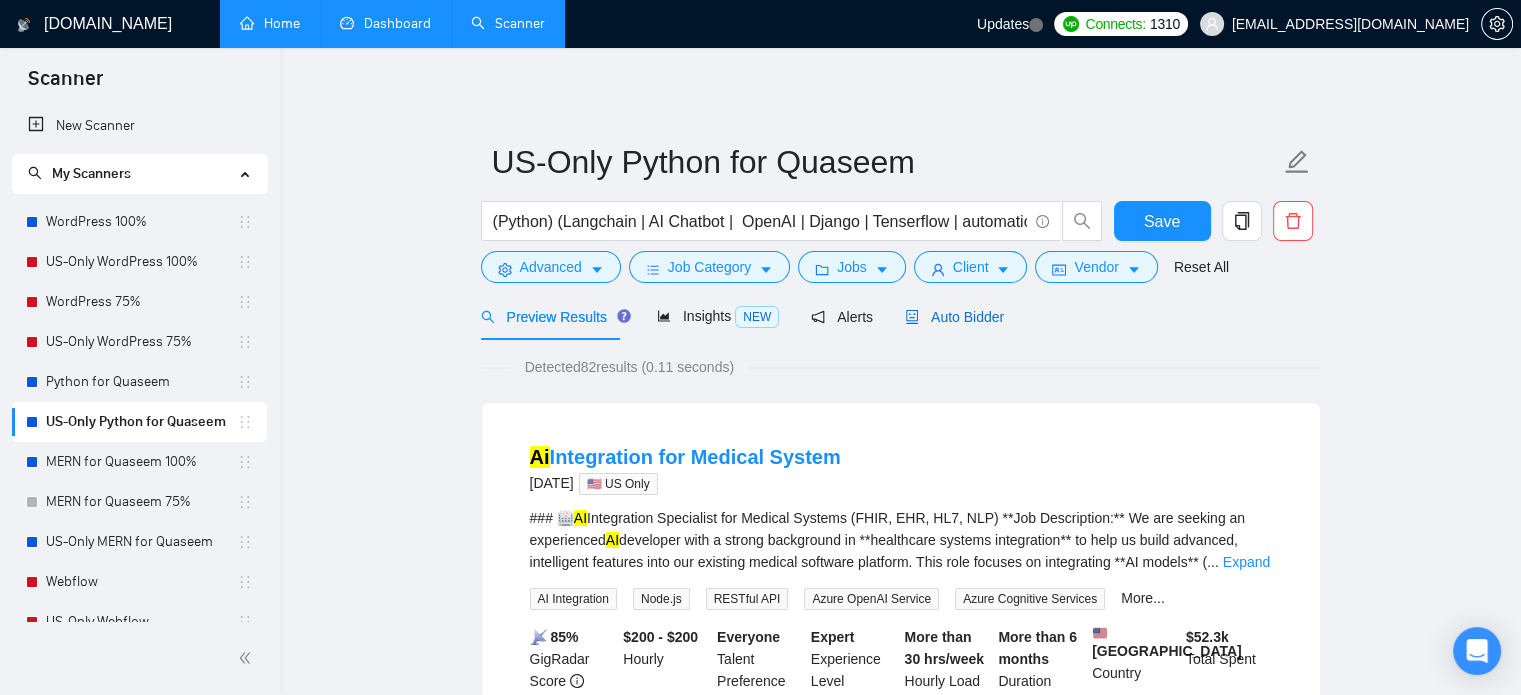 click on "Auto Bidder" at bounding box center [954, 317] 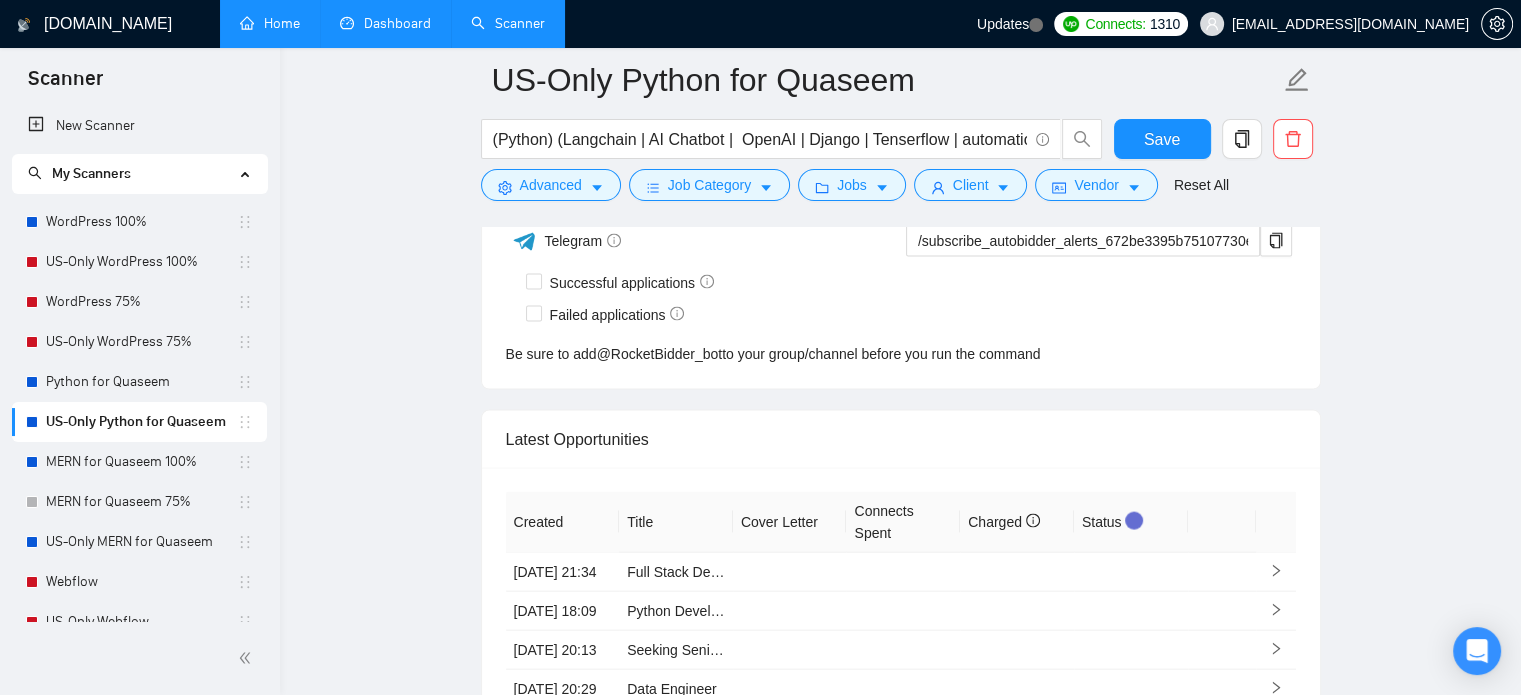 scroll, scrollTop: 4195, scrollLeft: 0, axis: vertical 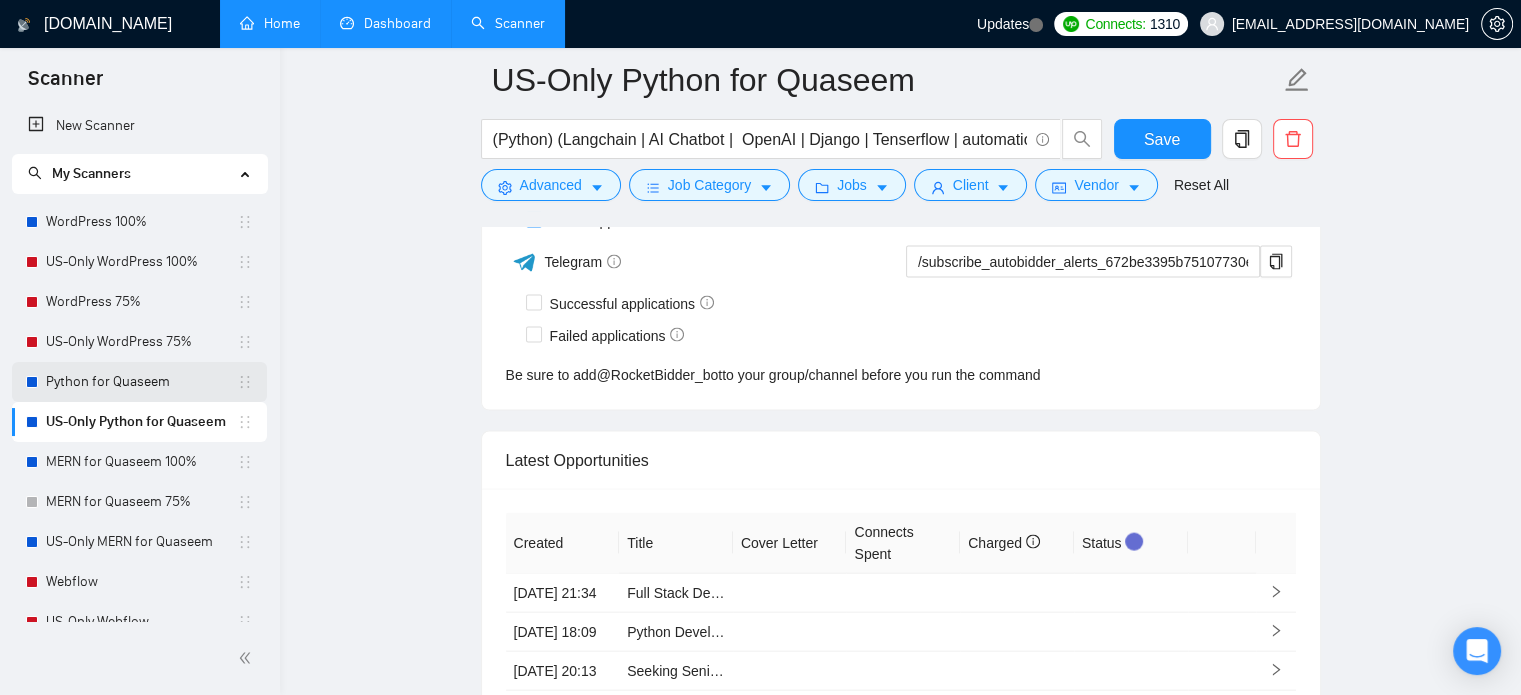 click on "Python for Quaseem" at bounding box center (141, 382) 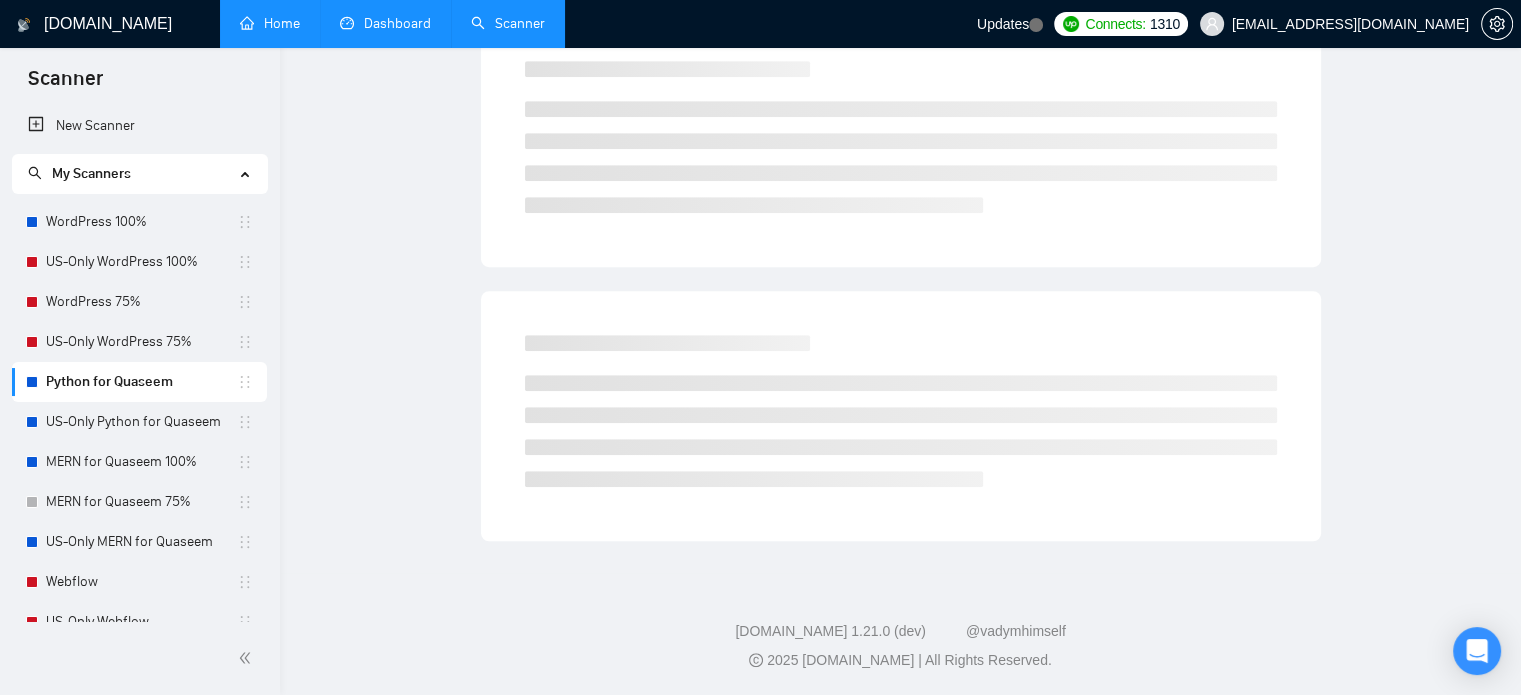 scroll, scrollTop: 35, scrollLeft: 0, axis: vertical 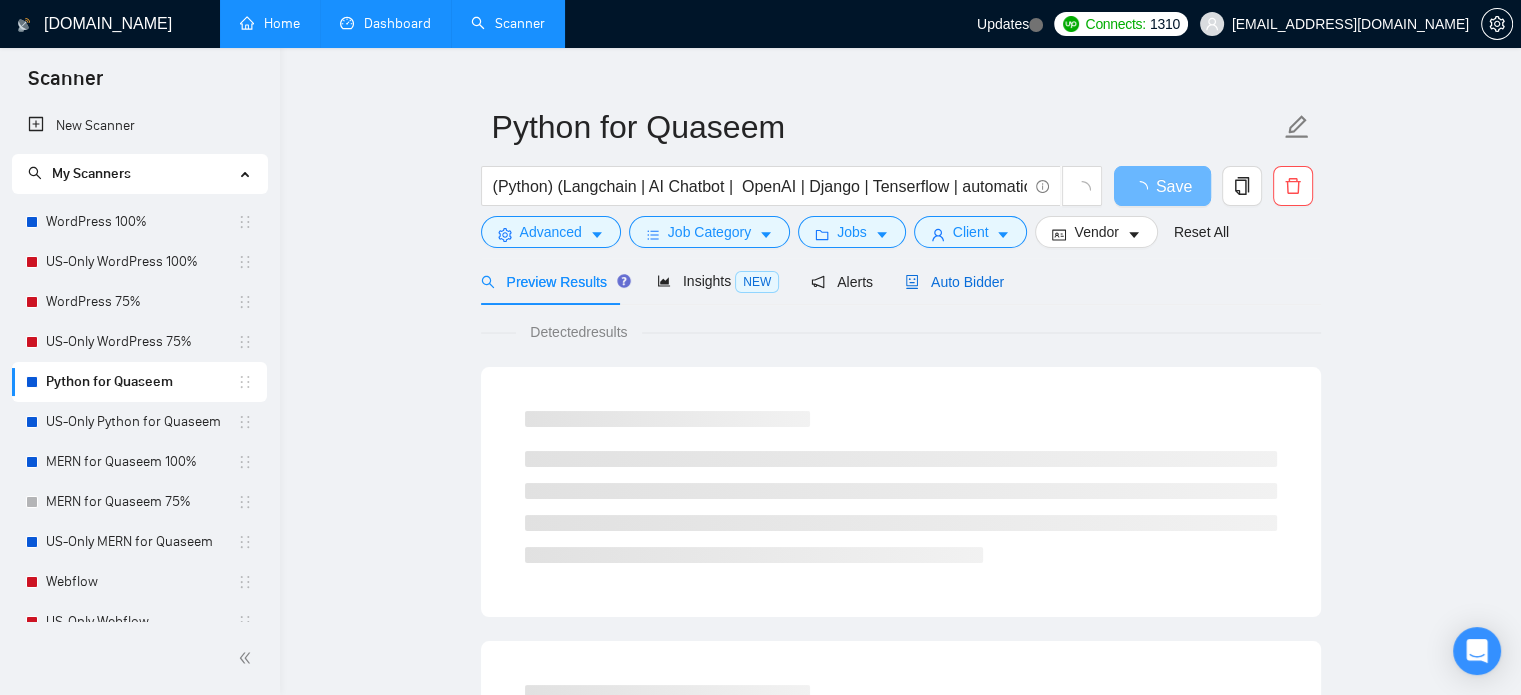 click on "Auto Bidder" at bounding box center [954, 282] 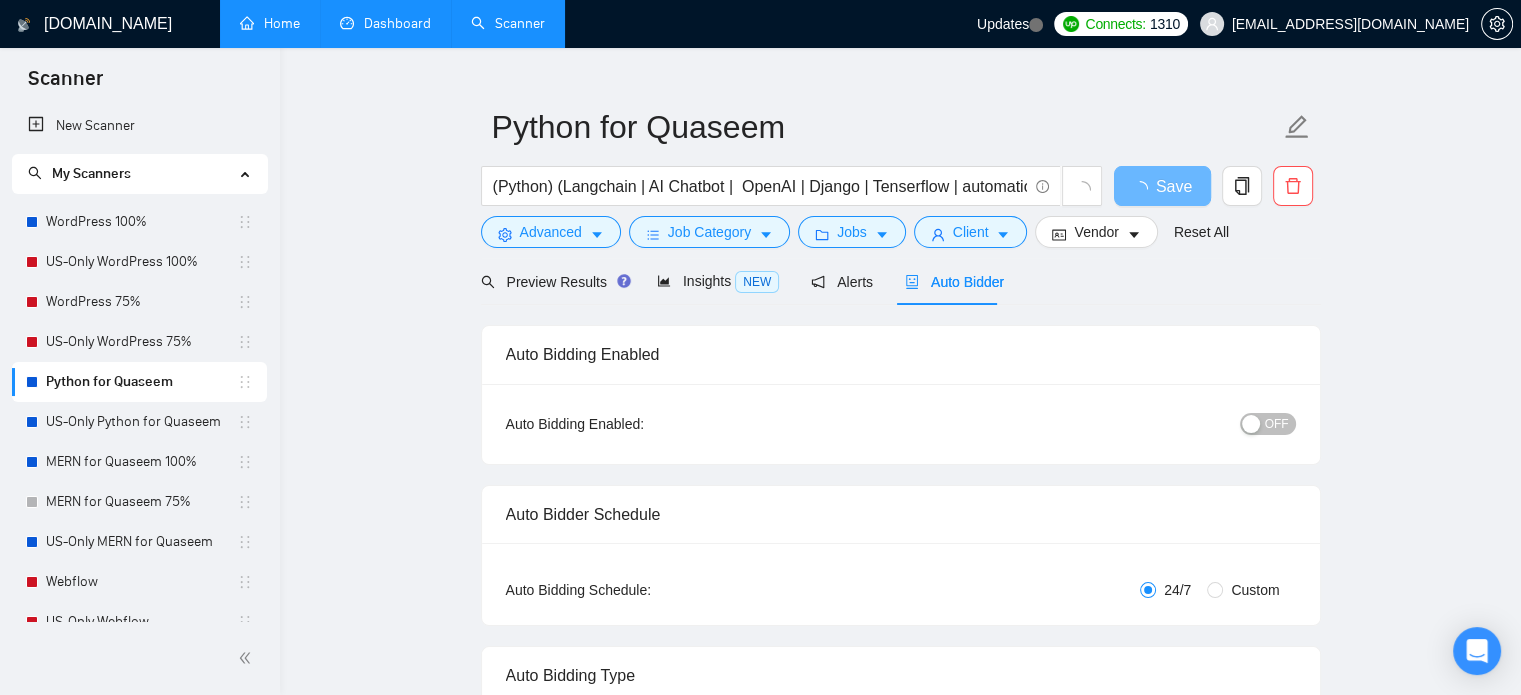 type 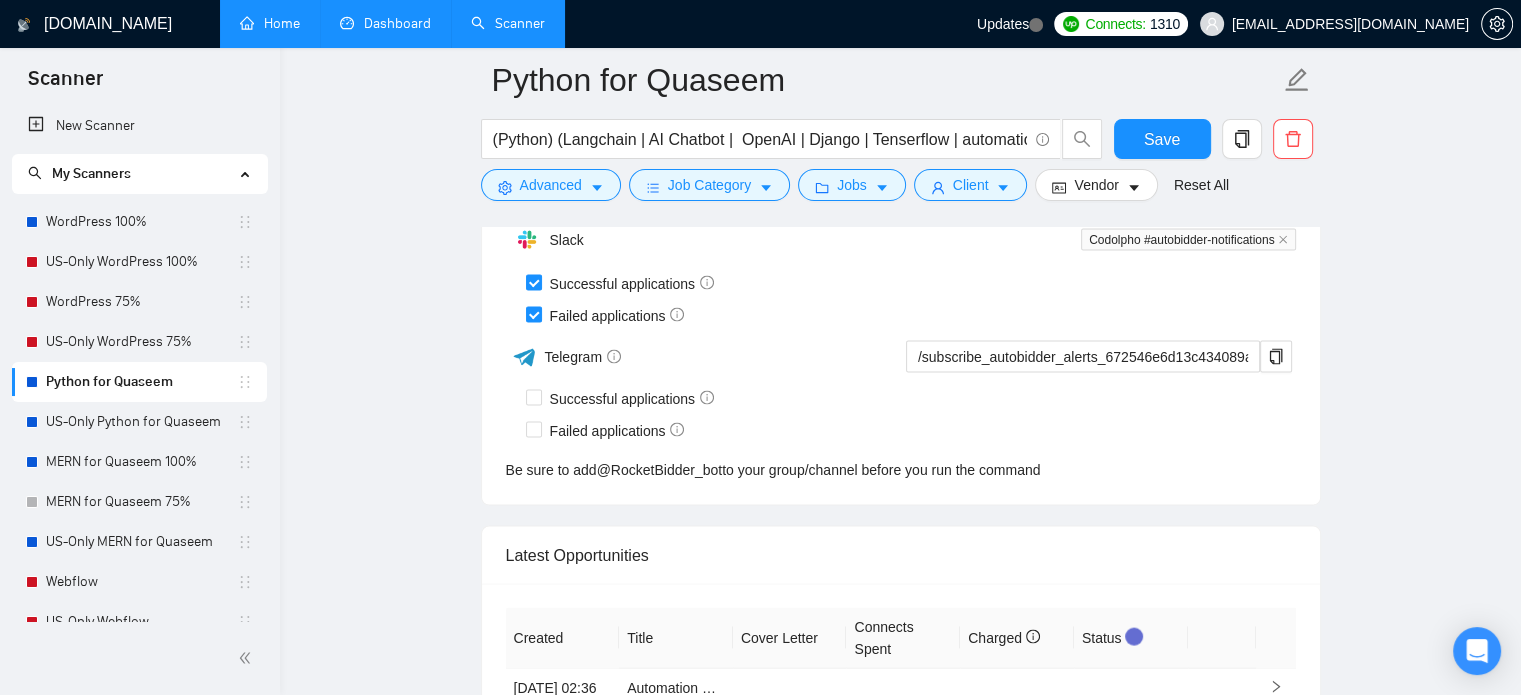 scroll, scrollTop: 4095, scrollLeft: 0, axis: vertical 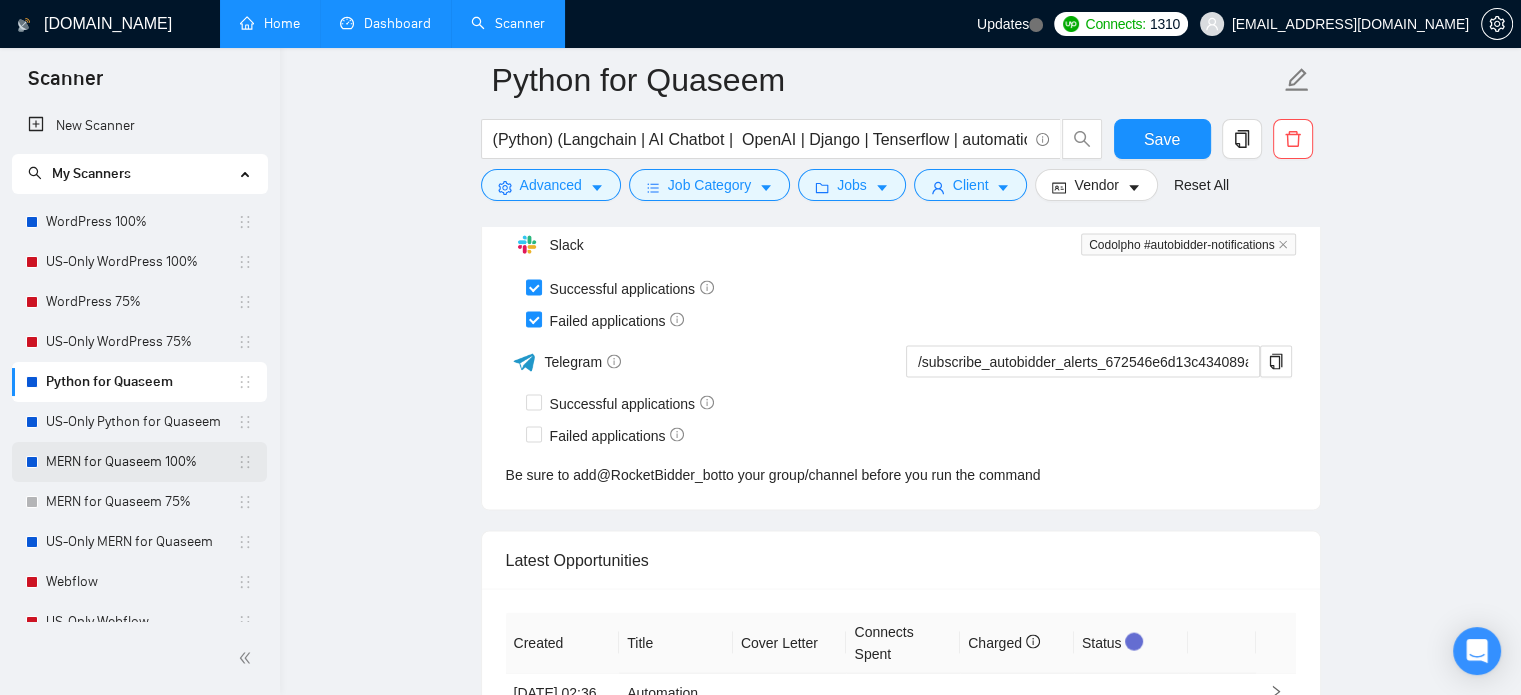 click on "MERN for Quaseem 100%" at bounding box center [141, 462] 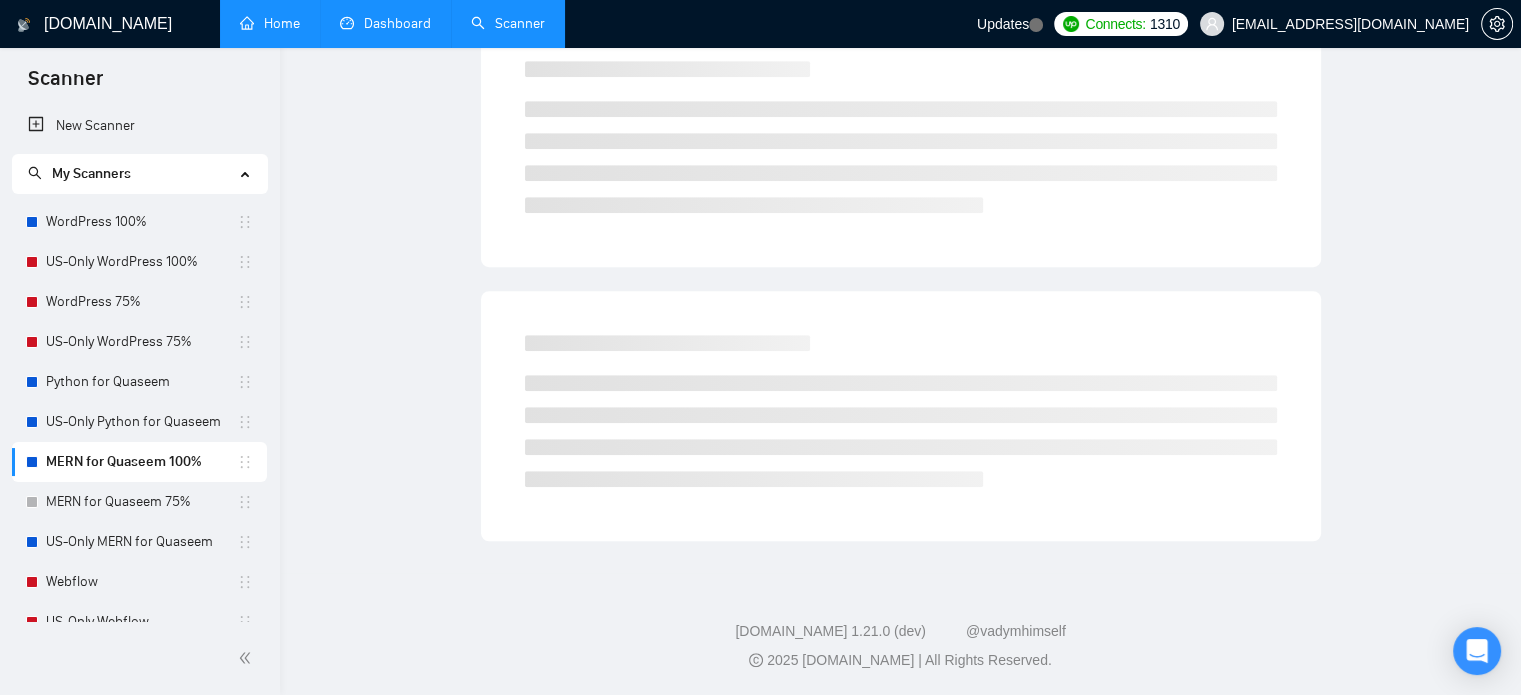 scroll, scrollTop: 35, scrollLeft: 0, axis: vertical 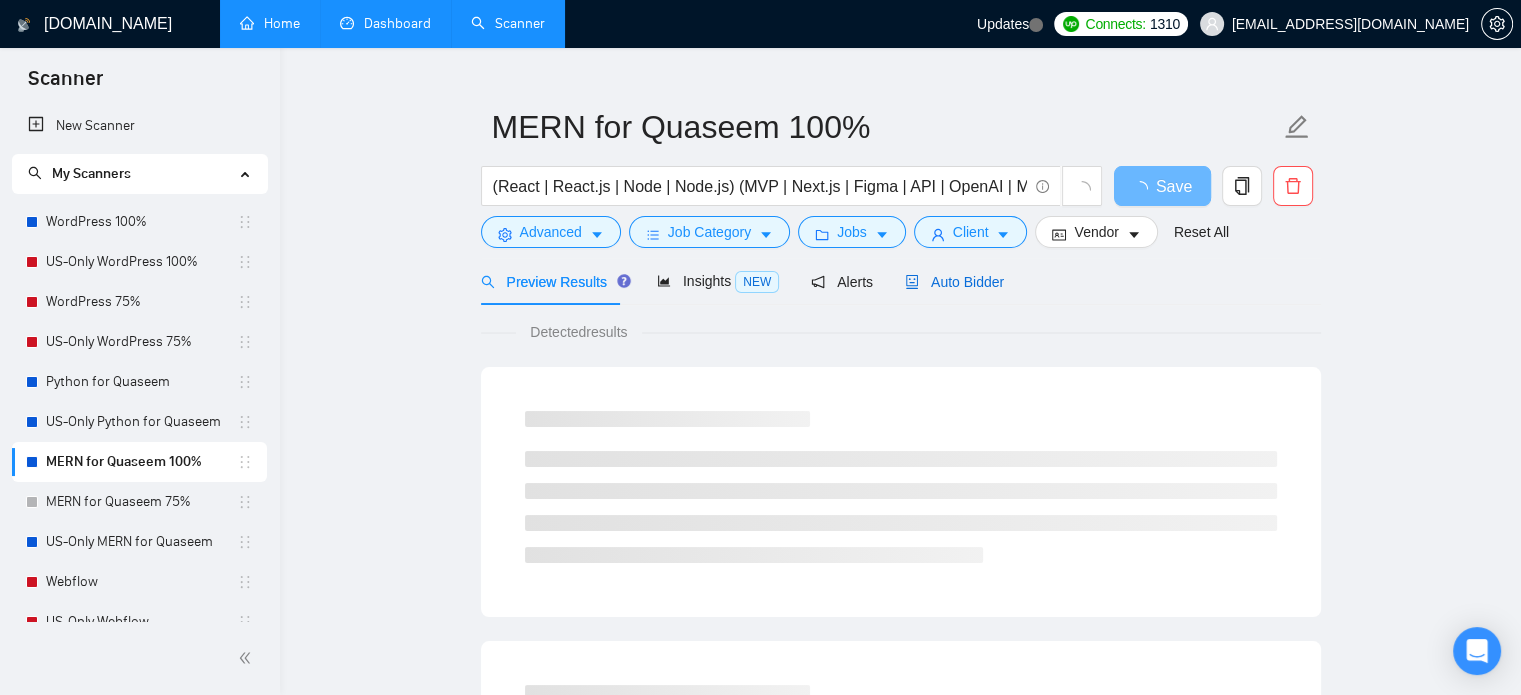 click on "Auto Bidder" at bounding box center (954, 282) 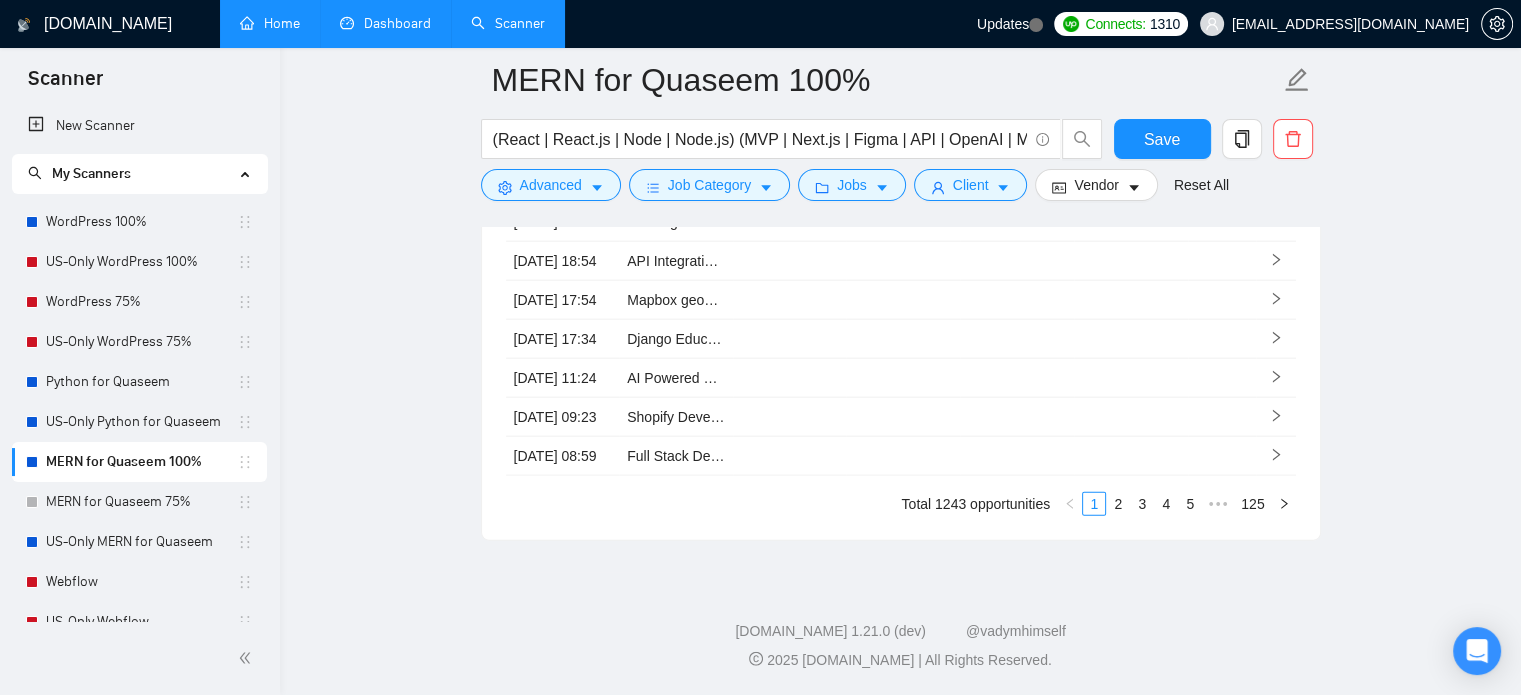 scroll, scrollTop: 4895, scrollLeft: 0, axis: vertical 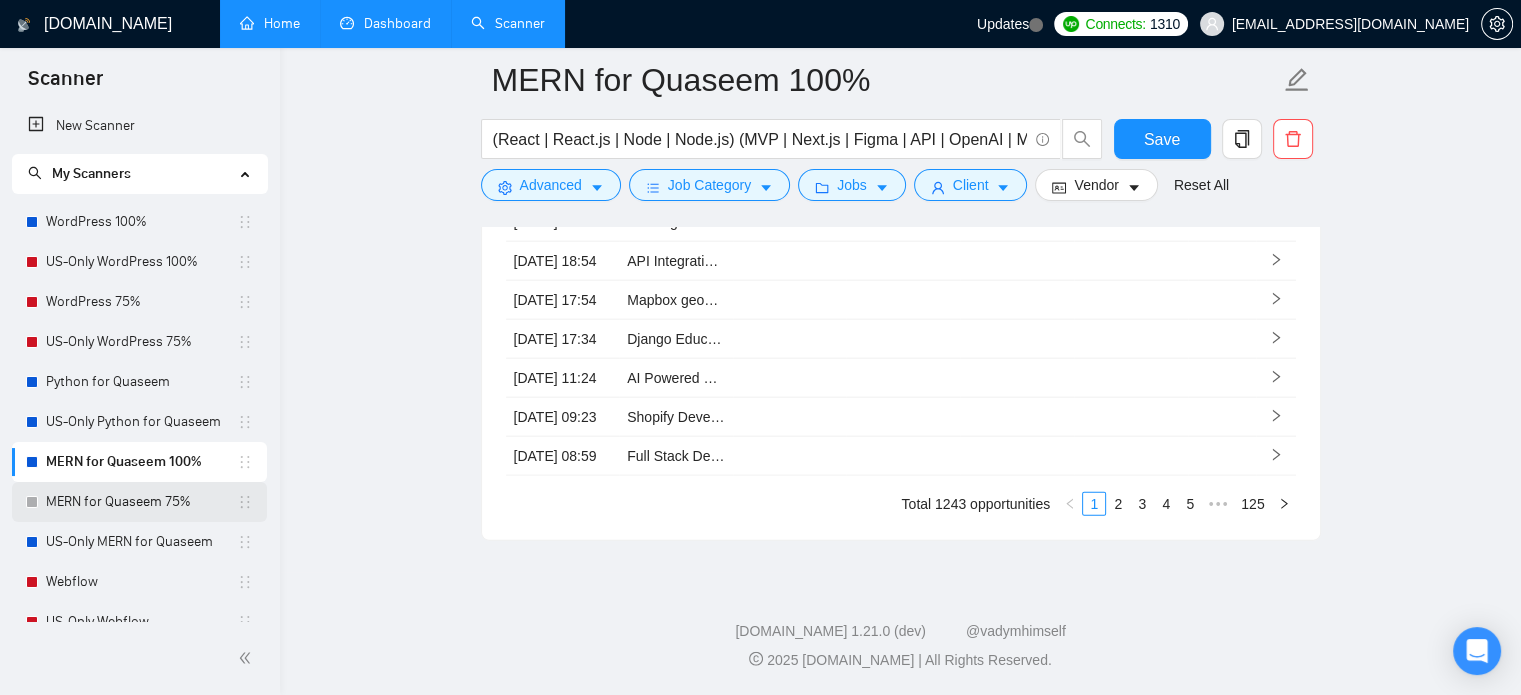 click on "MERN for Quaseem 75%" at bounding box center [141, 502] 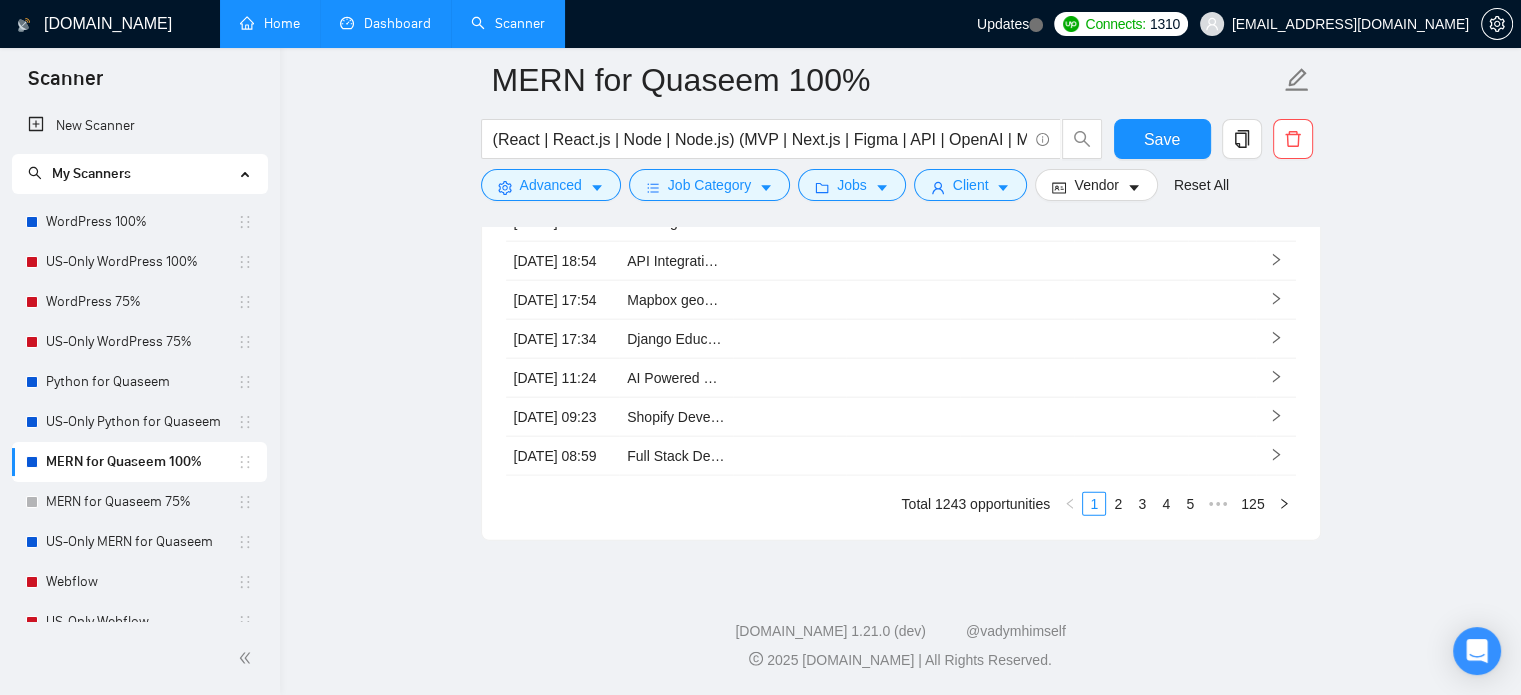 scroll, scrollTop: 35, scrollLeft: 0, axis: vertical 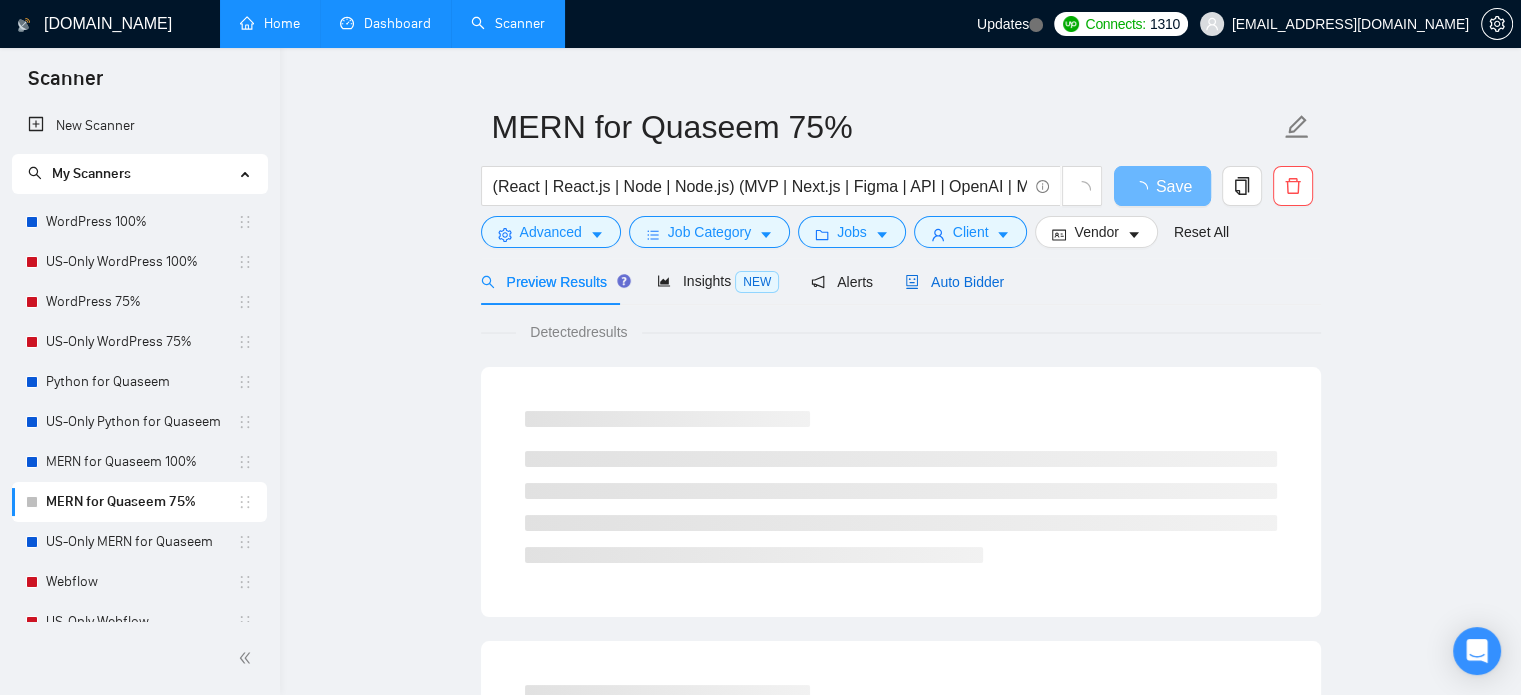 click on "Auto Bidder" at bounding box center (954, 282) 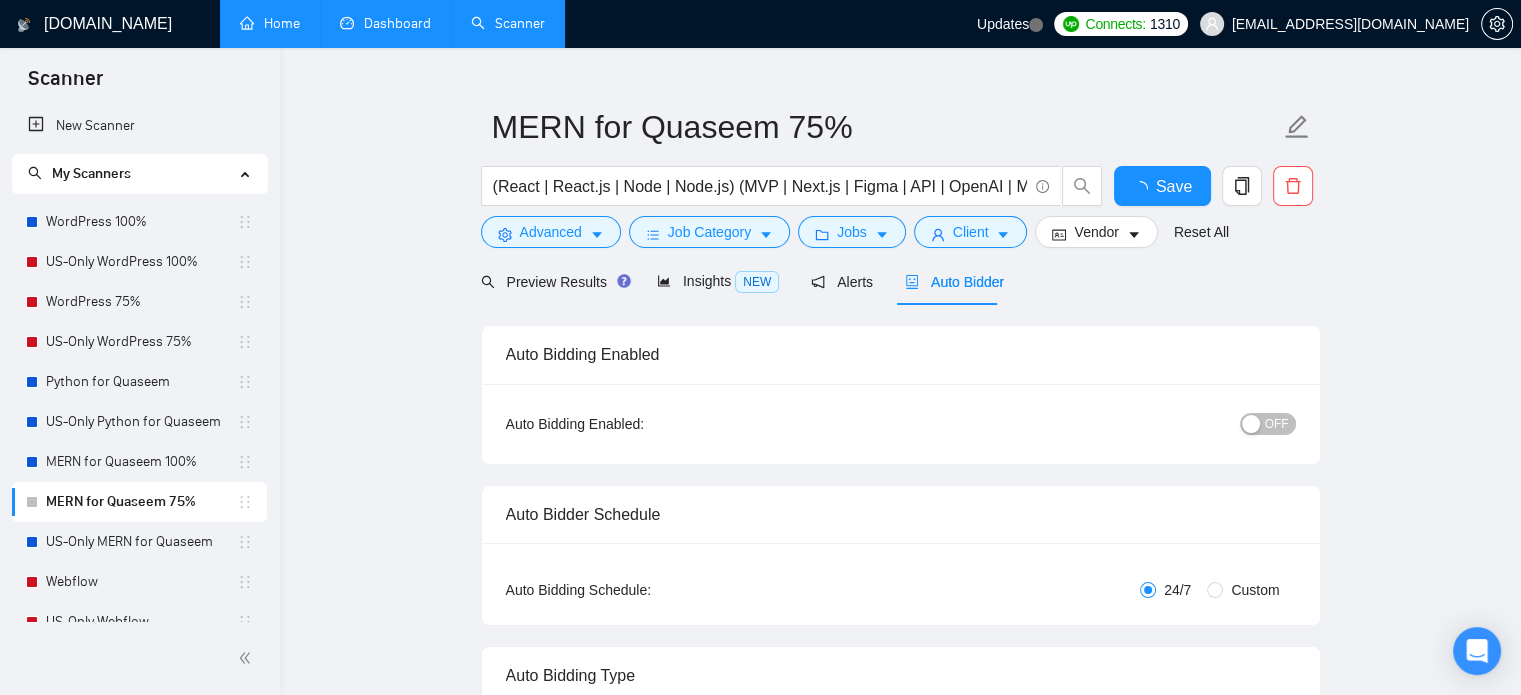 type 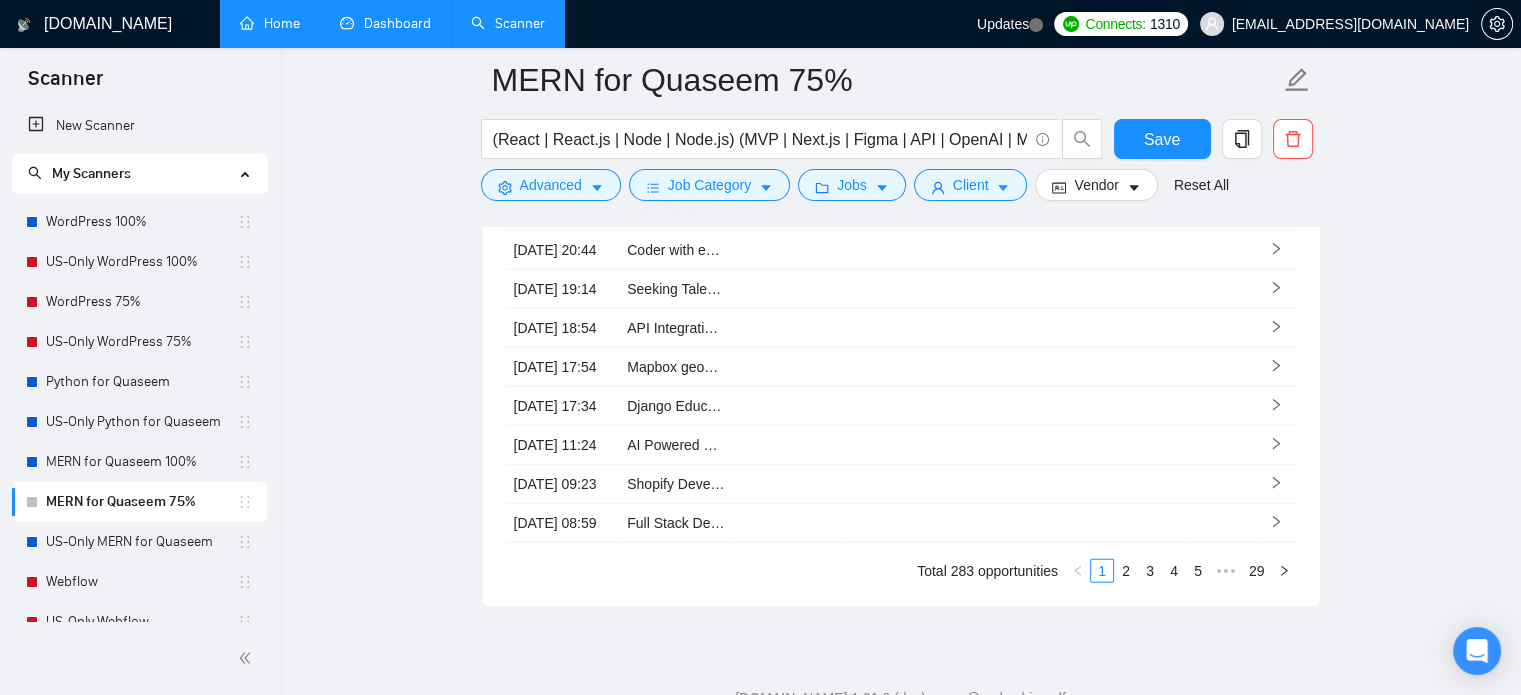 scroll, scrollTop: 4195, scrollLeft: 0, axis: vertical 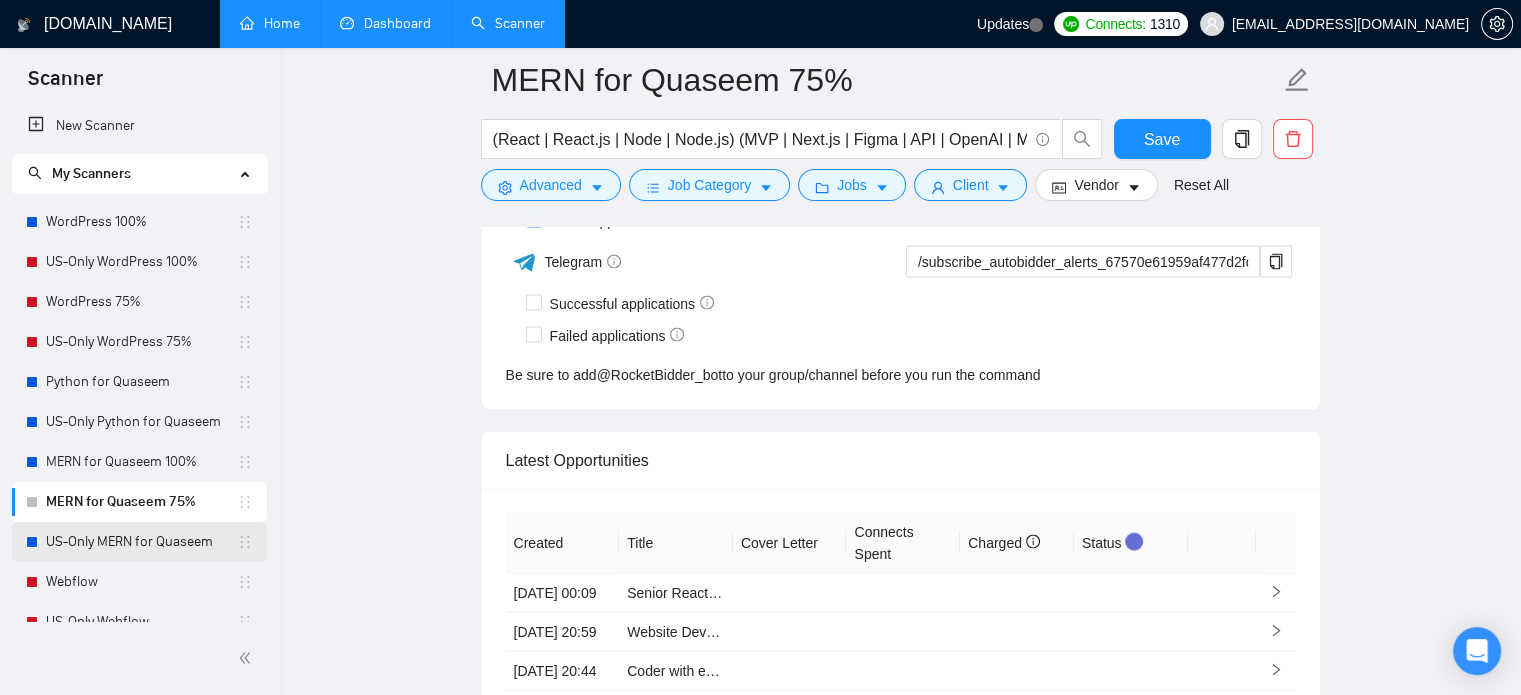 click on "US-Only MERN for Quaseem" at bounding box center [141, 542] 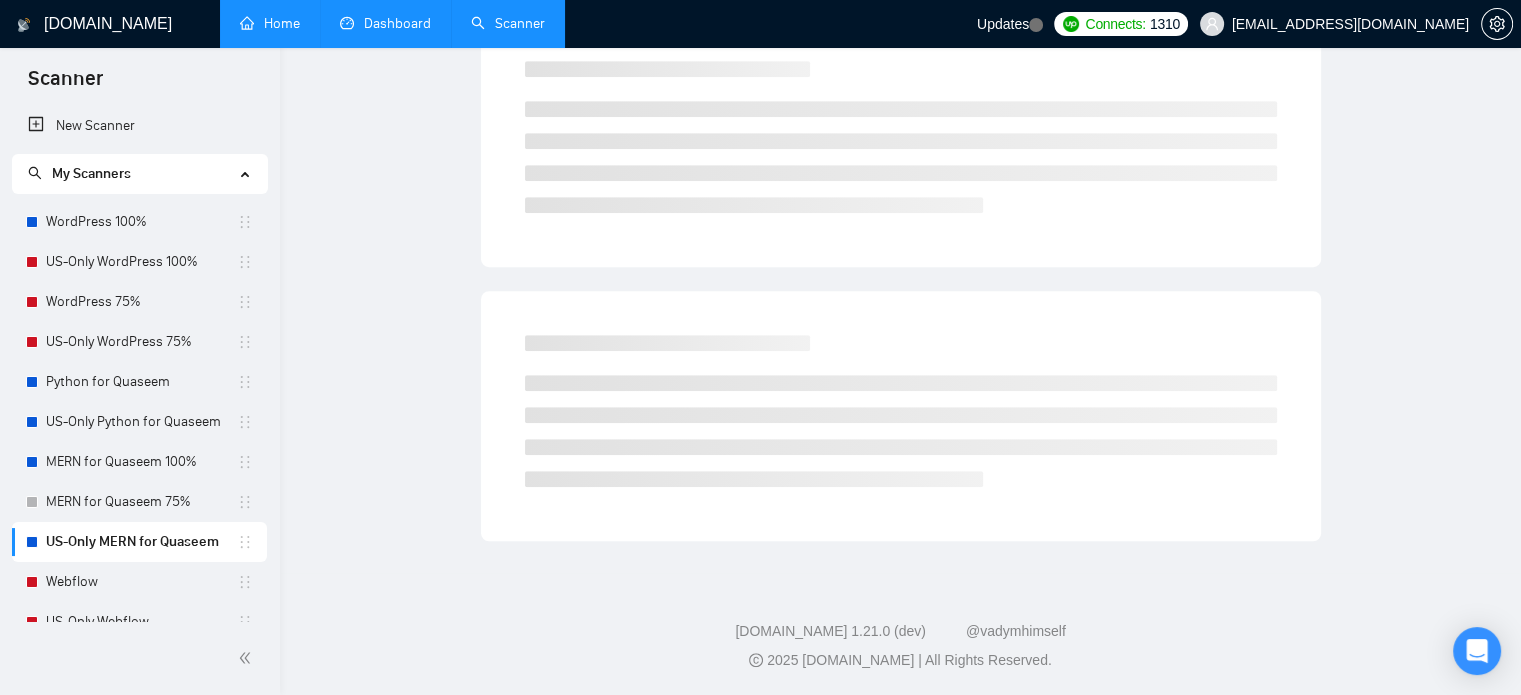 scroll, scrollTop: 35, scrollLeft: 0, axis: vertical 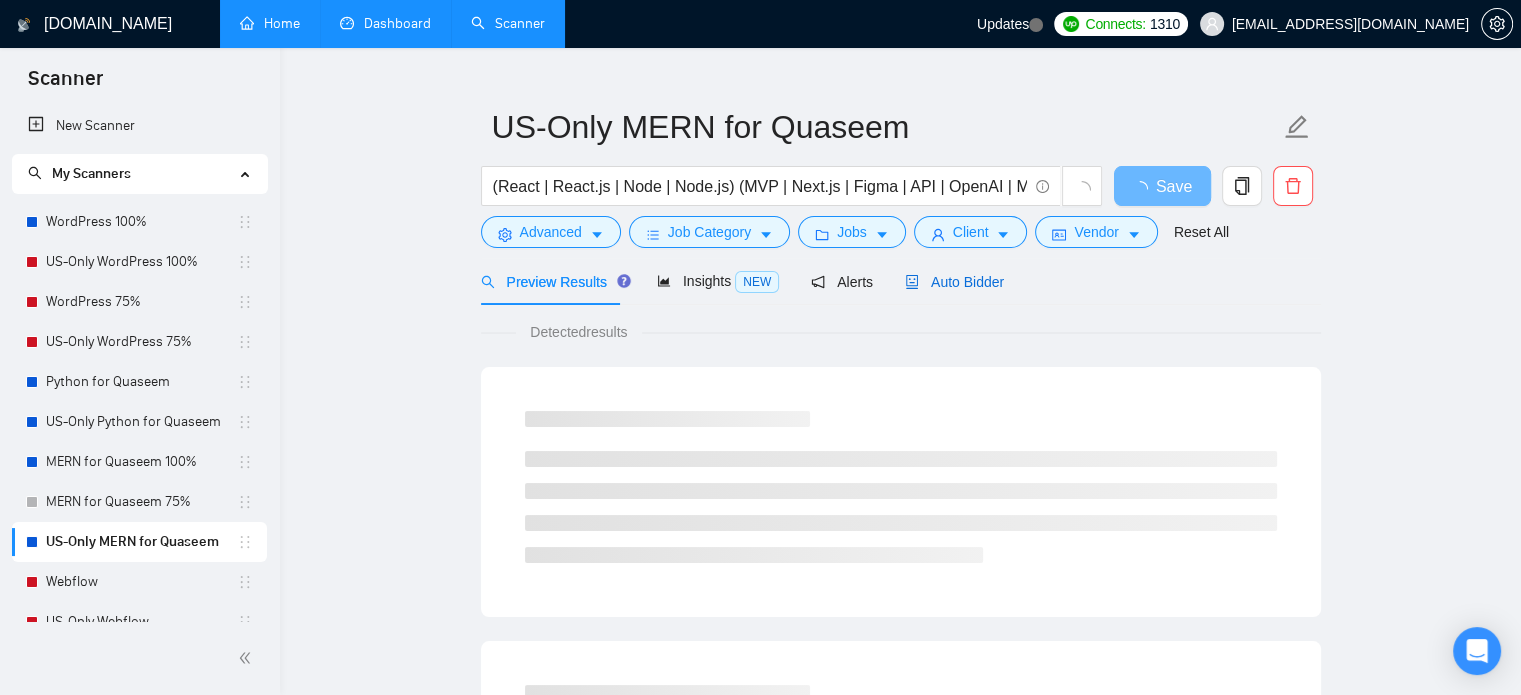 click on "Auto Bidder" at bounding box center (954, 282) 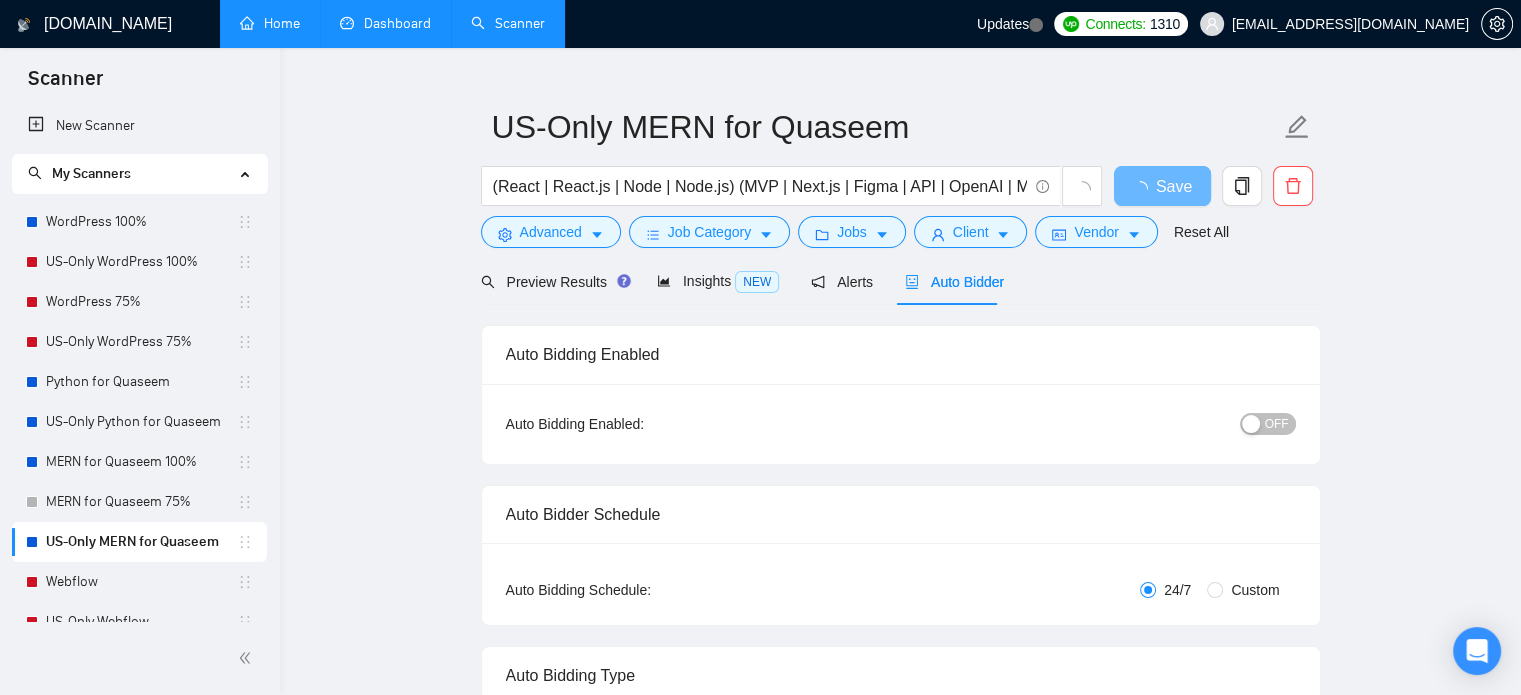type 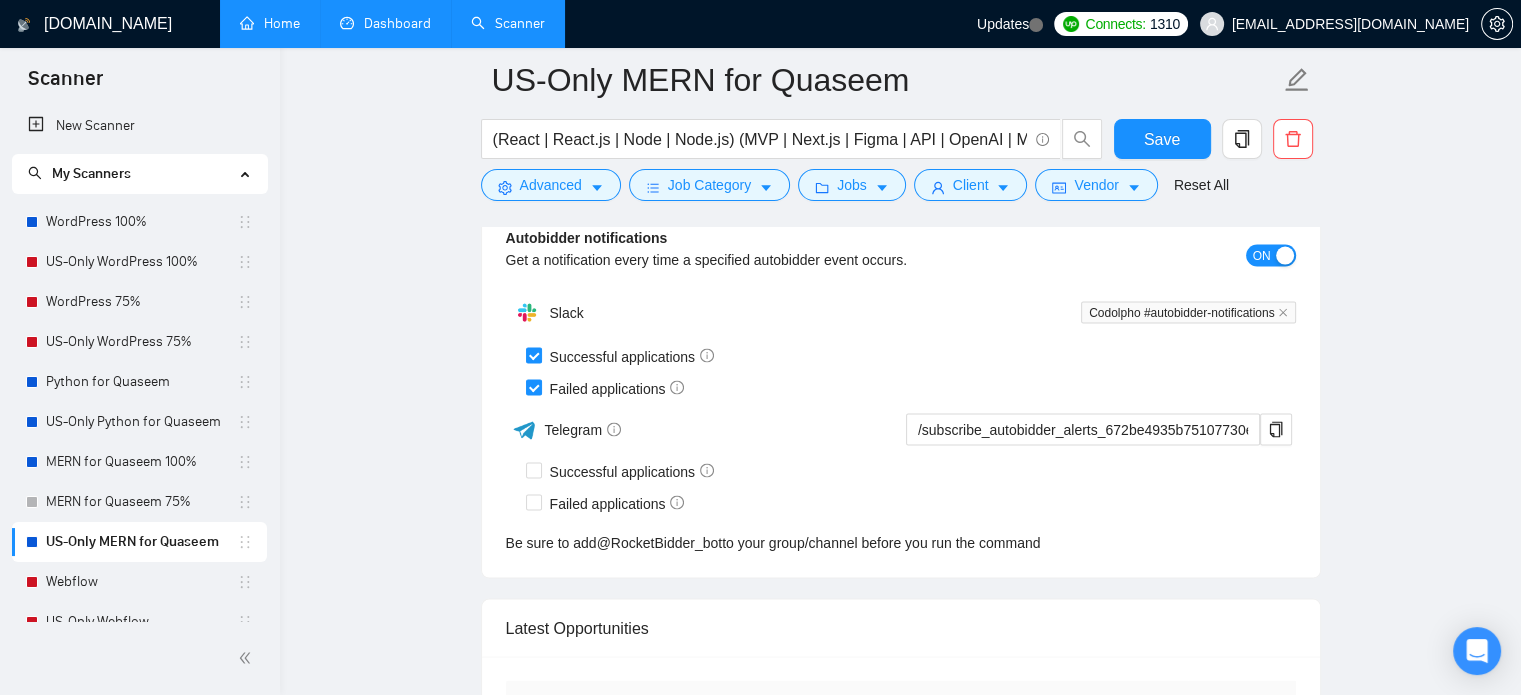 scroll, scrollTop: 3995, scrollLeft: 0, axis: vertical 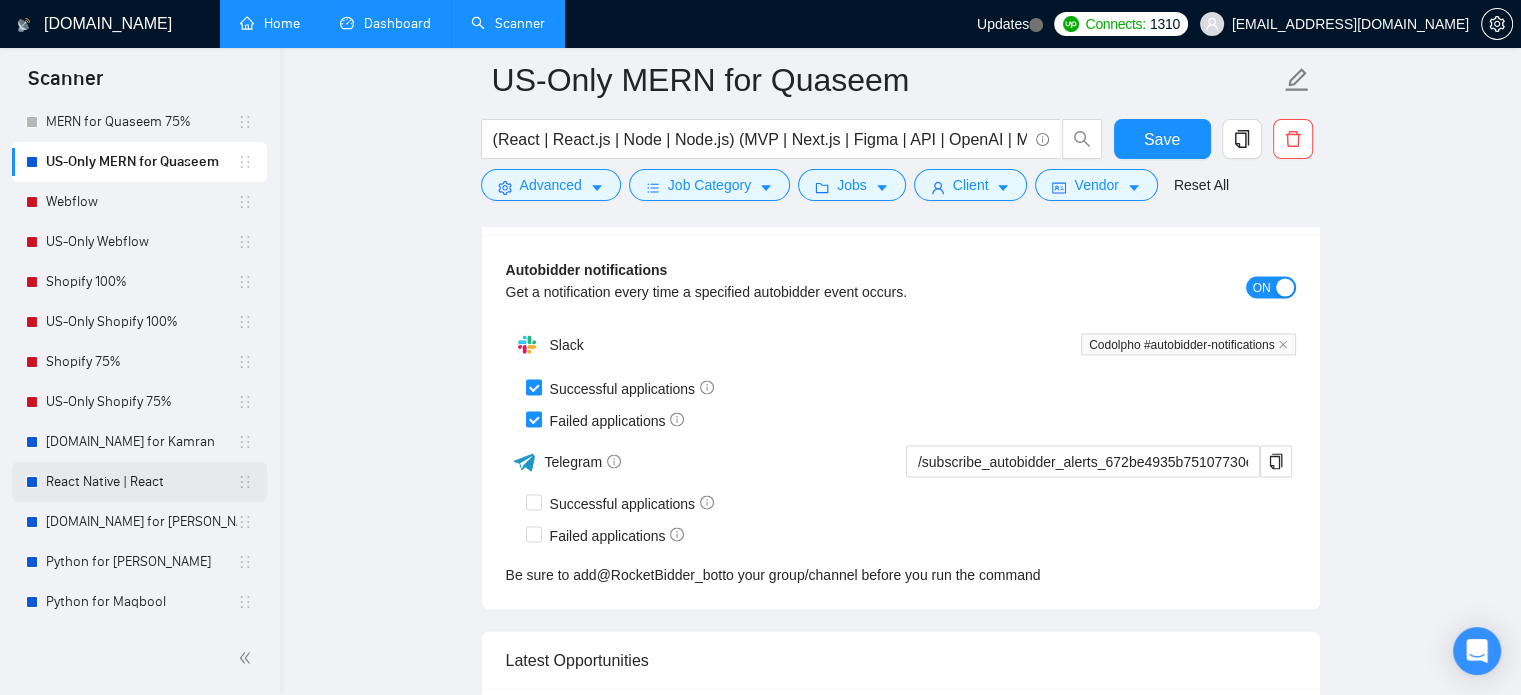 click on "React Native | React" at bounding box center [141, 482] 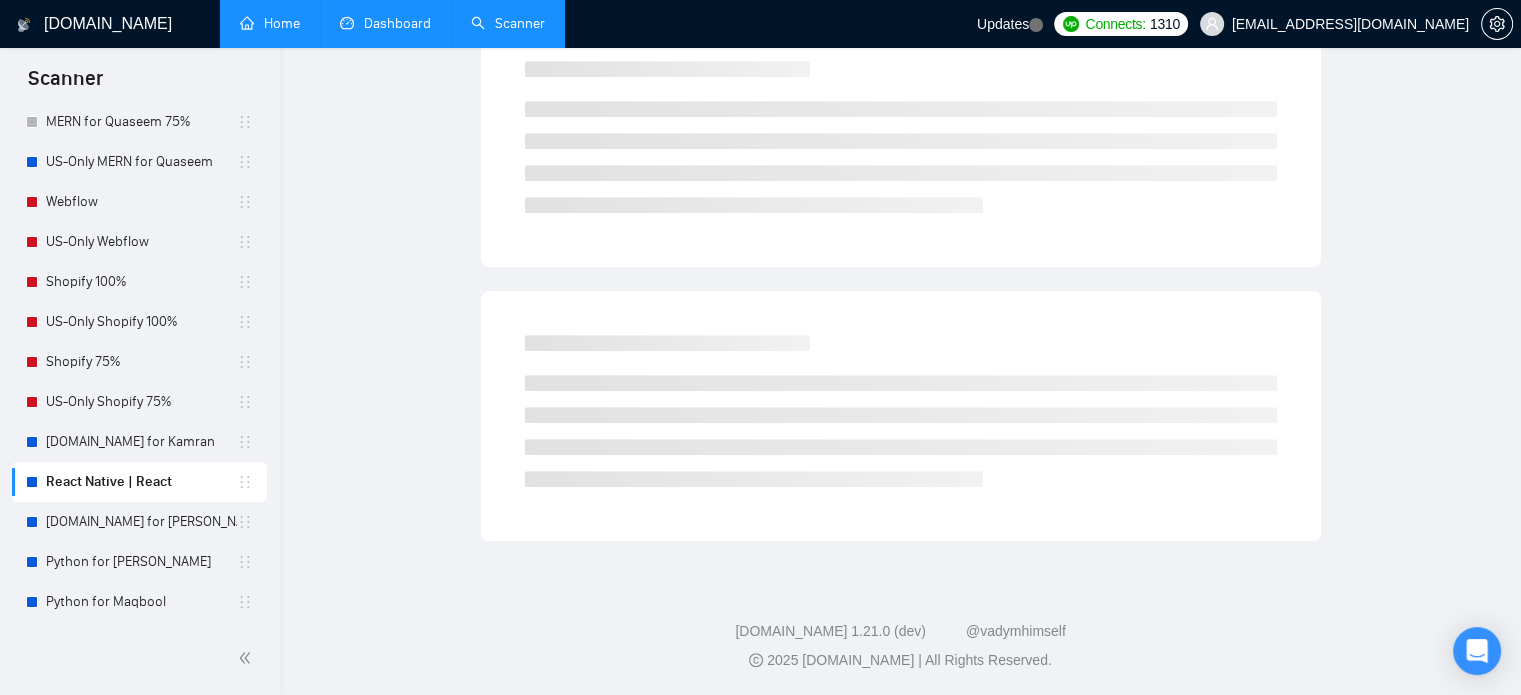 scroll, scrollTop: 35, scrollLeft: 0, axis: vertical 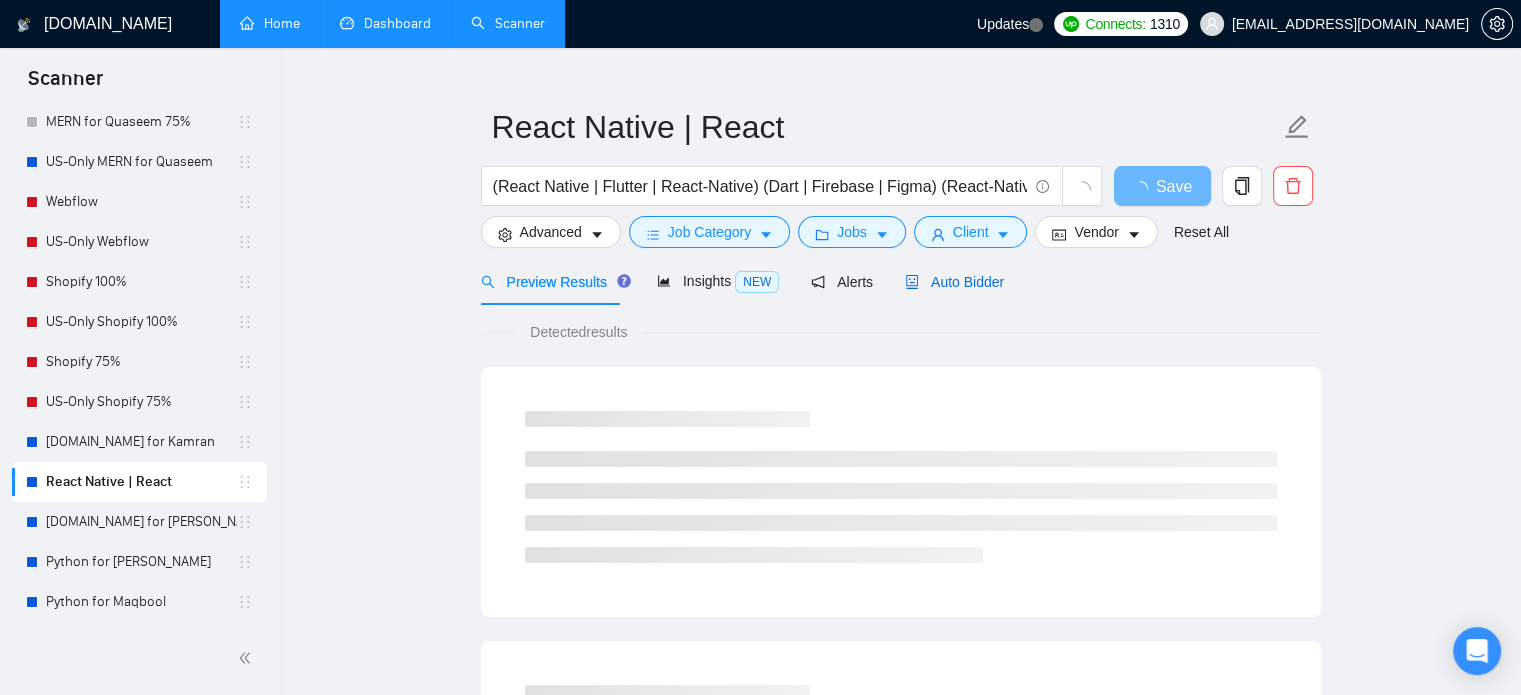 click on "Auto Bidder" at bounding box center [954, 282] 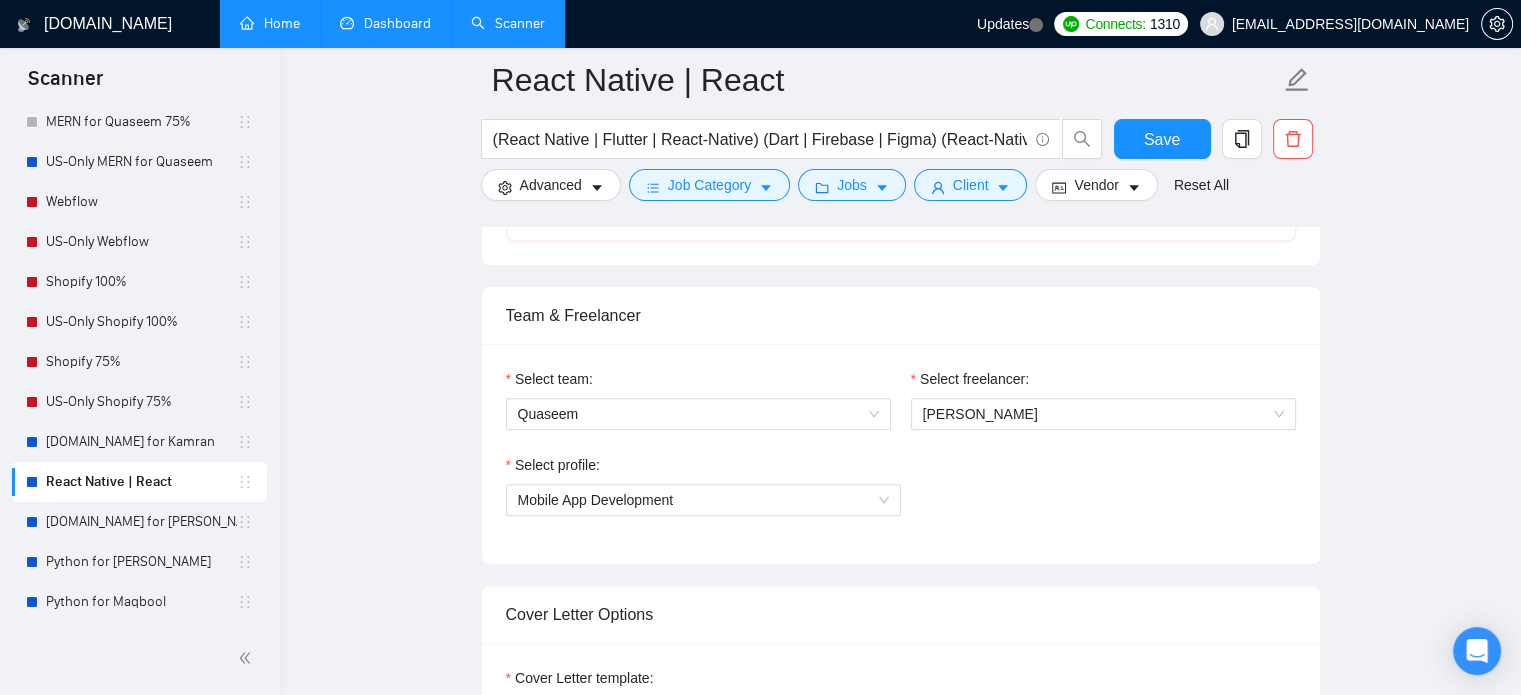 scroll, scrollTop: 1000, scrollLeft: 0, axis: vertical 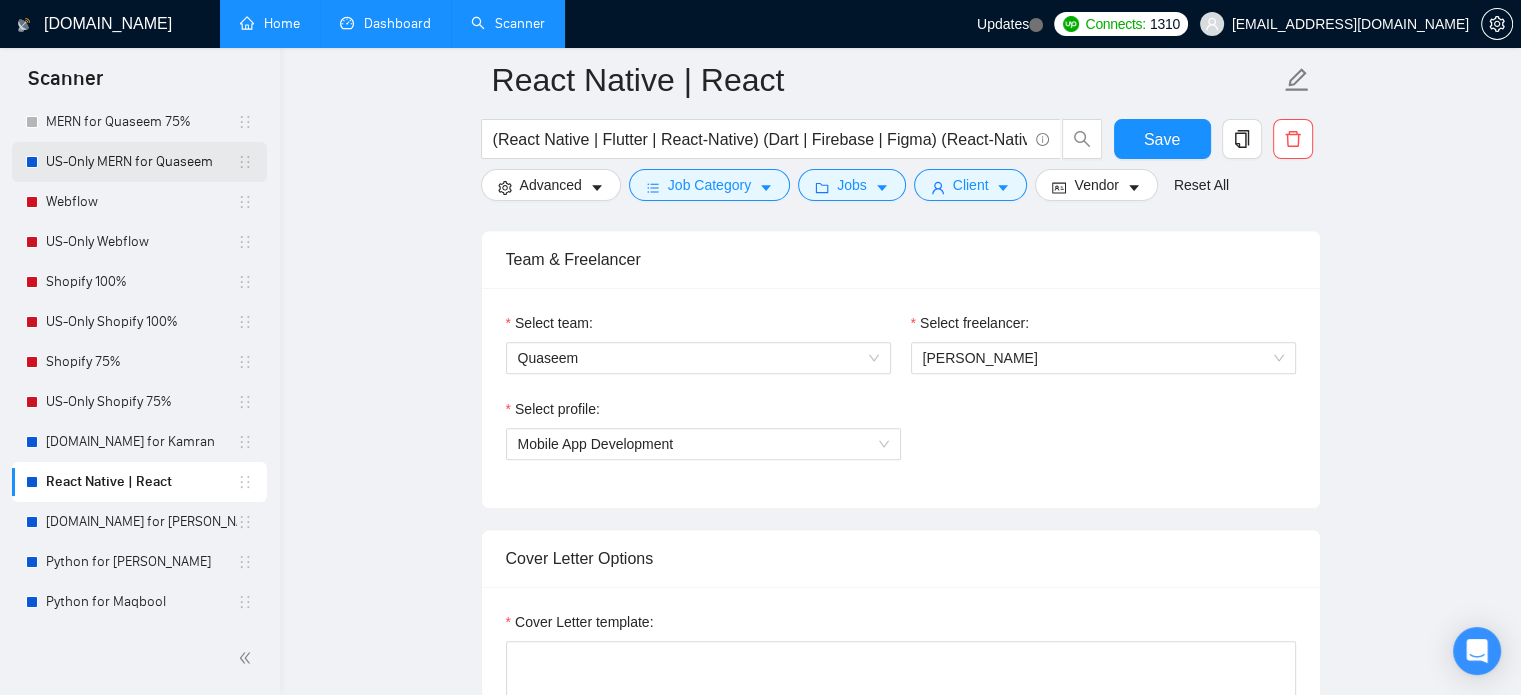 click on "US-Only MERN for Quaseem" at bounding box center [141, 162] 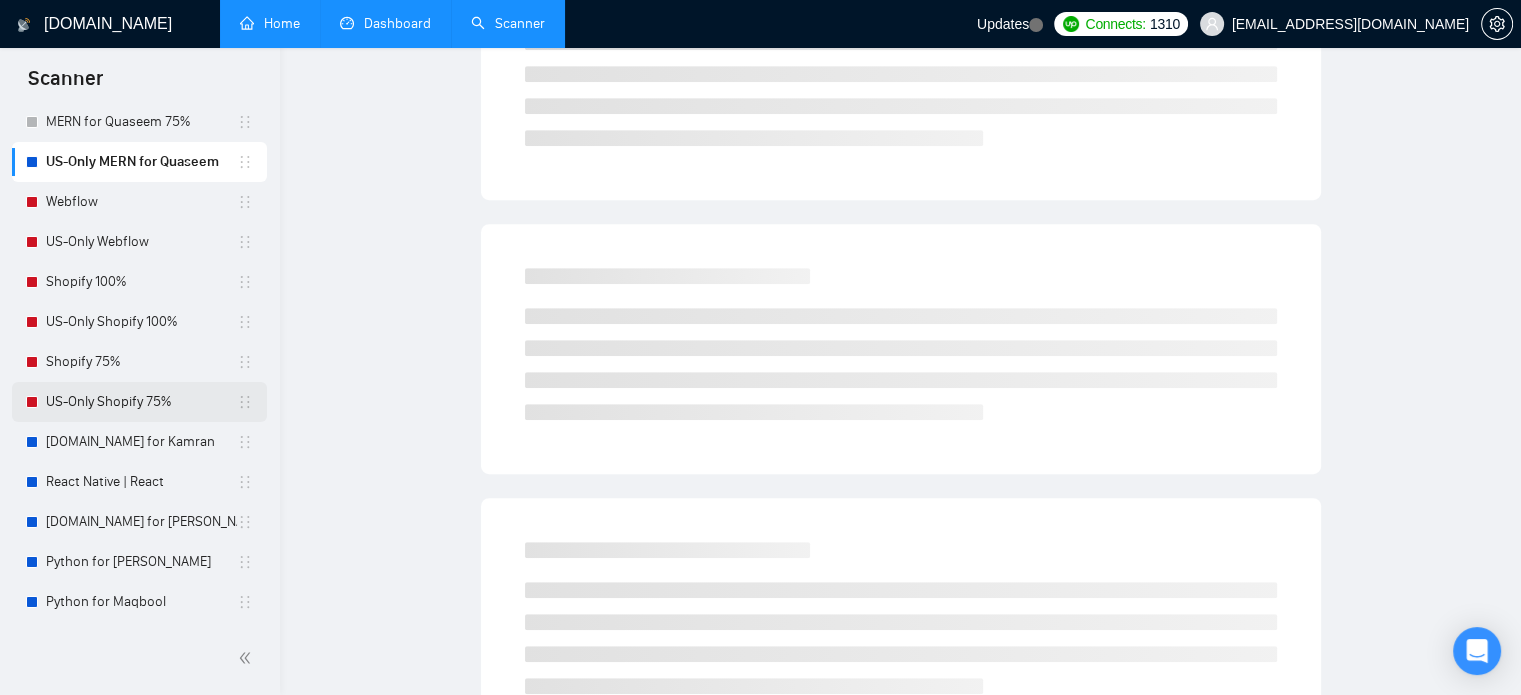 scroll, scrollTop: 35, scrollLeft: 0, axis: vertical 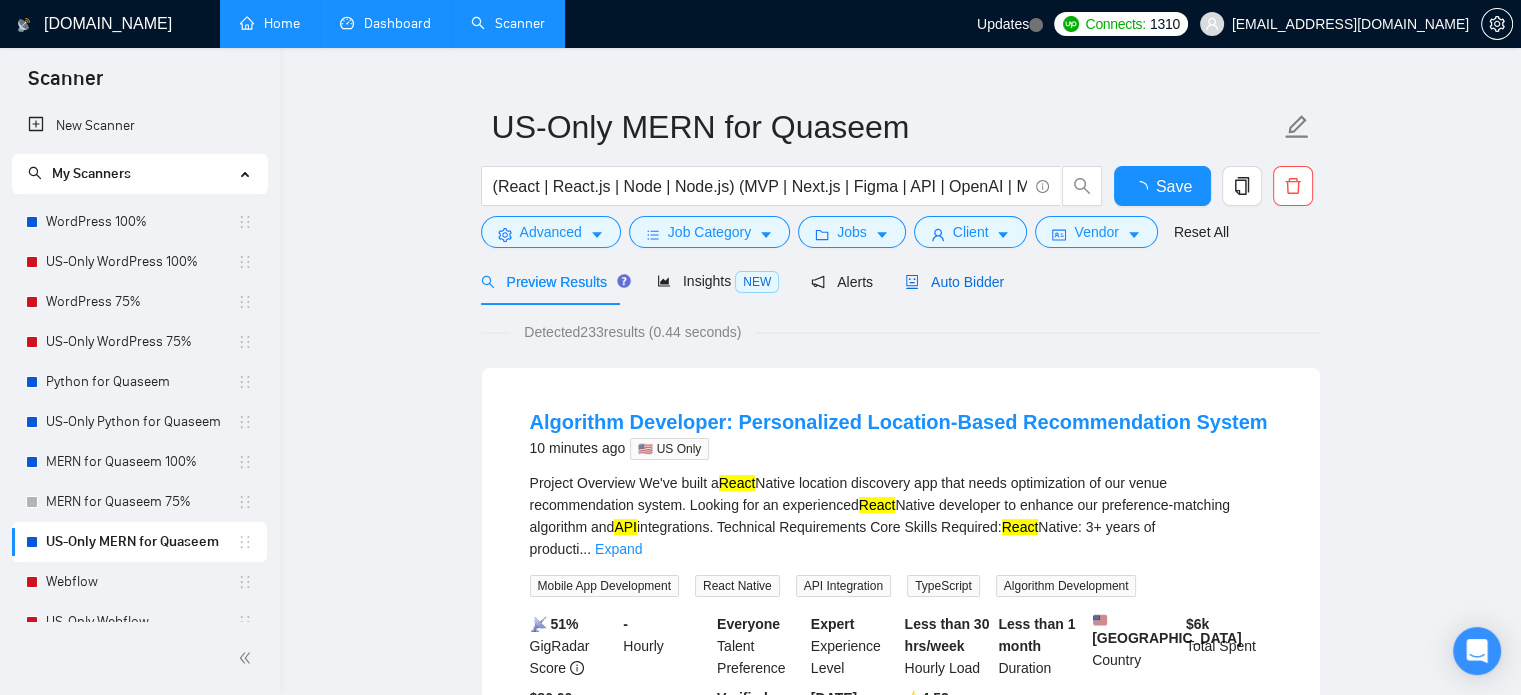 click on "Auto Bidder" at bounding box center [954, 282] 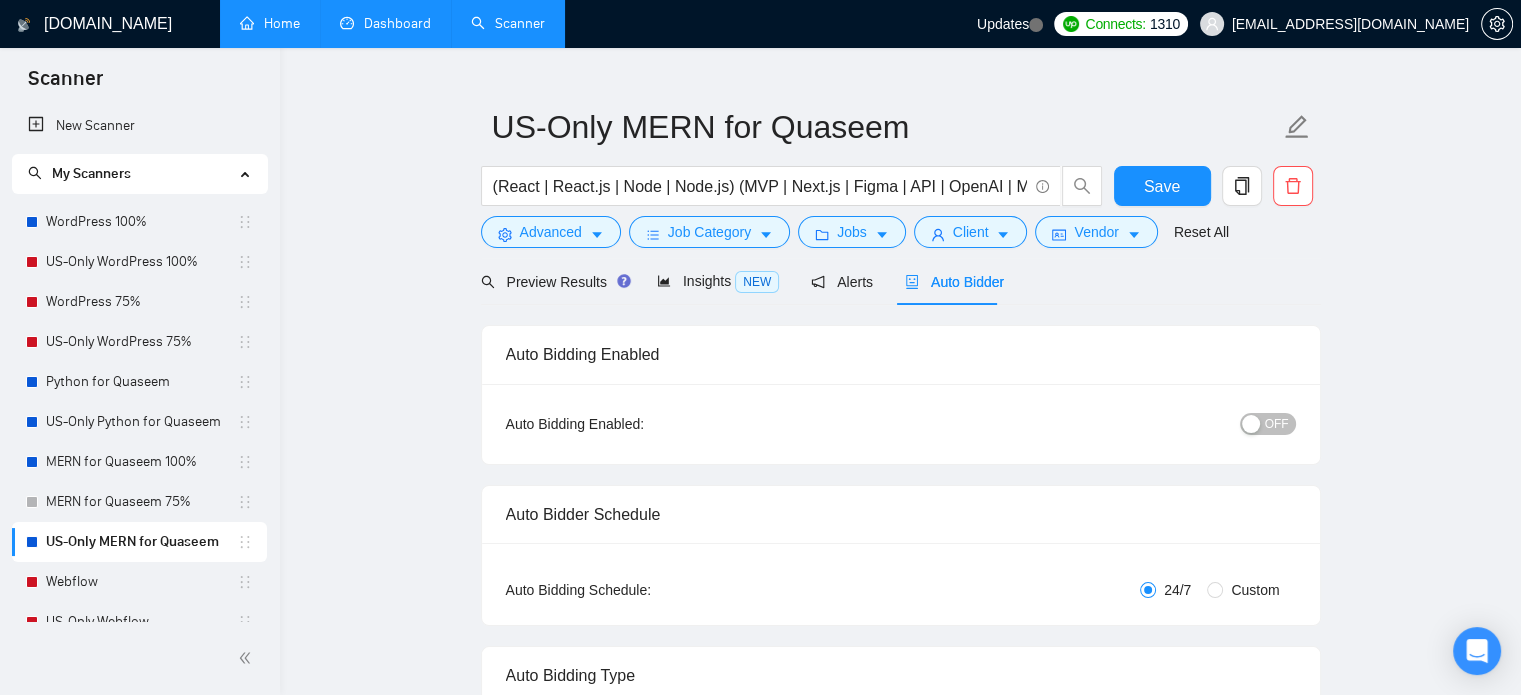 type 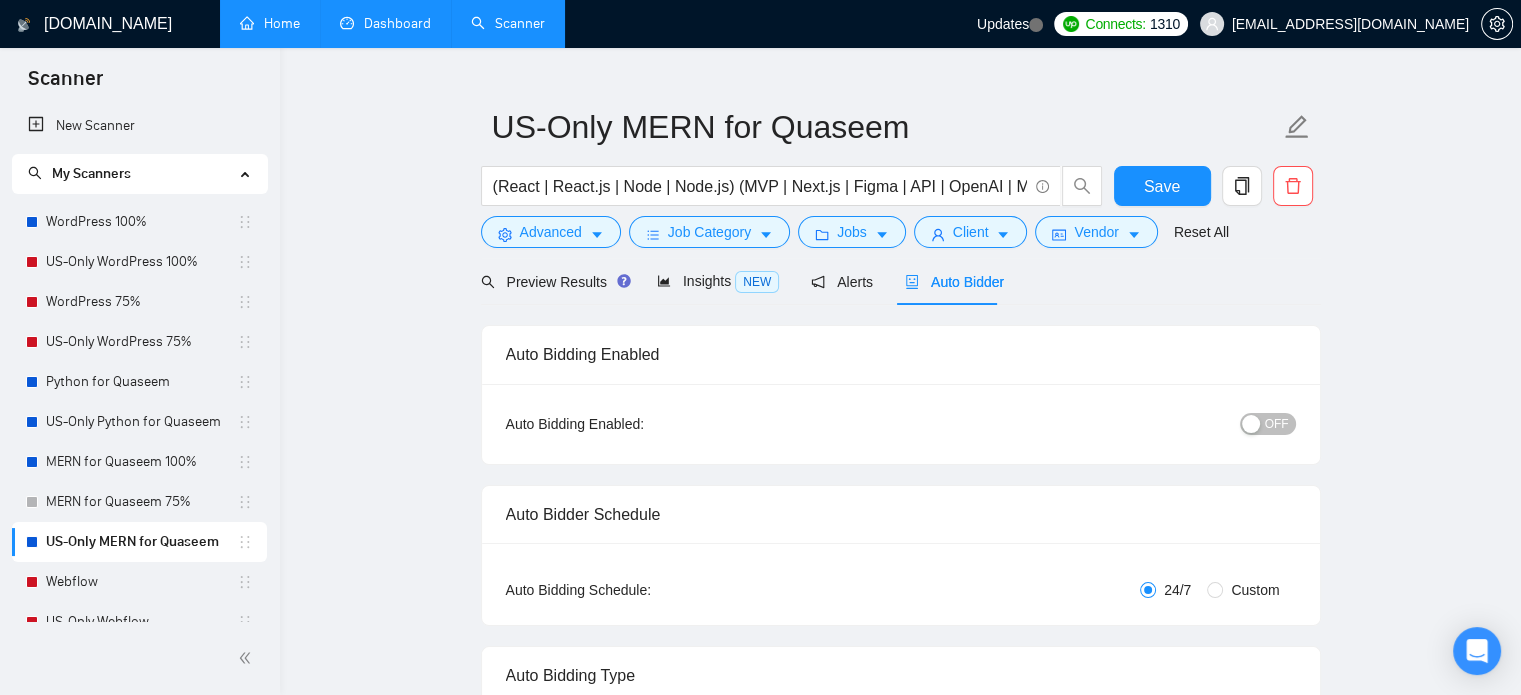 click on "OFF" at bounding box center [1277, 424] 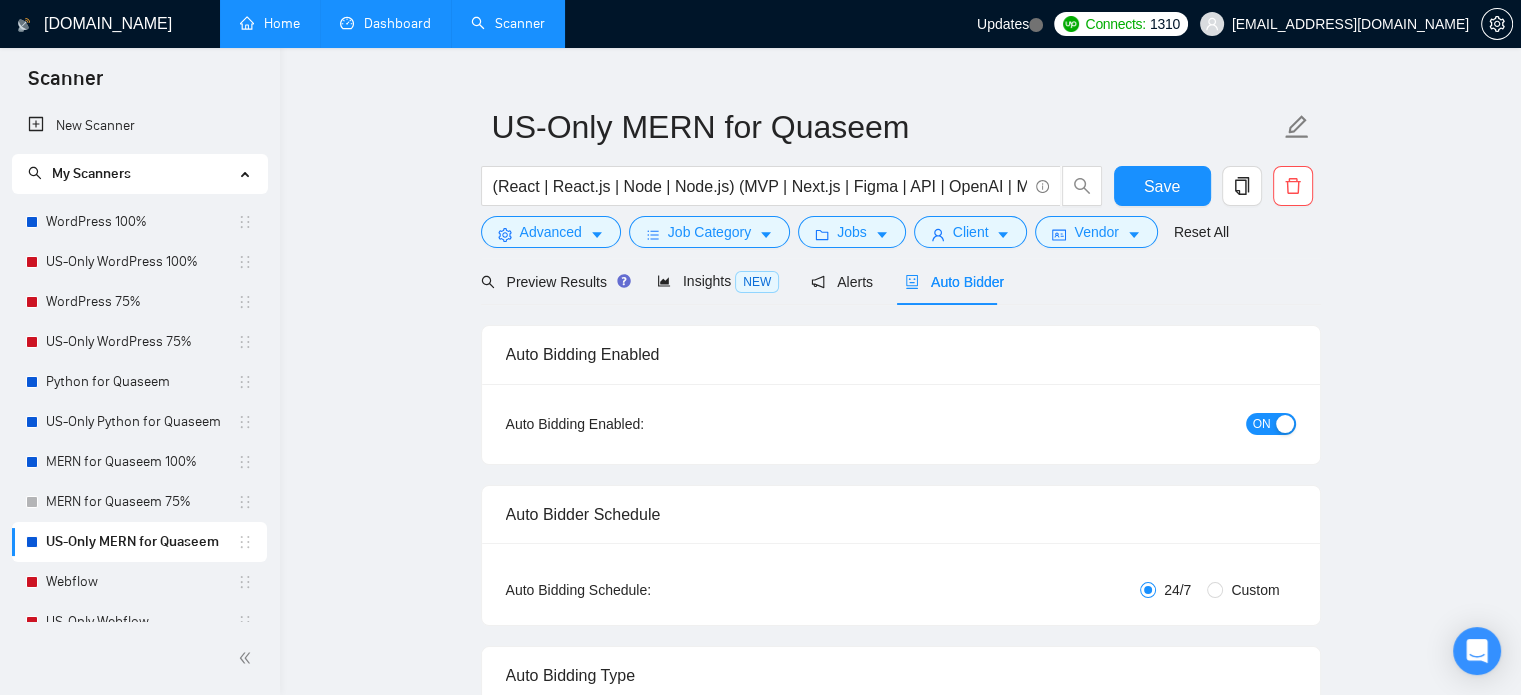click on "ON" at bounding box center (1271, 424) 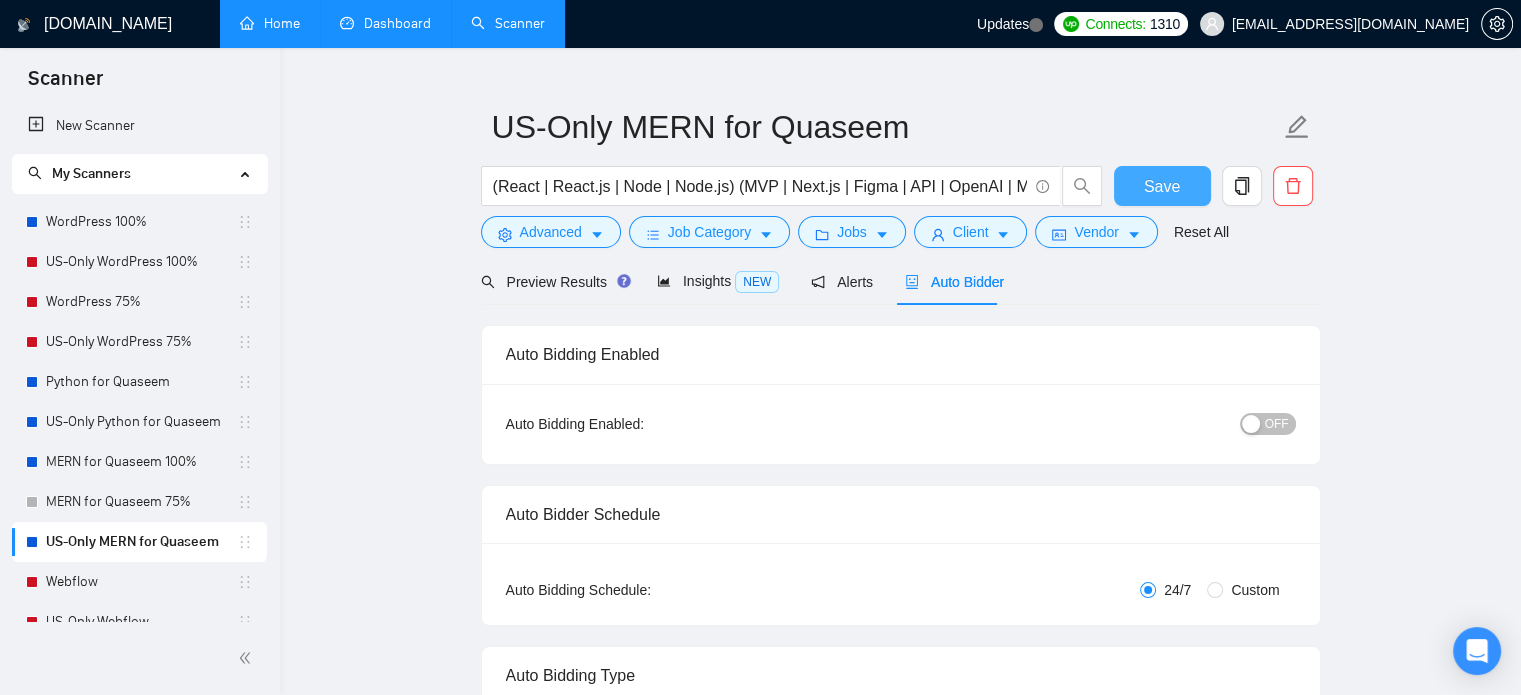click on "Save" at bounding box center [1162, 186] 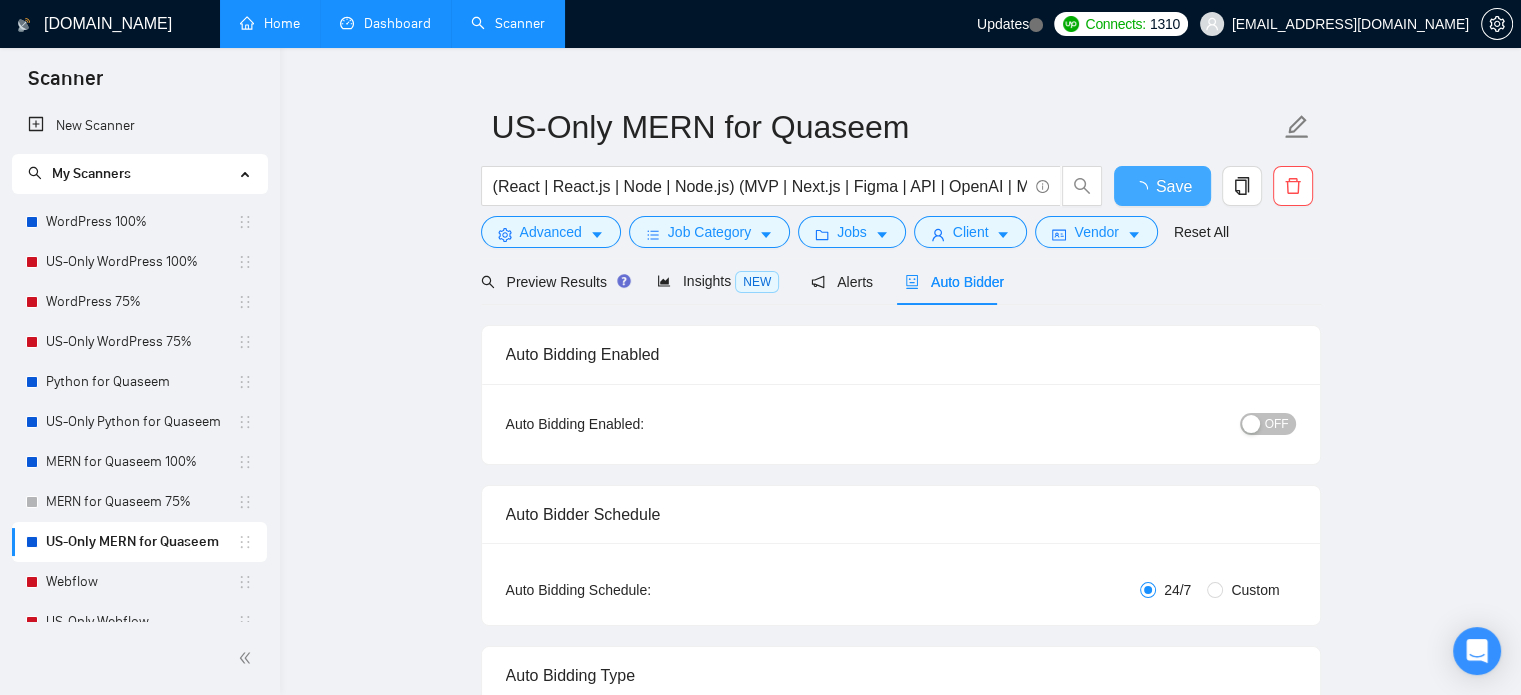 type 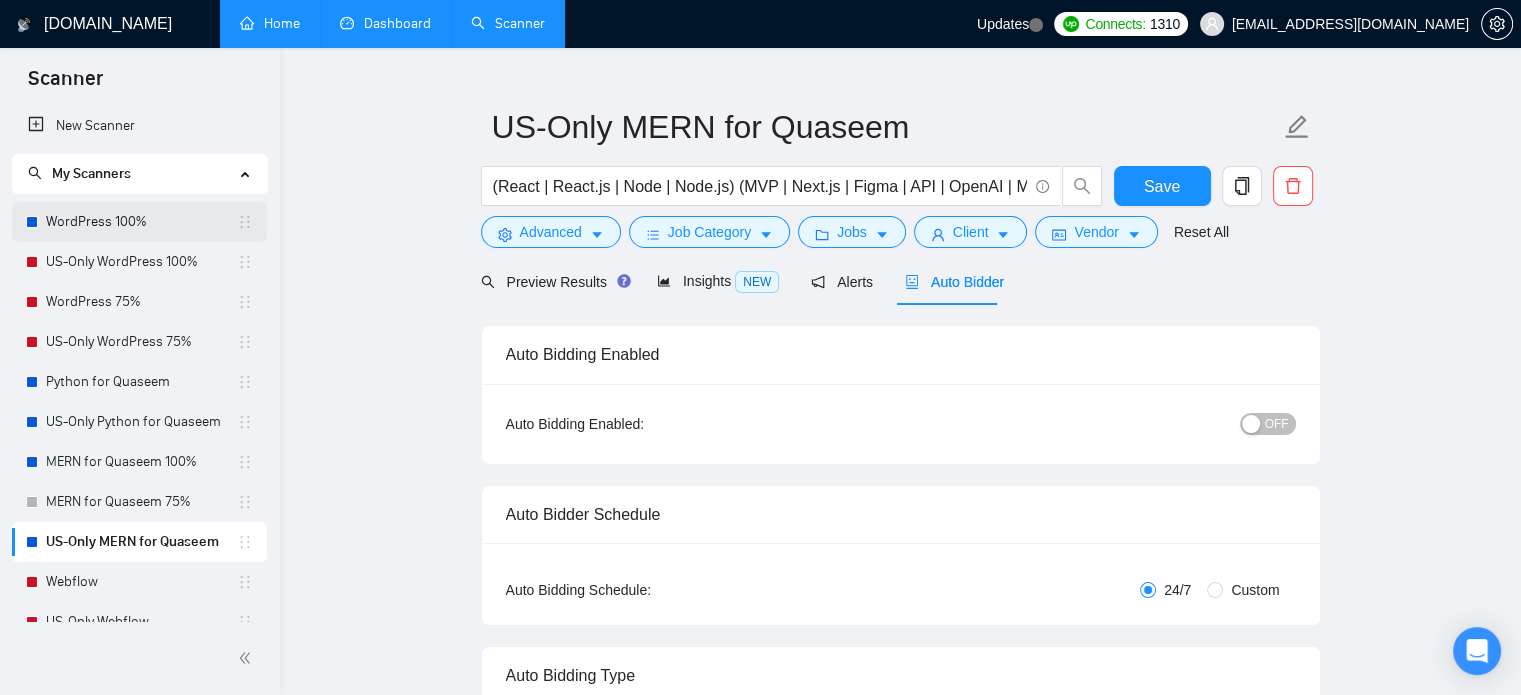 click on "WordPress 100%" at bounding box center (141, 222) 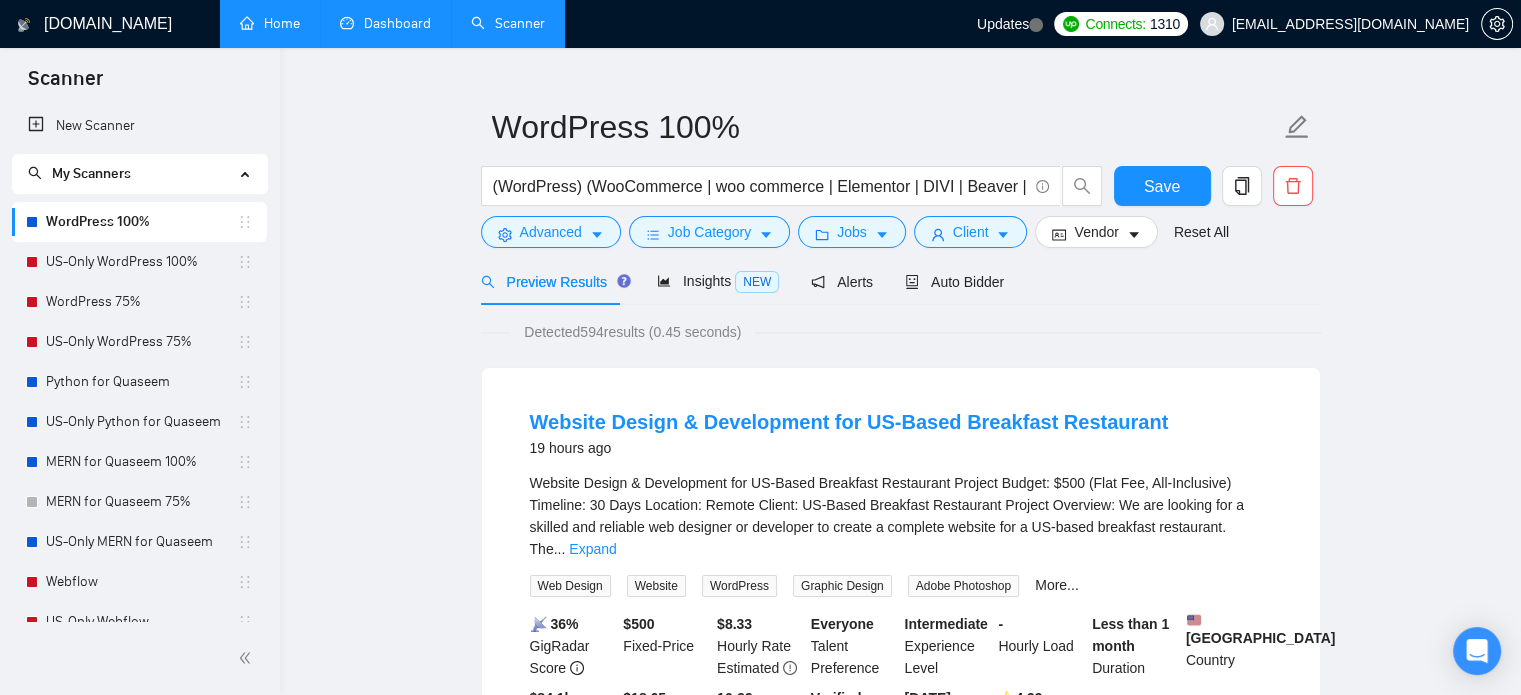 click on "Dashboard" at bounding box center (385, 23) 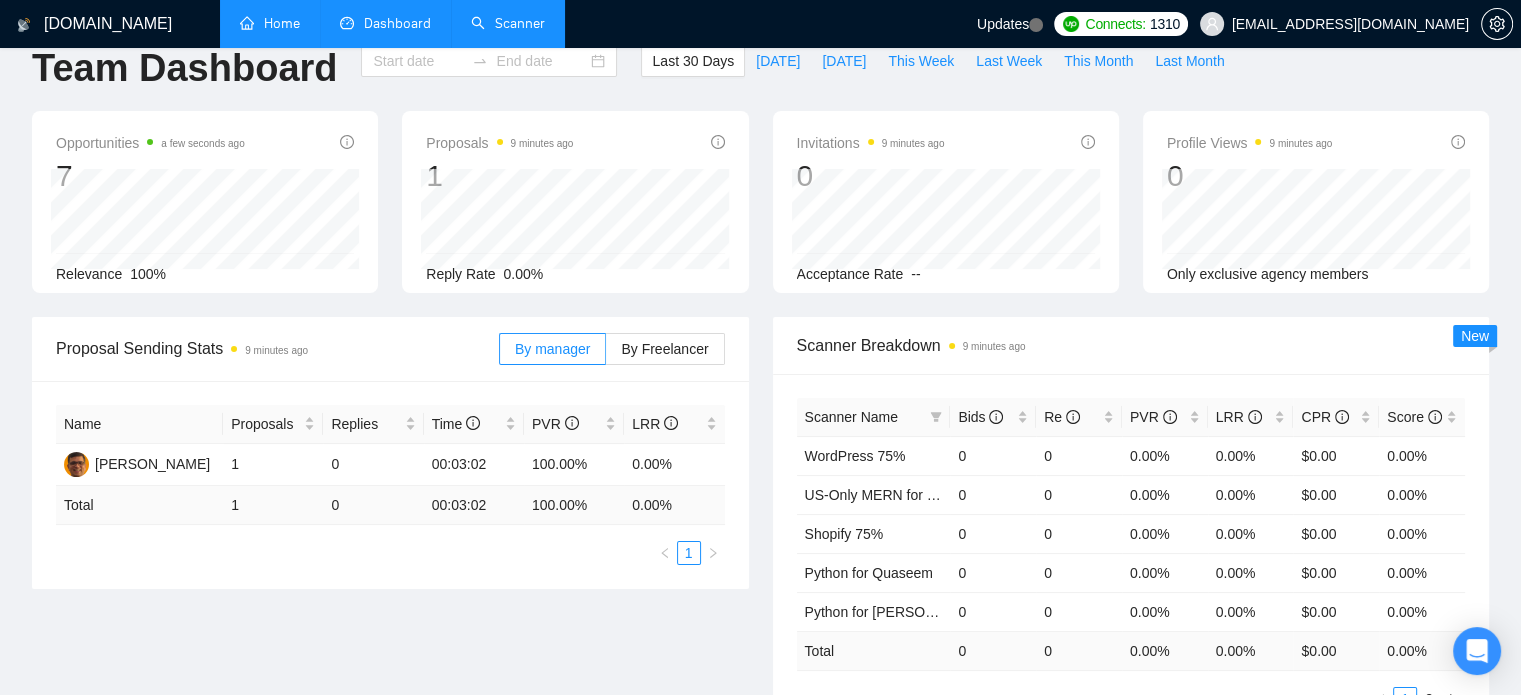 type on "[DATE]" 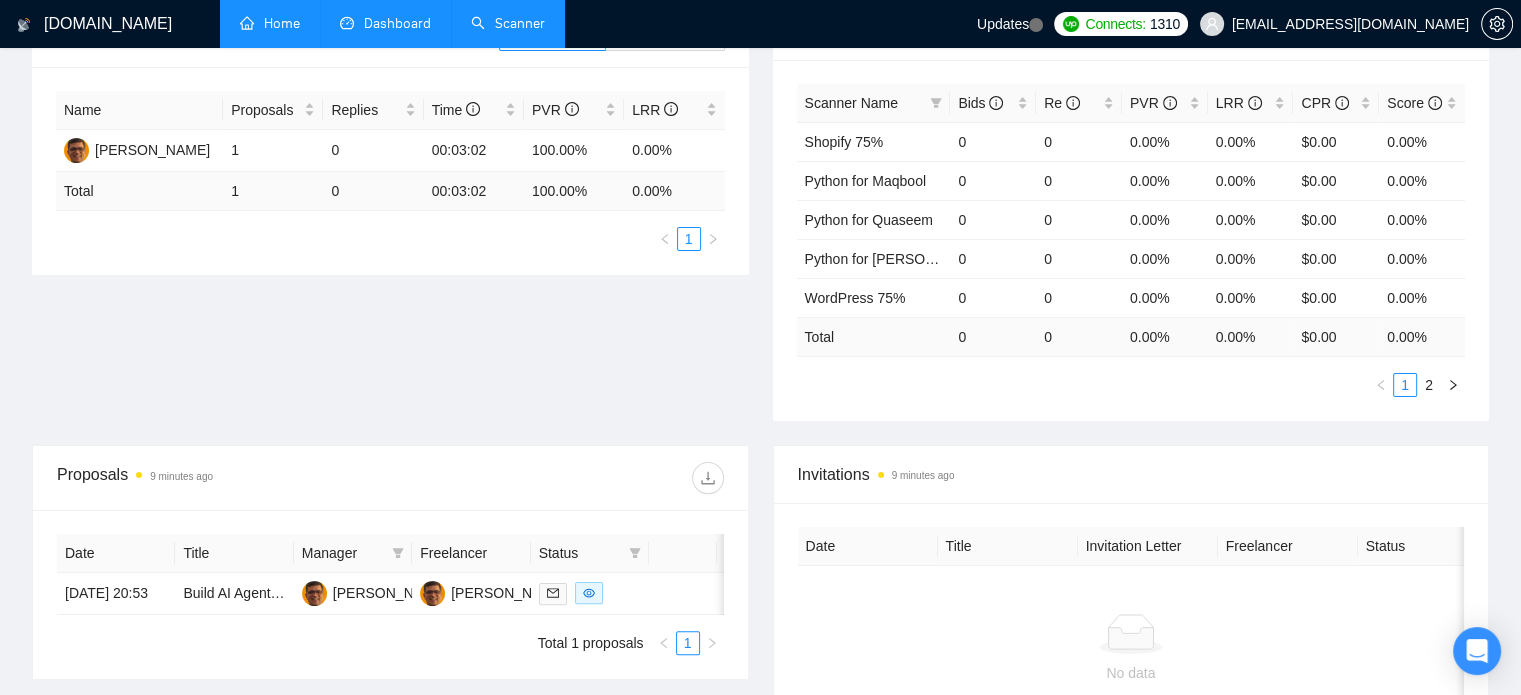 scroll, scrollTop: 535, scrollLeft: 0, axis: vertical 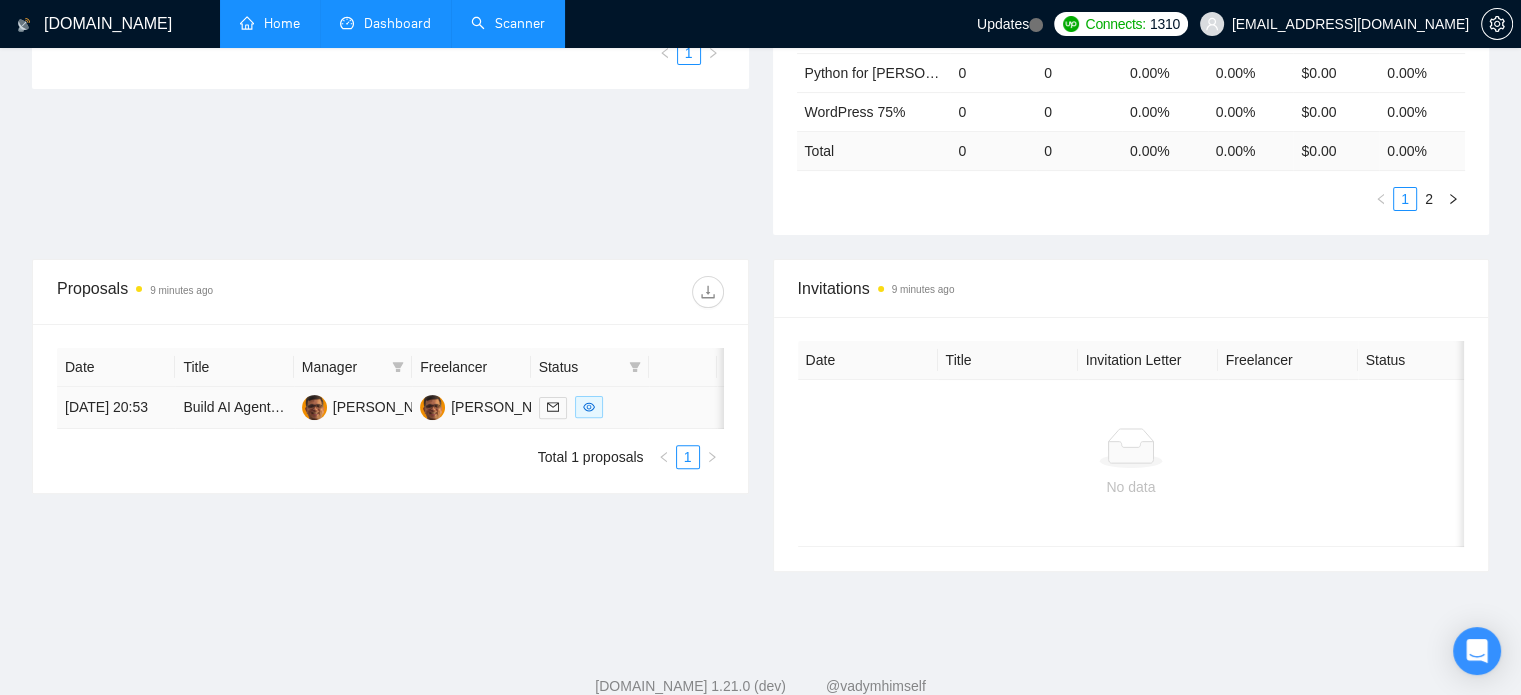 click at bounding box center [589, 407] 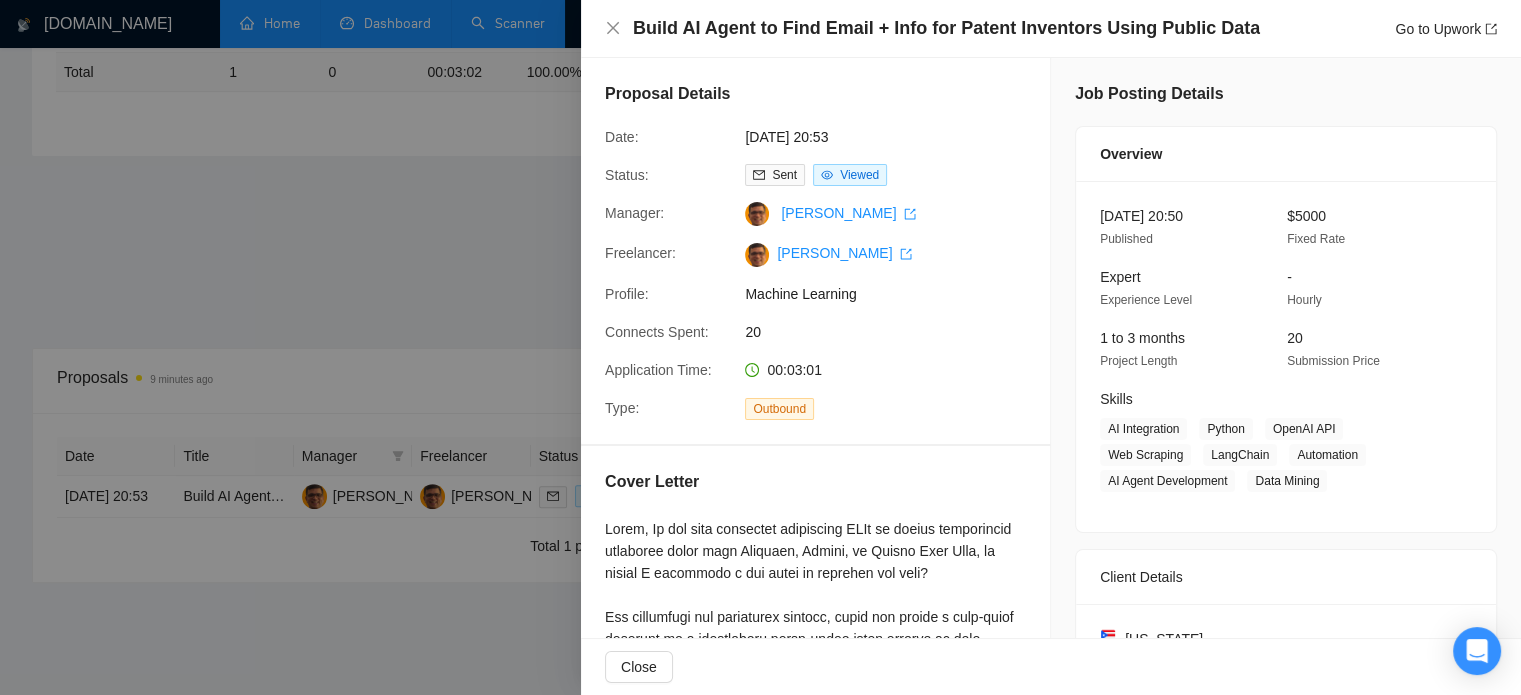 scroll, scrollTop: 435, scrollLeft: 0, axis: vertical 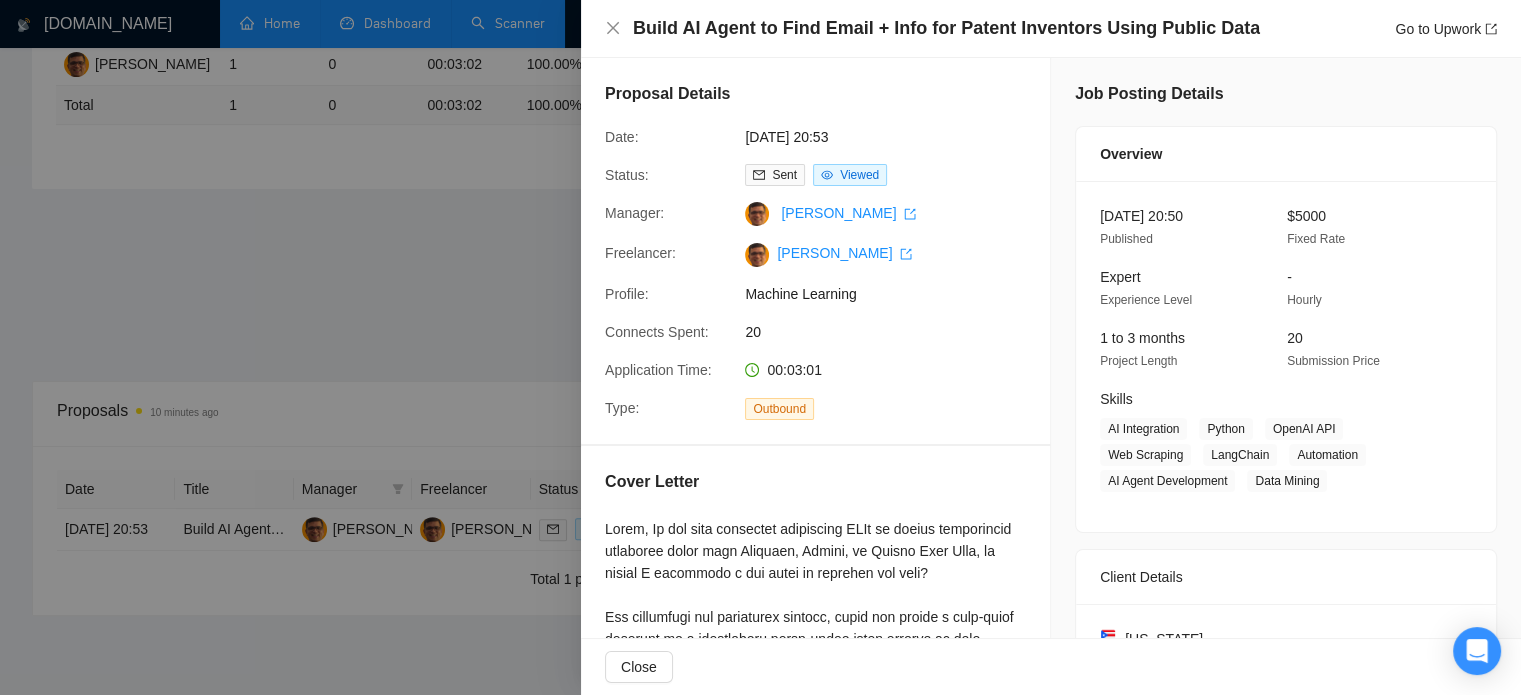 click at bounding box center (760, 347) 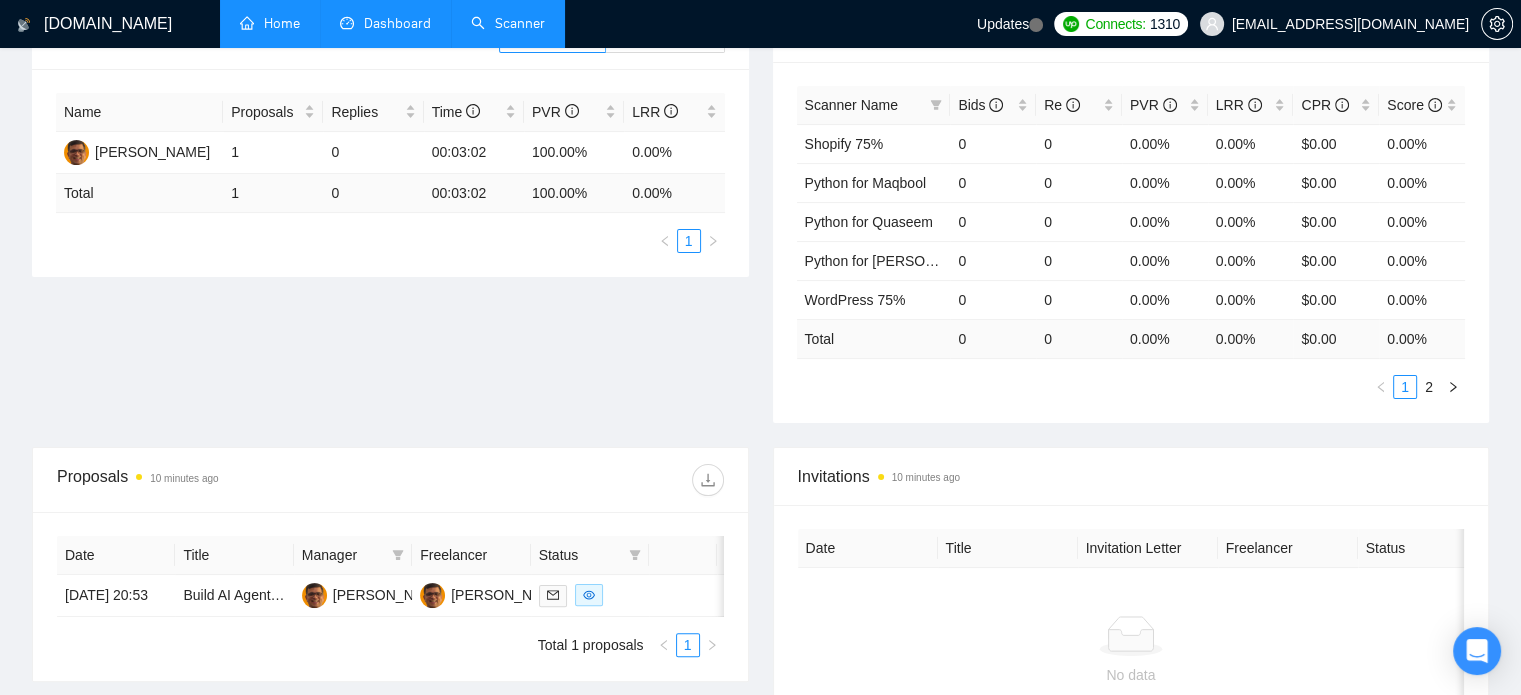 scroll, scrollTop: 0, scrollLeft: 0, axis: both 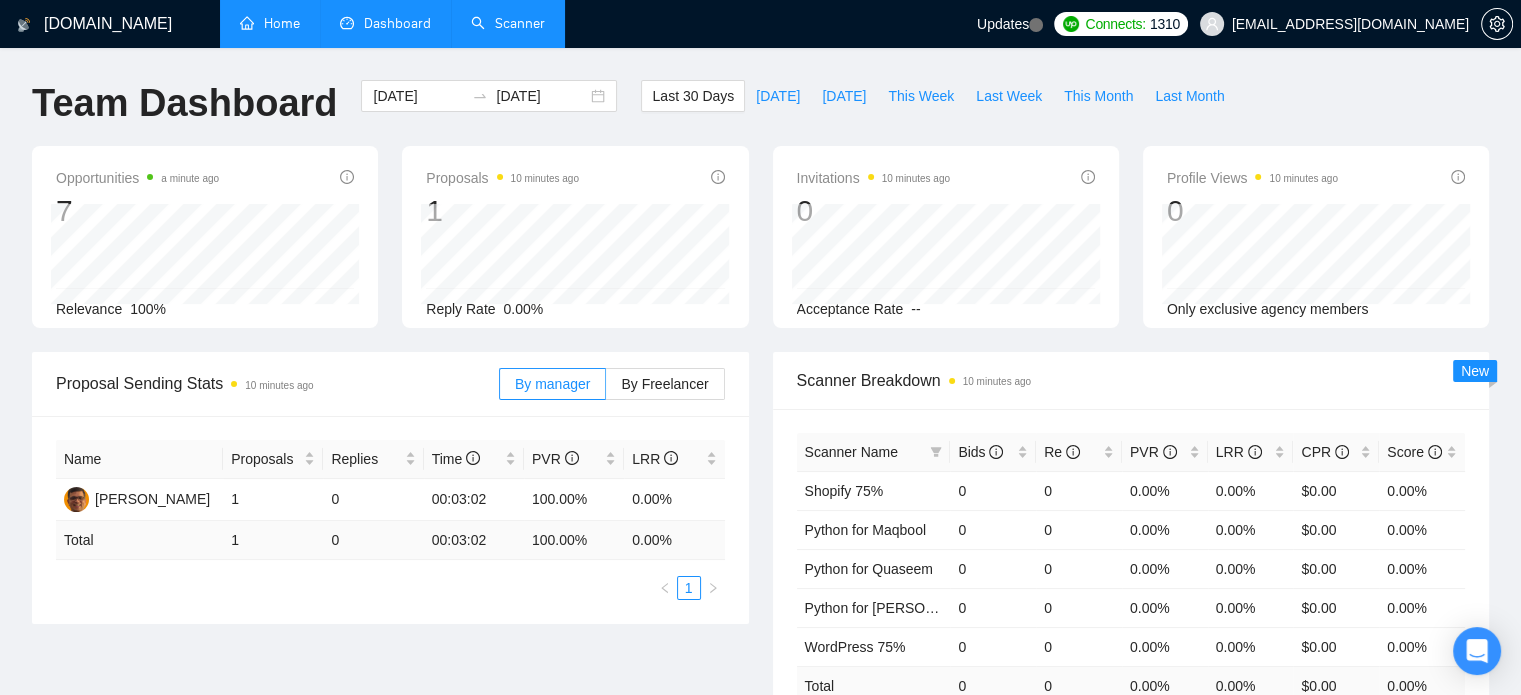 click on "Scanner" at bounding box center [508, 23] 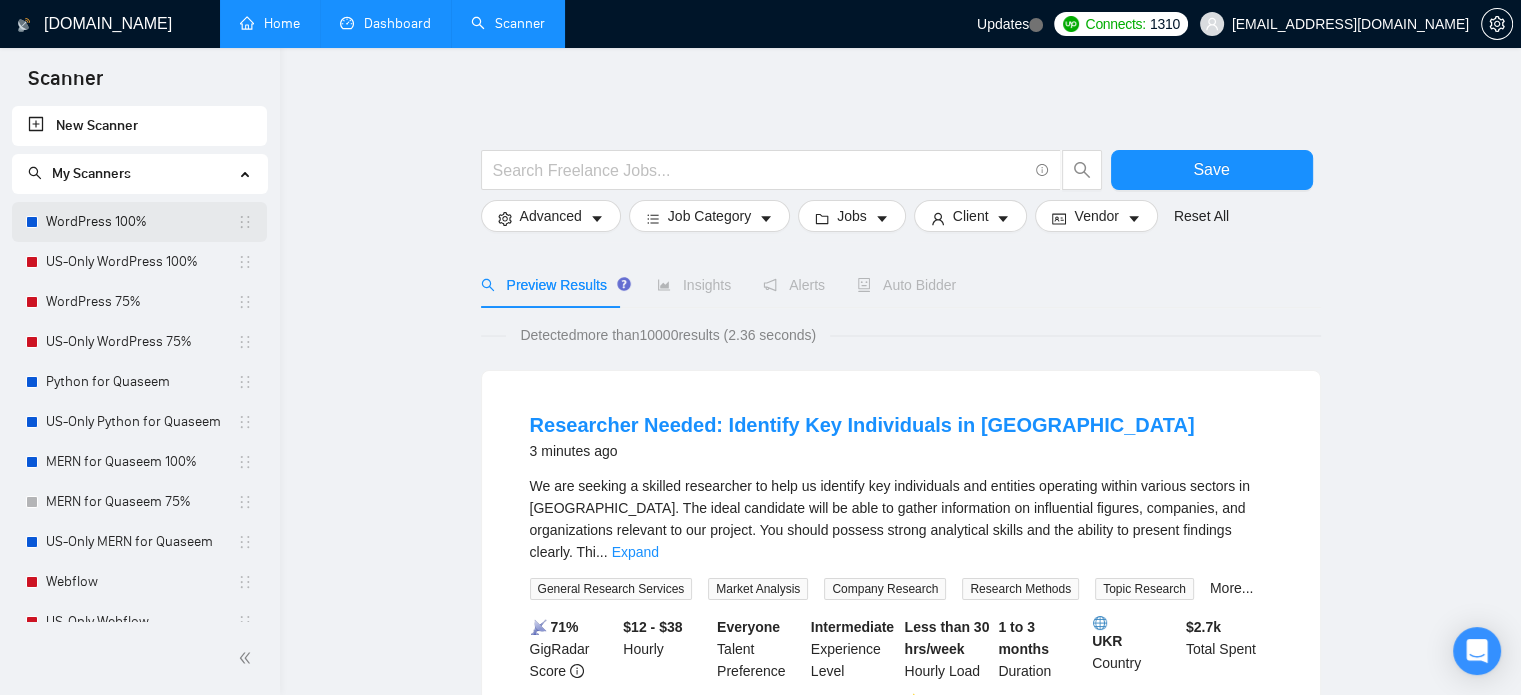 click on "WordPress 100%" at bounding box center (141, 222) 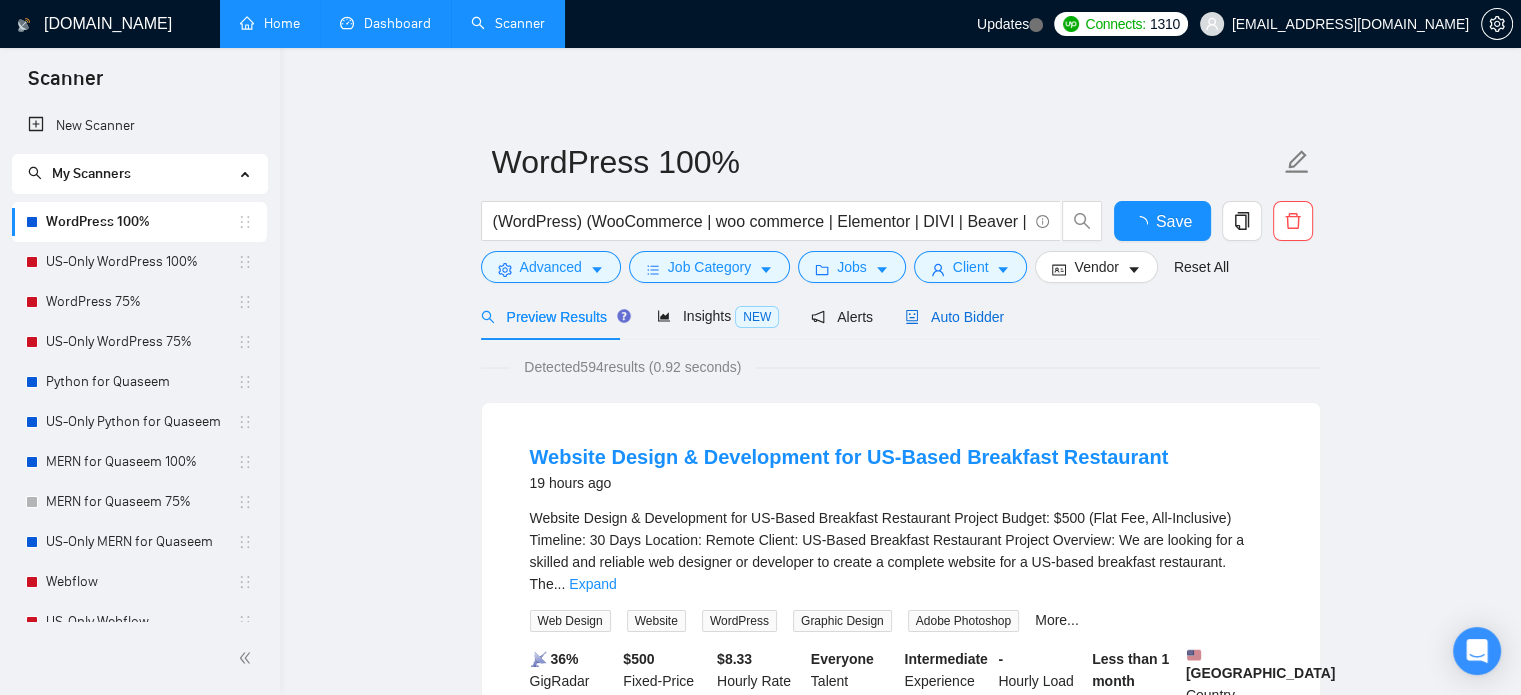 click on "Auto Bidder" at bounding box center [954, 317] 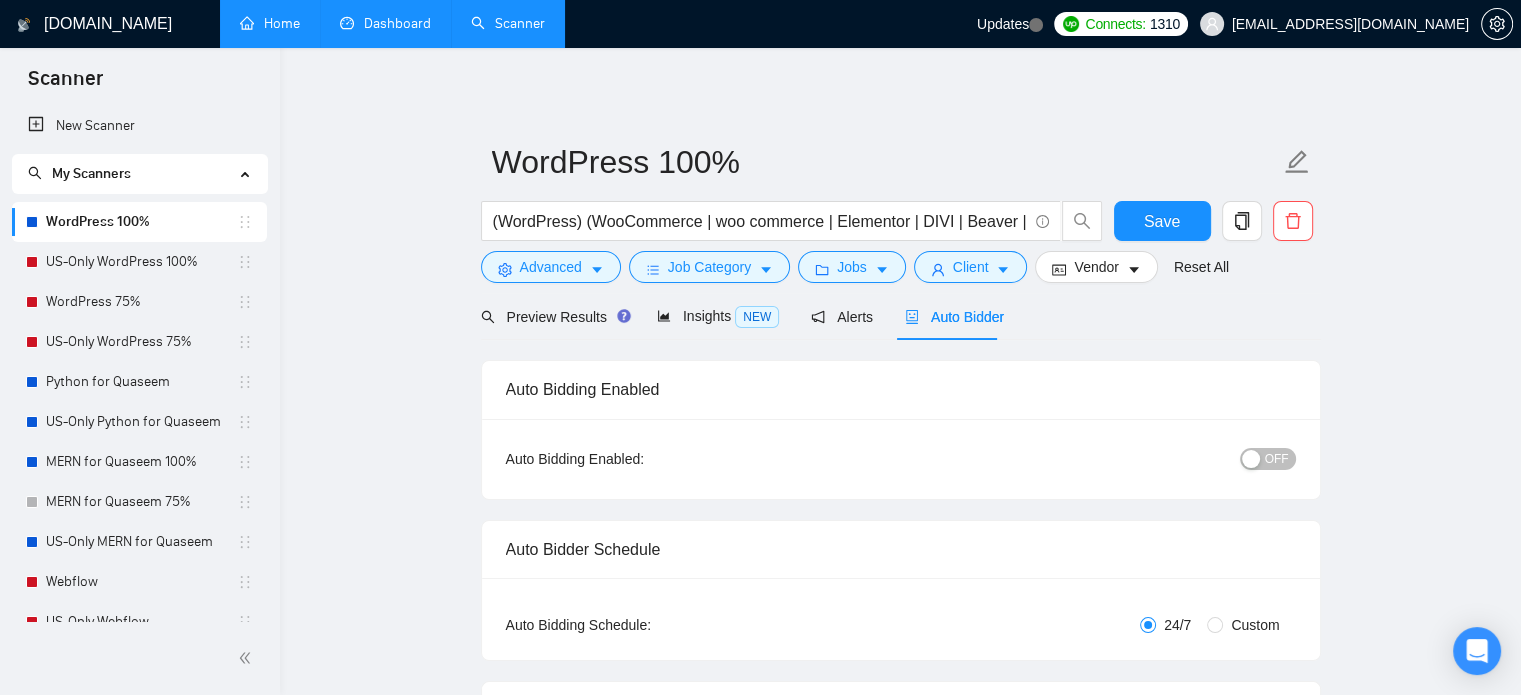 checkbox on "true" 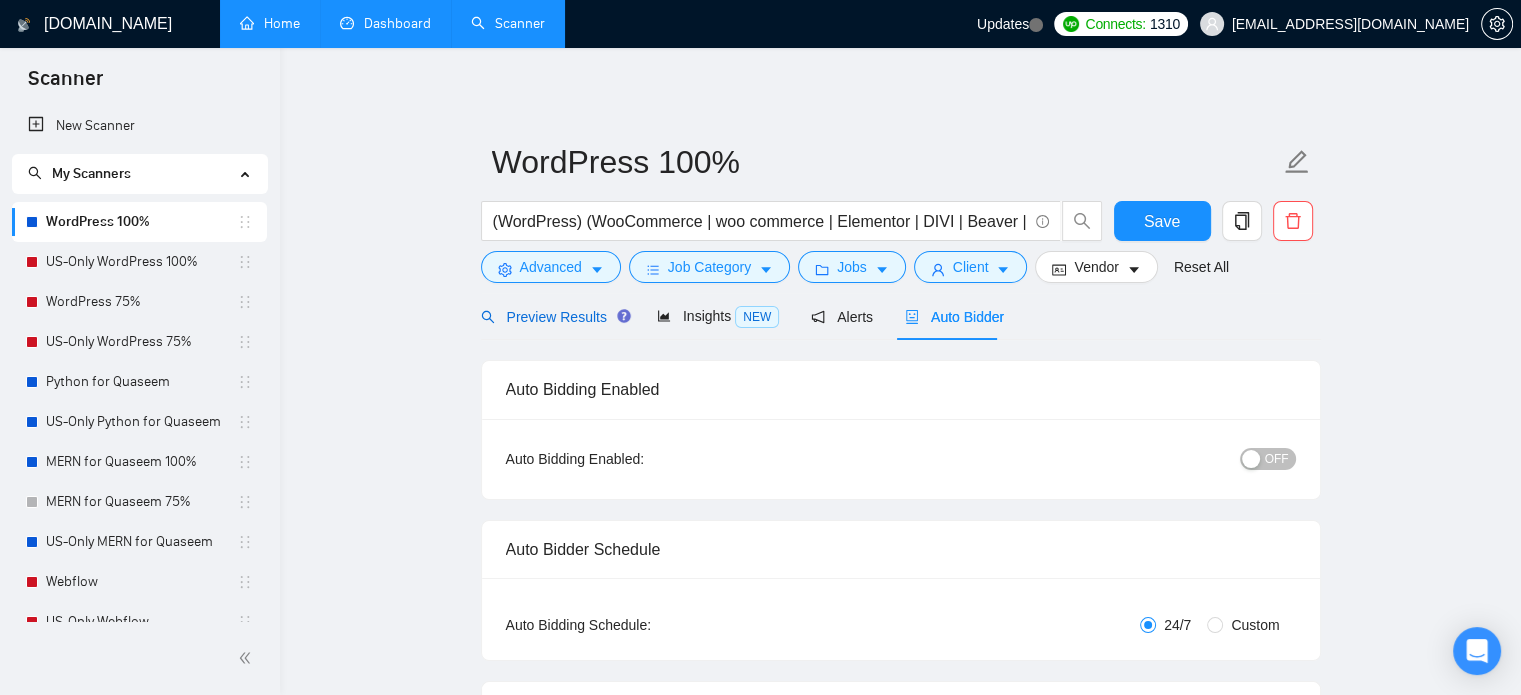 click on "Preview Results" at bounding box center (553, 317) 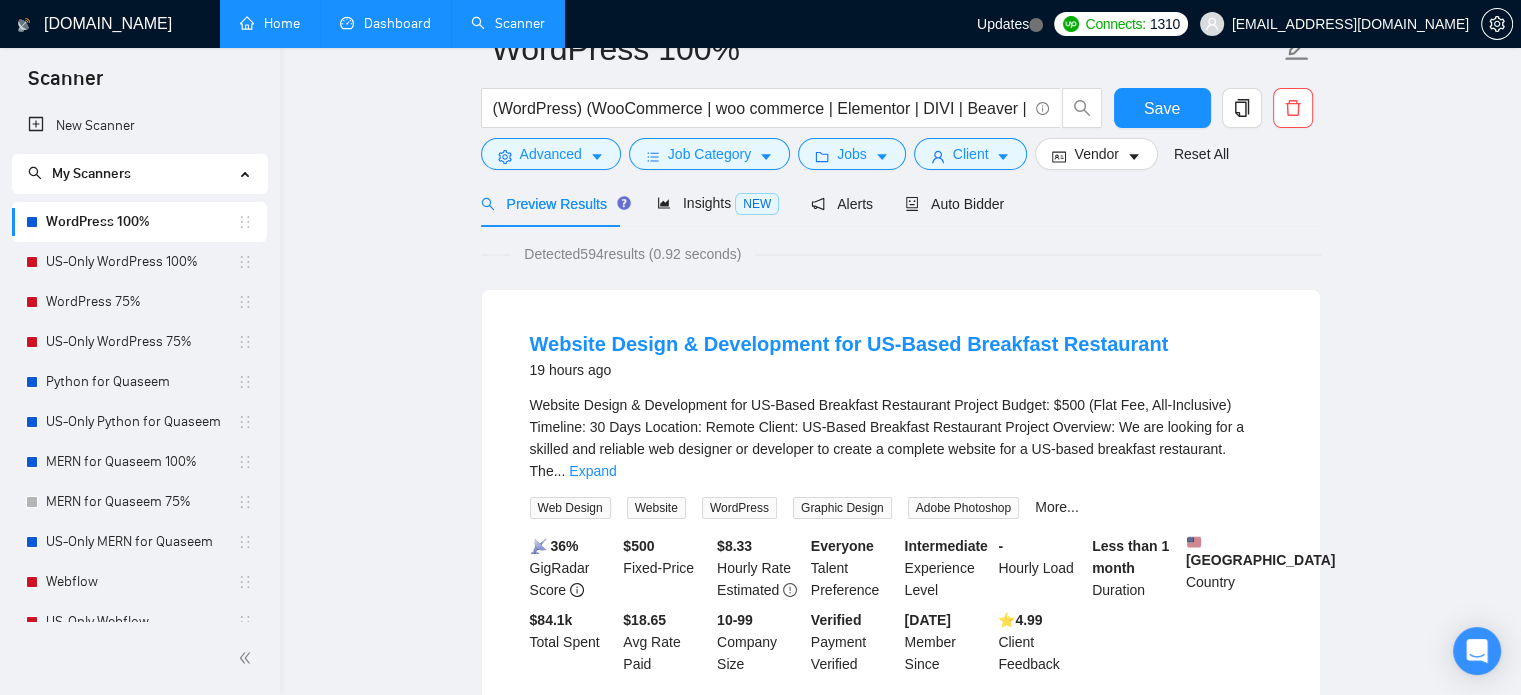 scroll, scrollTop: 0, scrollLeft: 0, axis: both 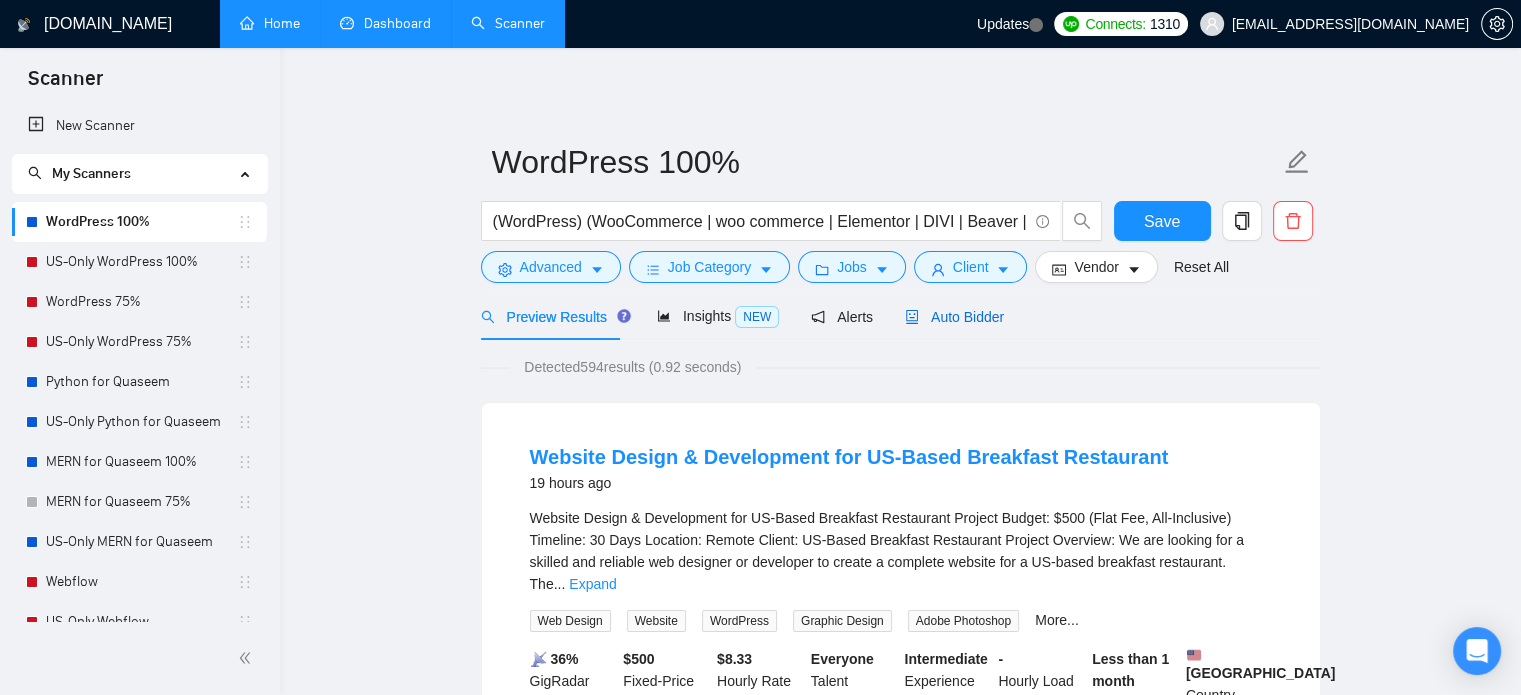 click on "Auto Bidder" at bounding box center [954, 317] 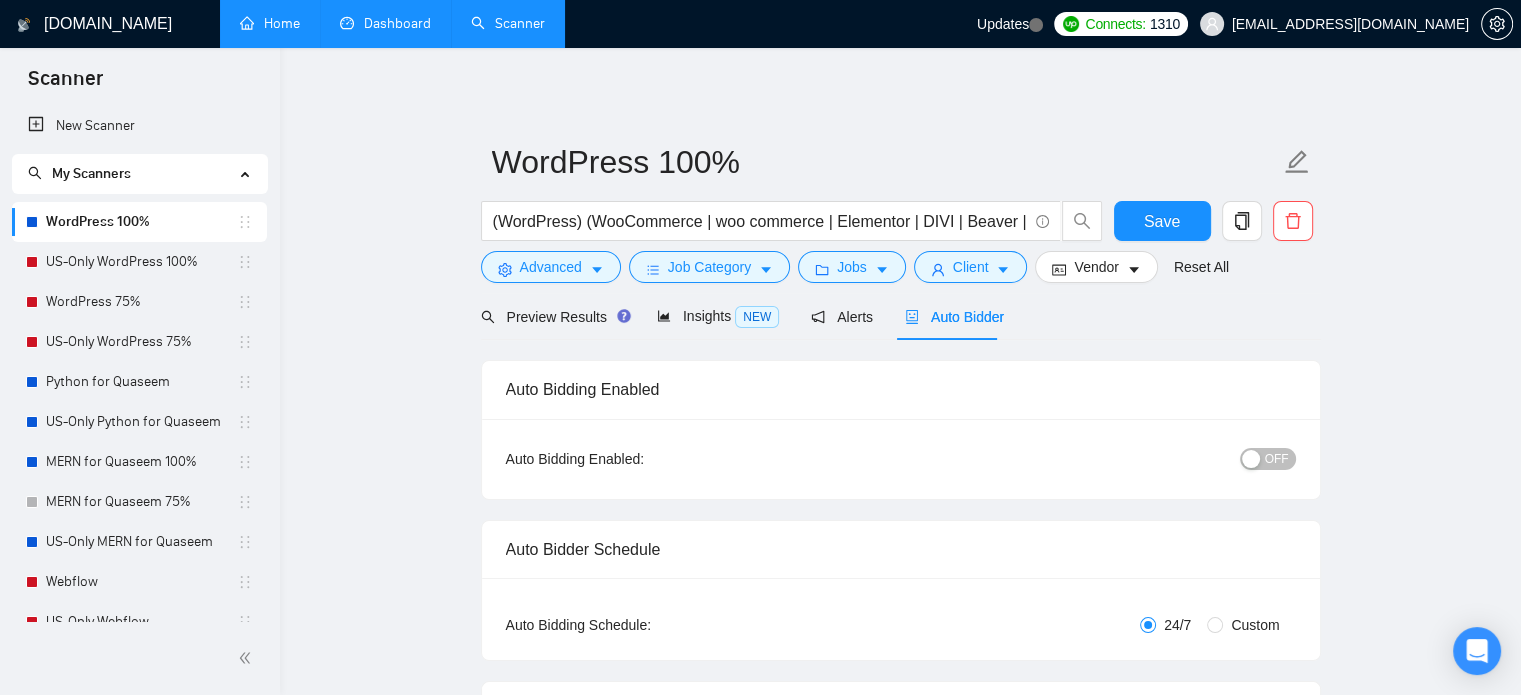 click on "OFF" at bounding box center [1277, 459] 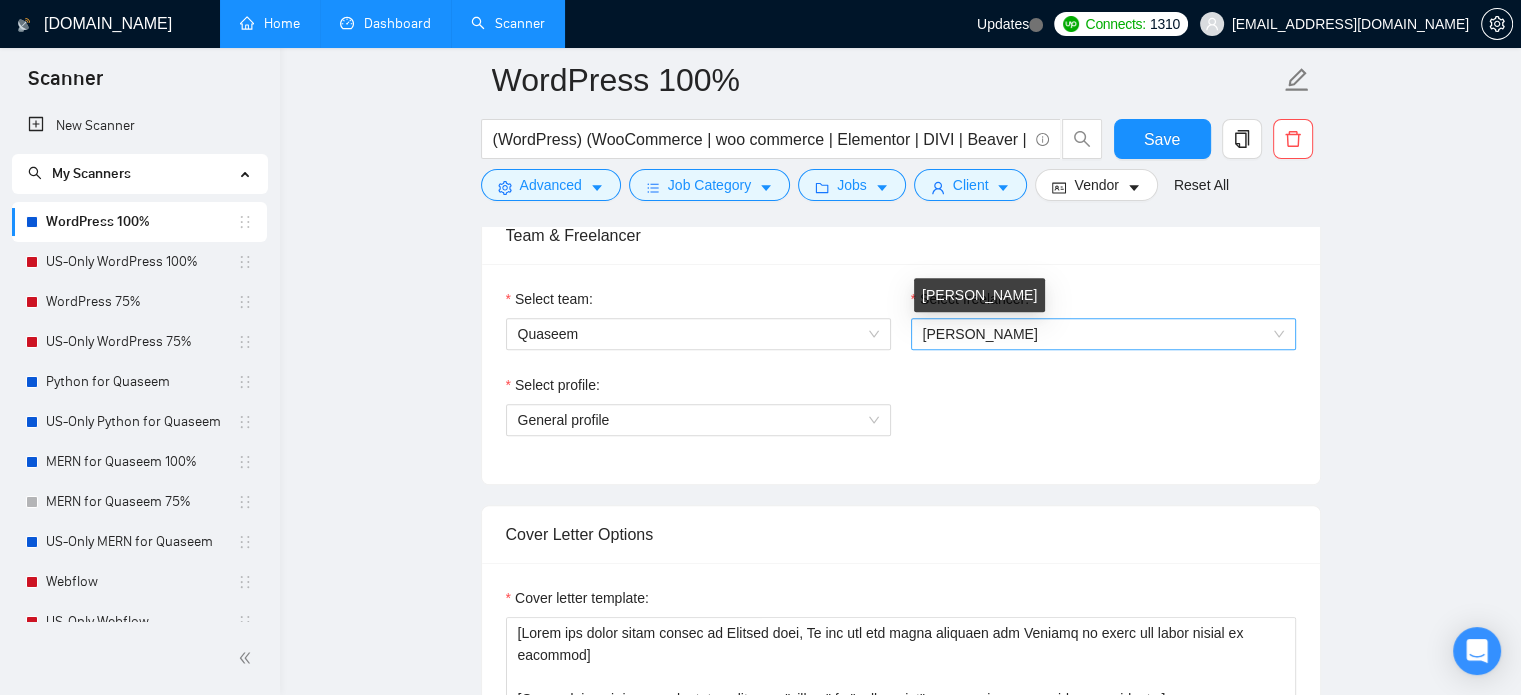 scroll, scrollTop: 1200, scrollLeft: 0, axis: vertical 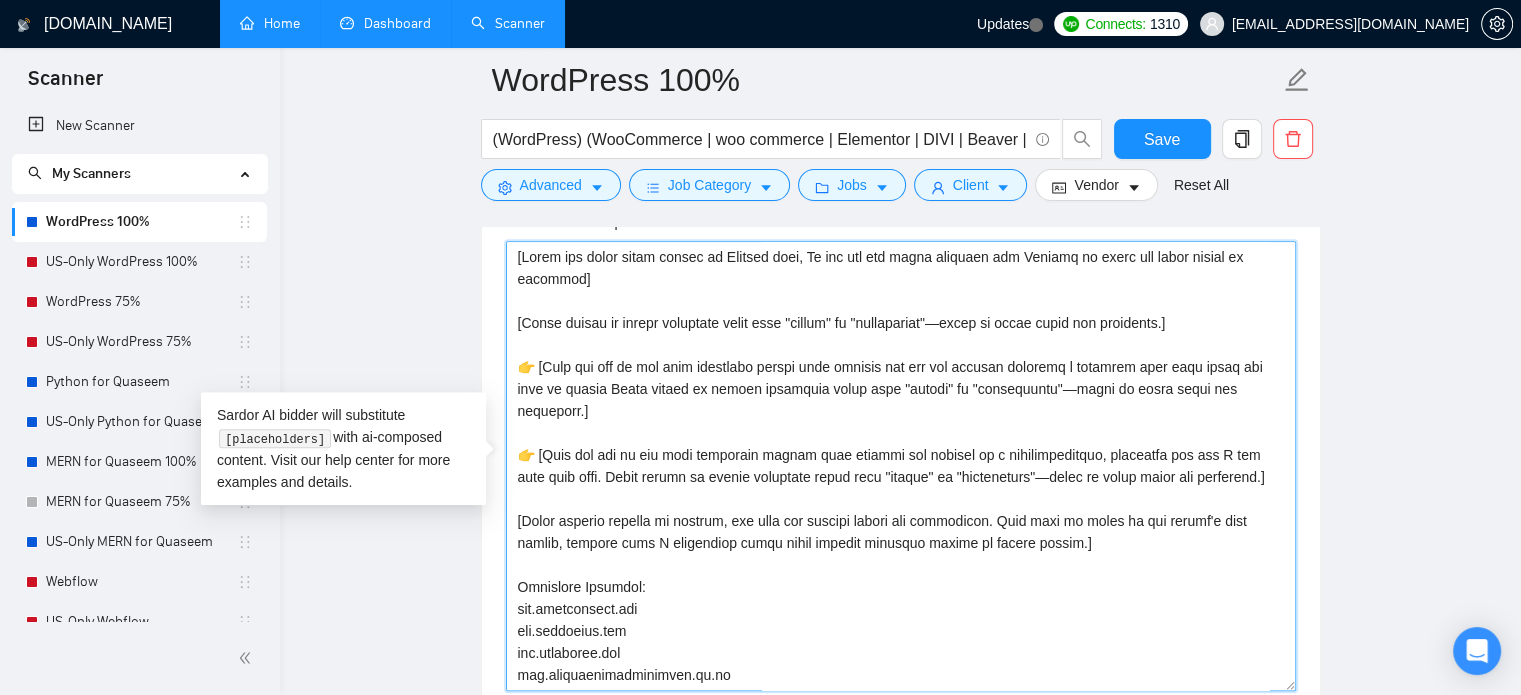 drag, startPoint x: 556, startPoint y: 323, endPoint x: 524, endPoint y: 324, distance: 32.01562 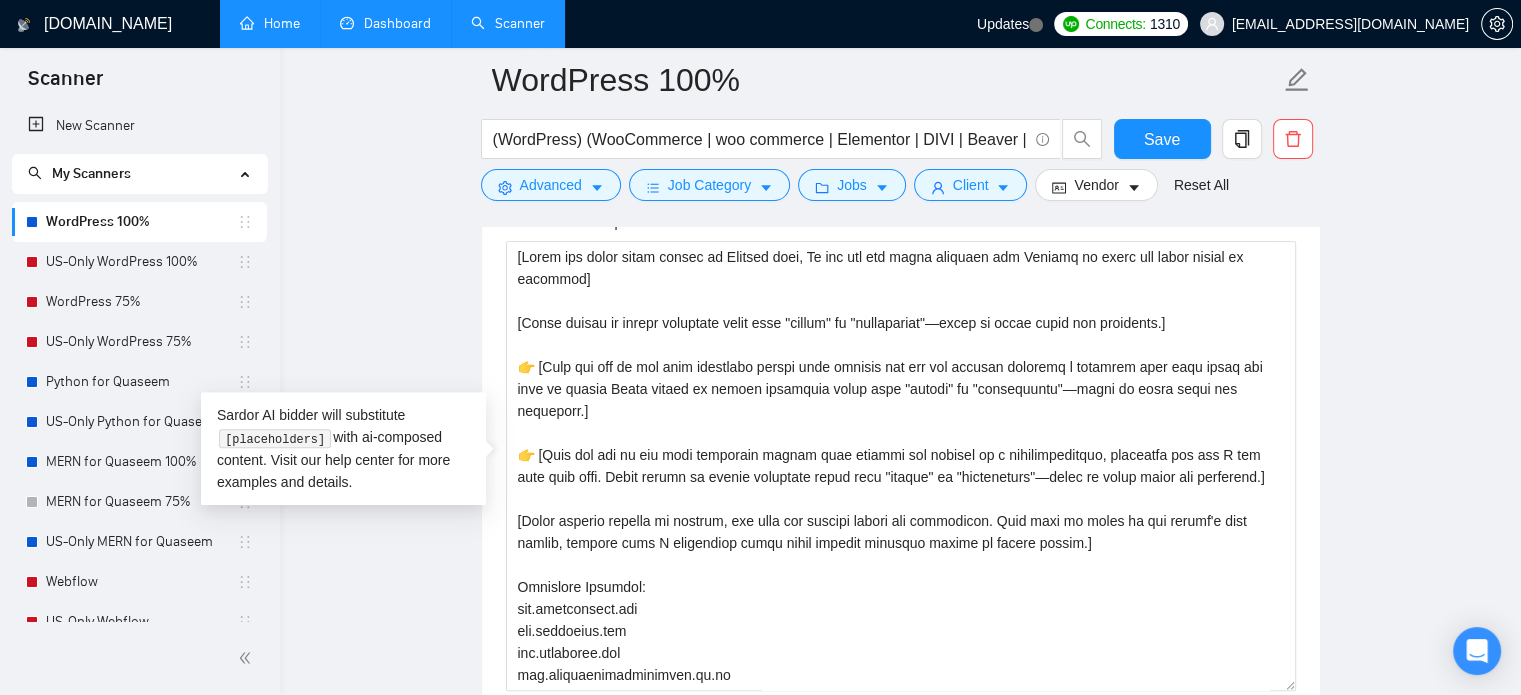 click on "WordPress 100% (WordPress) (WooCommerce | woo commerce | Elementor | DIVI | Beaver | WP Engine | Speed Optimization | Theme customization | update | Custom | ACH | ecommerce | e-Commerce | API Integration | Plugin | Figma | redesign) Save Advanced   Job Category   Jobs   Client   Vendor   Reset All Preview Results Insights NEW Alerts Auto Bidder Auto Bidding Enabled Auto Bidding Enabled: ON Auto Bidder Schedule Auto Bidding Type: Automated (recommended) Semi-automated Auto Bidding Schedule: 24/7 Custom Custom Auto Bidder Schedule Repeat every week [DATE] [DATE] [DATE] [DATE] [DATE] [DATE] [DATE] Active Hours ( [GEOGRAPHIC_DATA]/[GEOGRAPHIC_DATA] ): From: To: ( 24  hours) [GEOGRAPHIC_DATA]/[GEOGRAPHIC_DATA] Auto Bidding Type Select your bidding algorithm: Choose the algorithm for you bidding. The price per proposal does not include your connects expenditure. Template Bidder Works great for narrow segments and short cover letters that don't change. 0.50  credits / proposal Sardor AI 🤖 Personalise your cover letter with ai [placeholders] 1.00" at bounding box center (900, 1260) 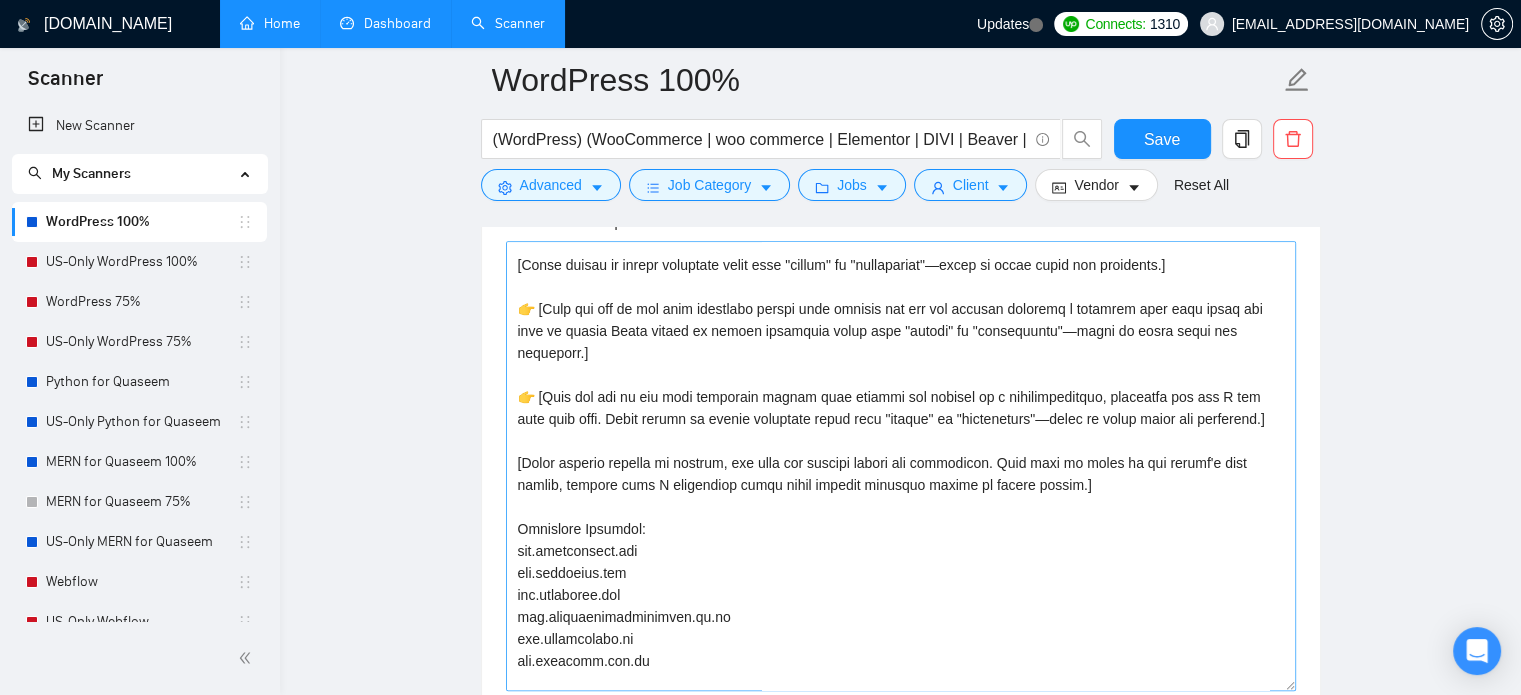 scroll, scrollTop: 88, scrollLeft: 0, axis: vertical 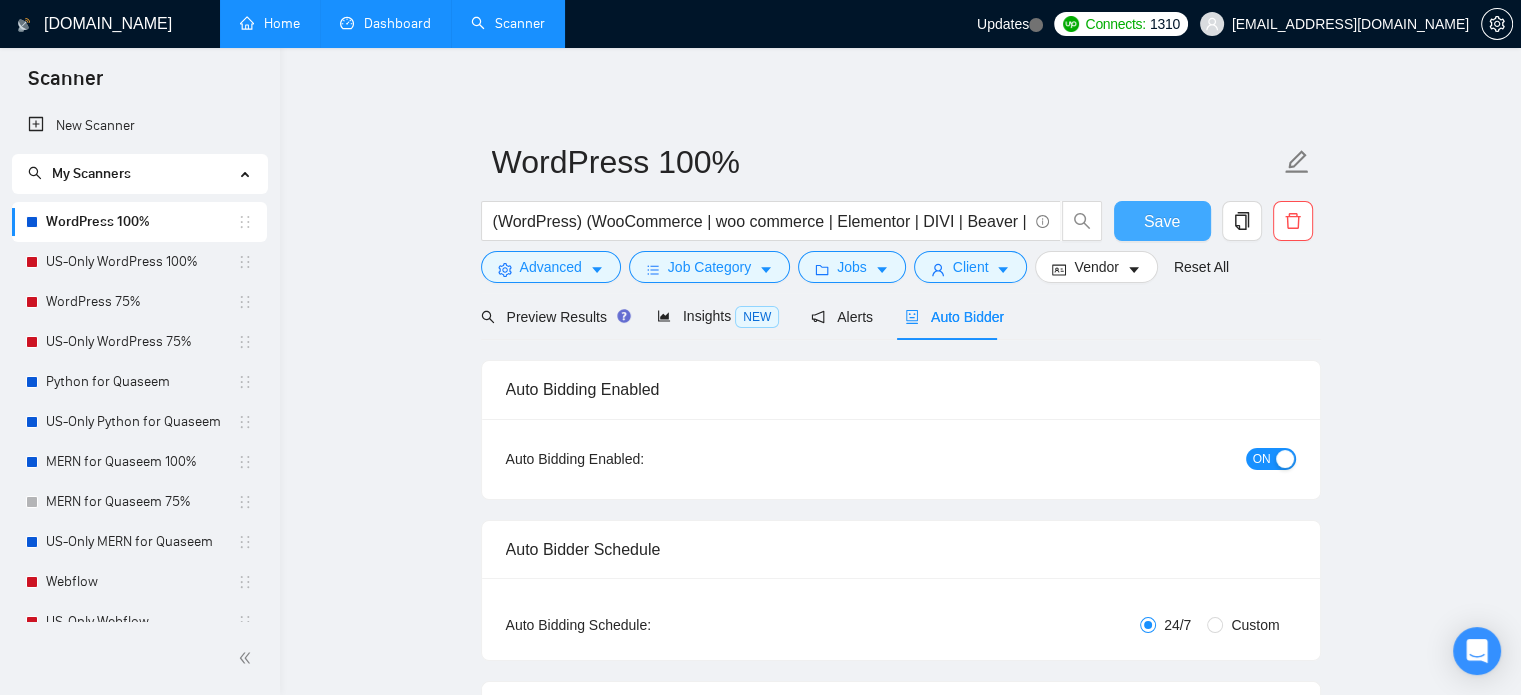click on "Save" at bounding box center (1162, 221) 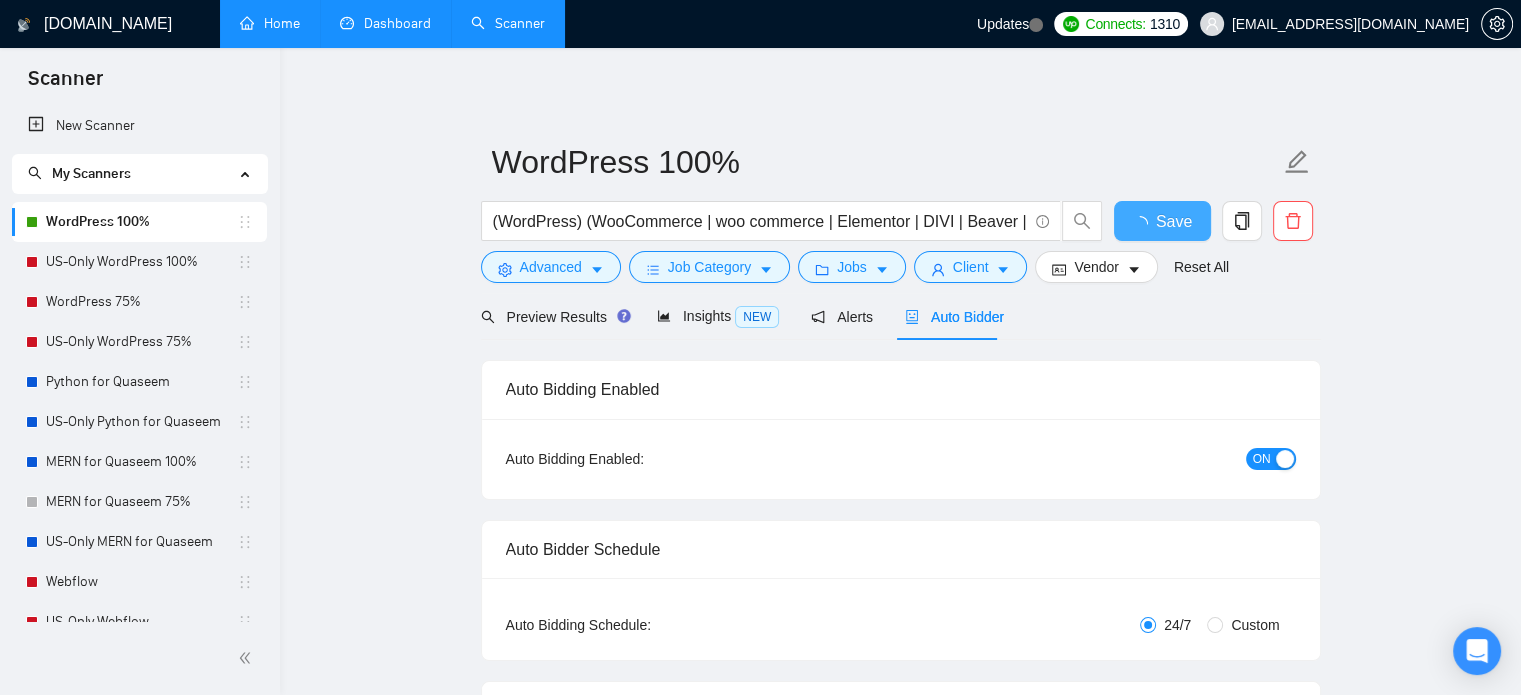 type 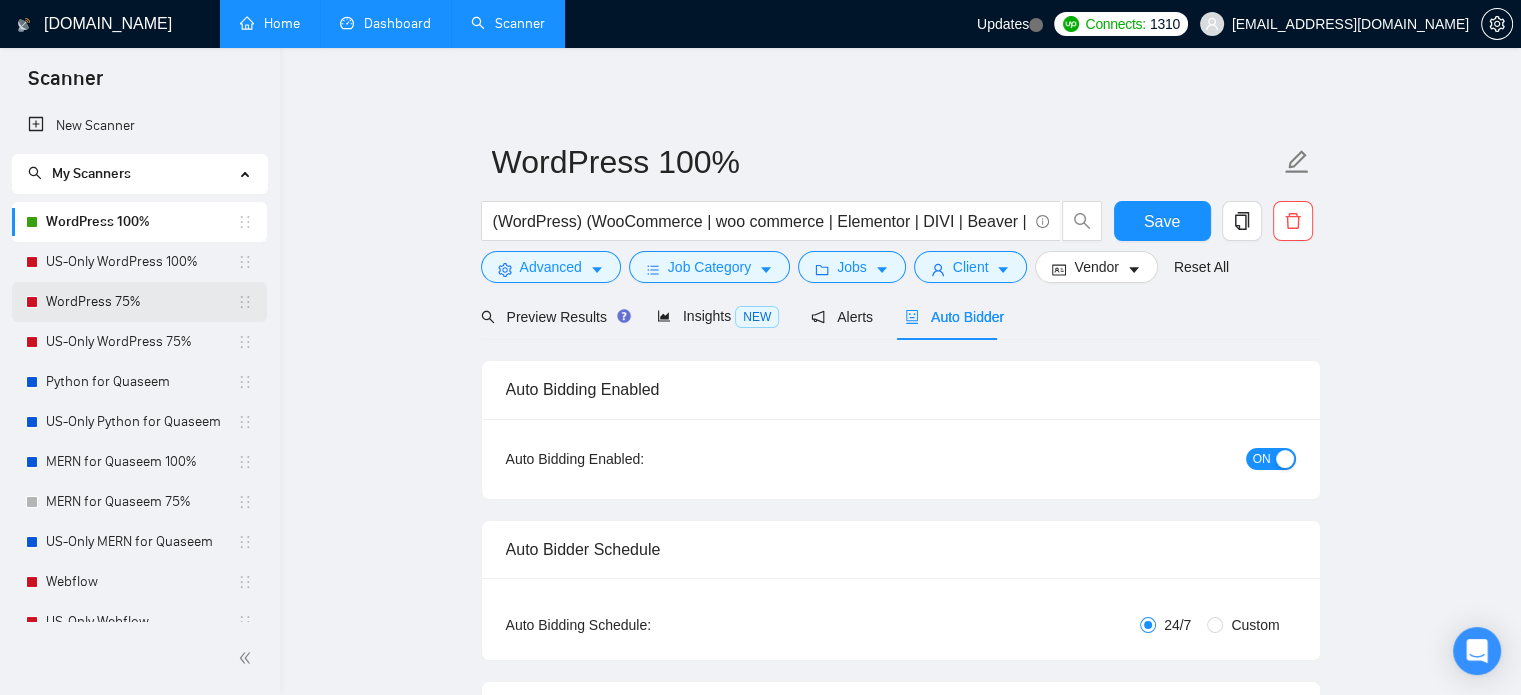 click on "WordPress 75%" at bounding box center [141, 302] 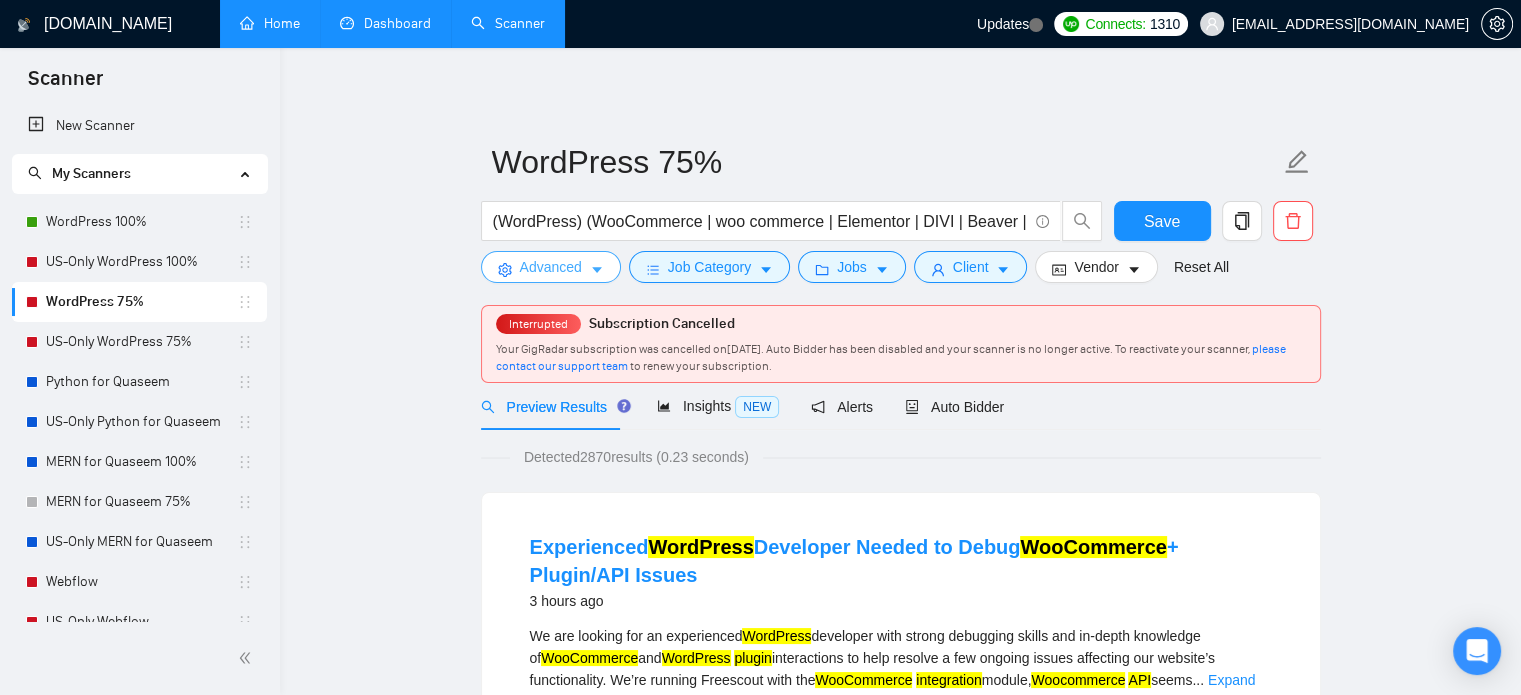click on "Advanced" at bounding box center [551, 267] 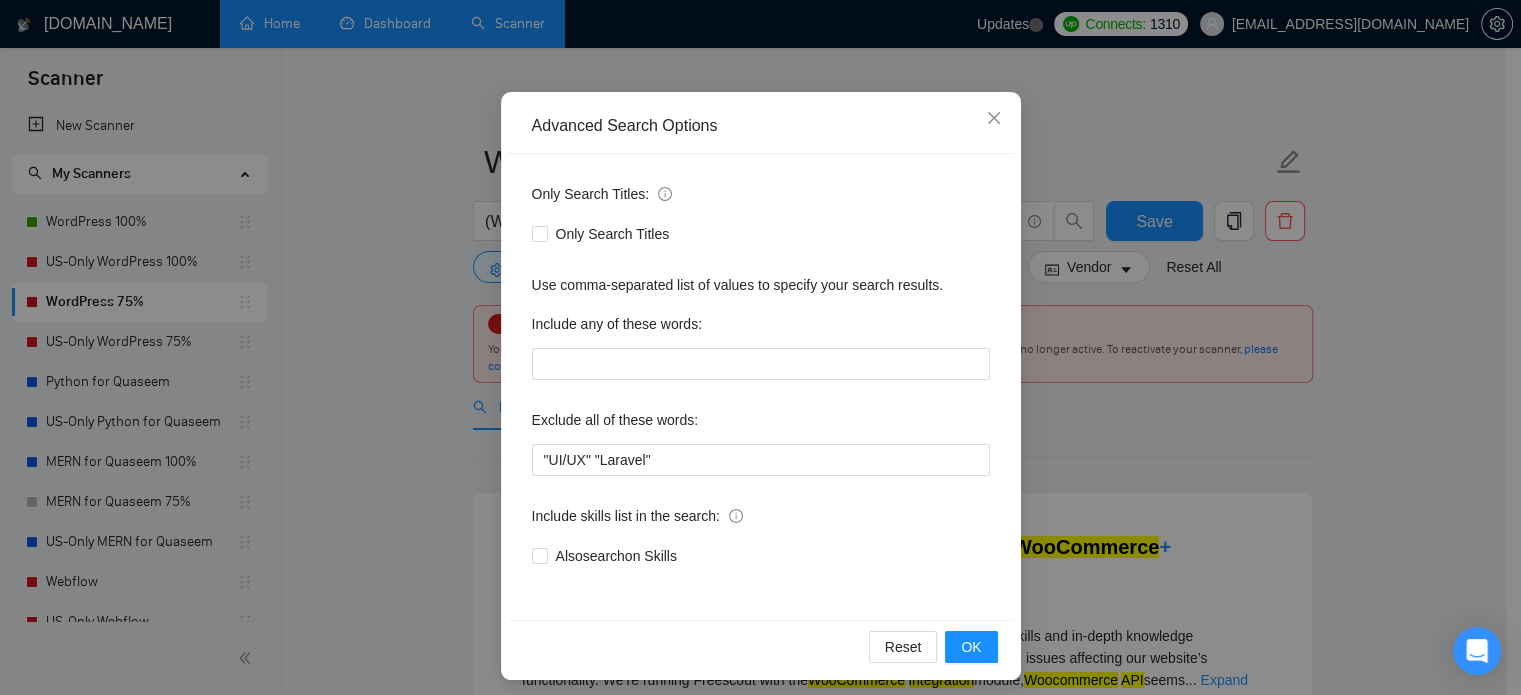 scroll, scrollTop: 136, scrollLeft: 0, axis: vertical 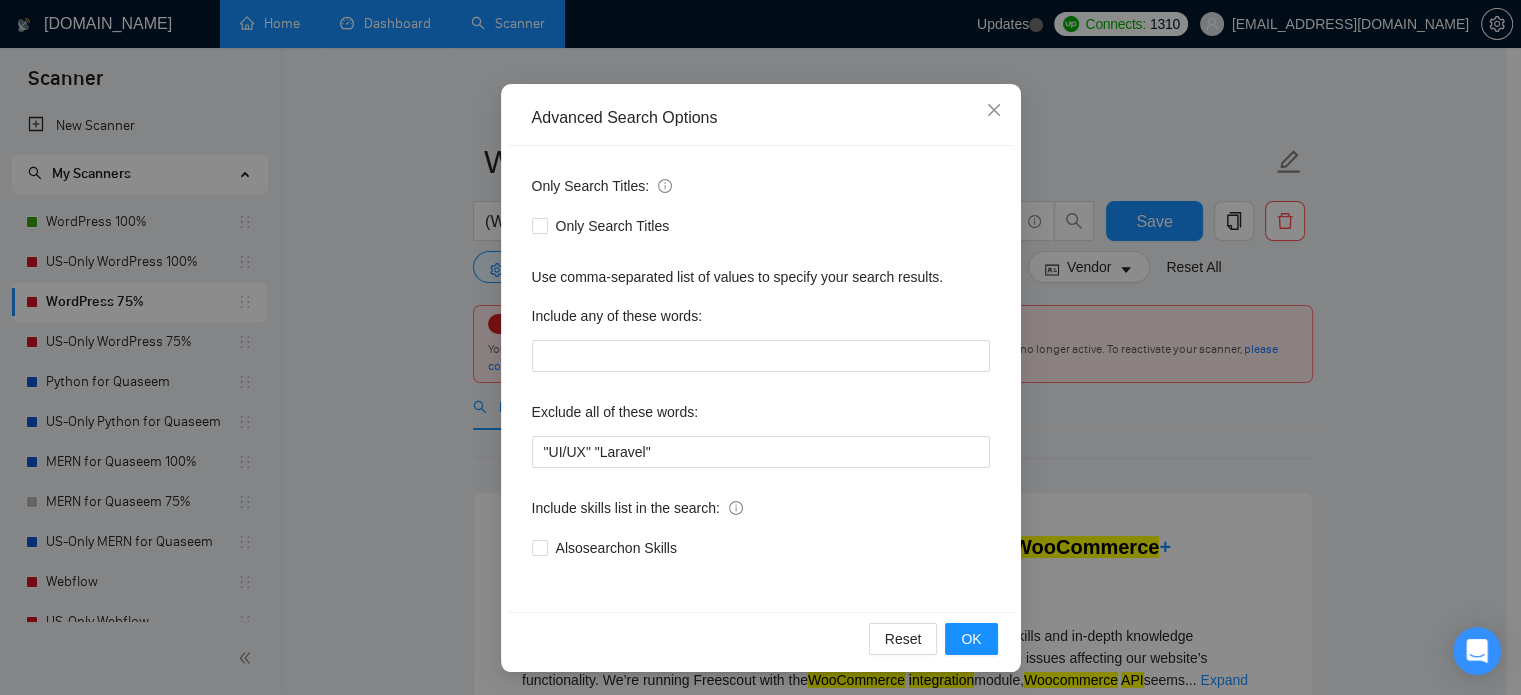 click on "Advanced Search Options Only Search Titles:   Only Search Titles Use comma-separated list of values to specify your search results. Include any of these words: Exclude all of these words: "UI/UX" "Laravel" Include skills list in the search:   Also  search  on Skills Reset OK" at bounding box center (760, 347) 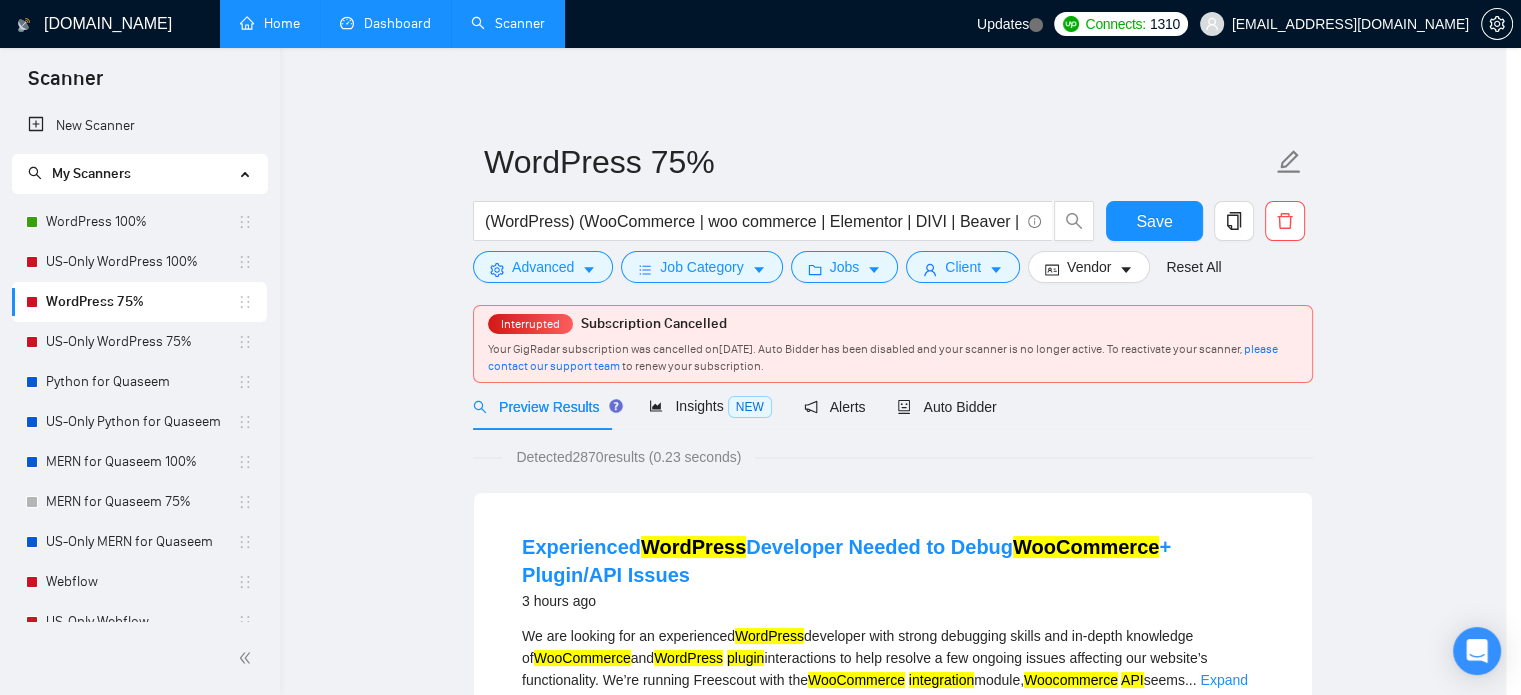 scroll, scrollTop: 36, scrollLeft: 0, axis: vertical 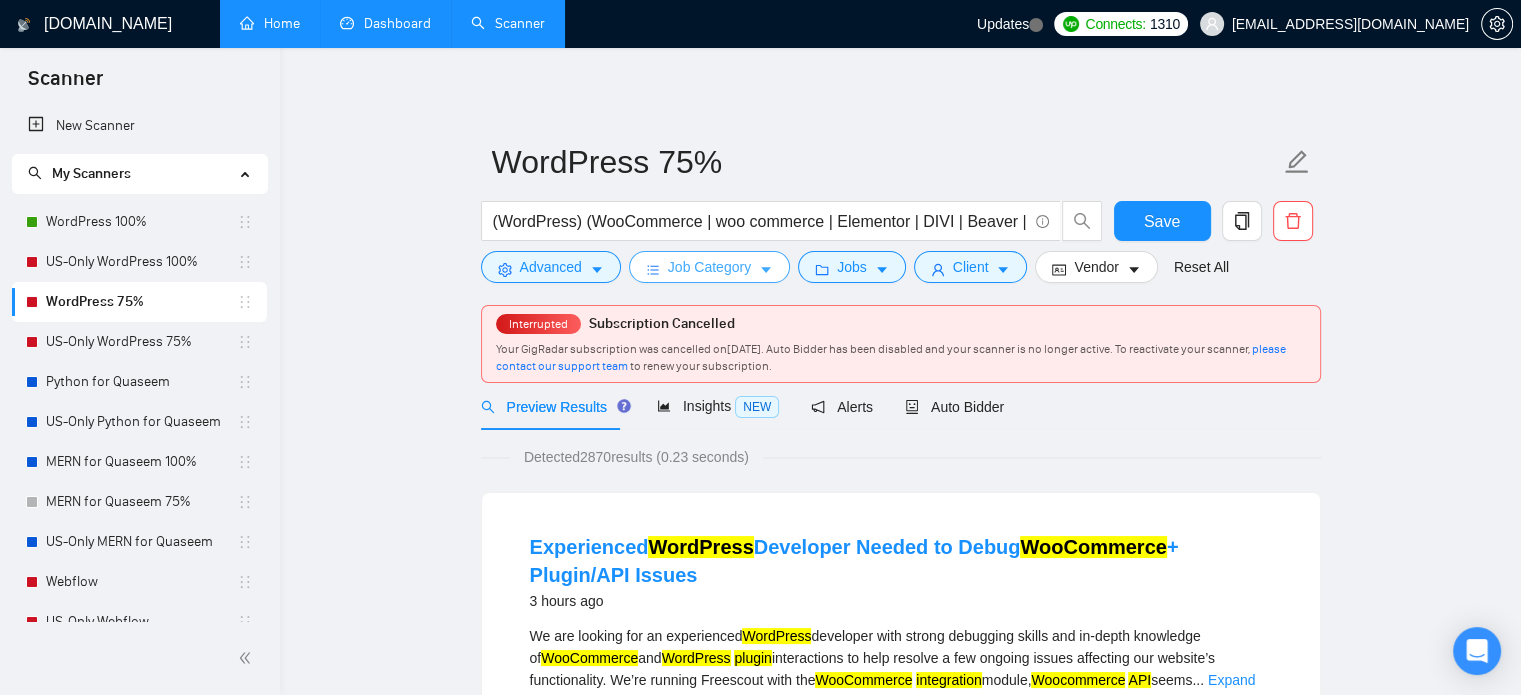 click on "Job Category" at bounding box center [709, 267] 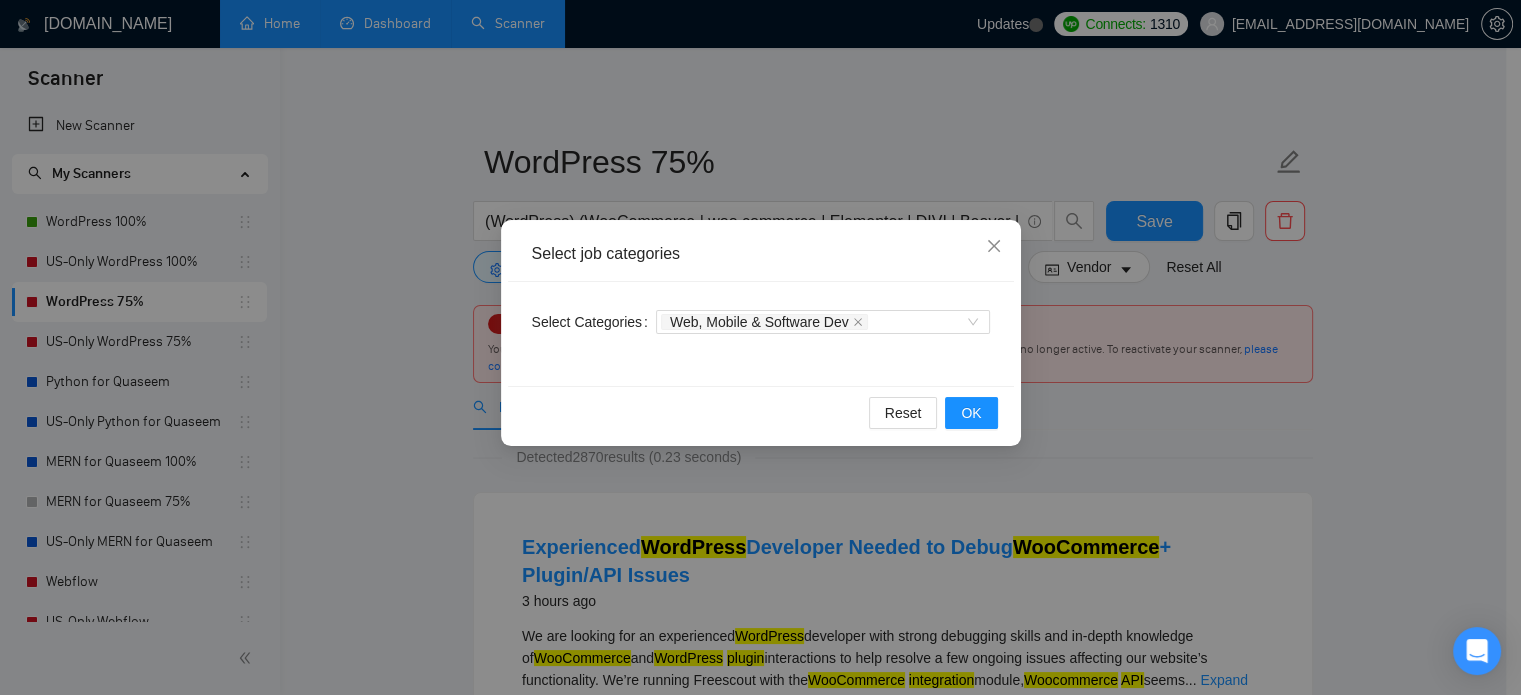 click on "Select job categories Select Categories Web, Mobile & Software Dev   Reset OK" at bounding box center [760, 347] 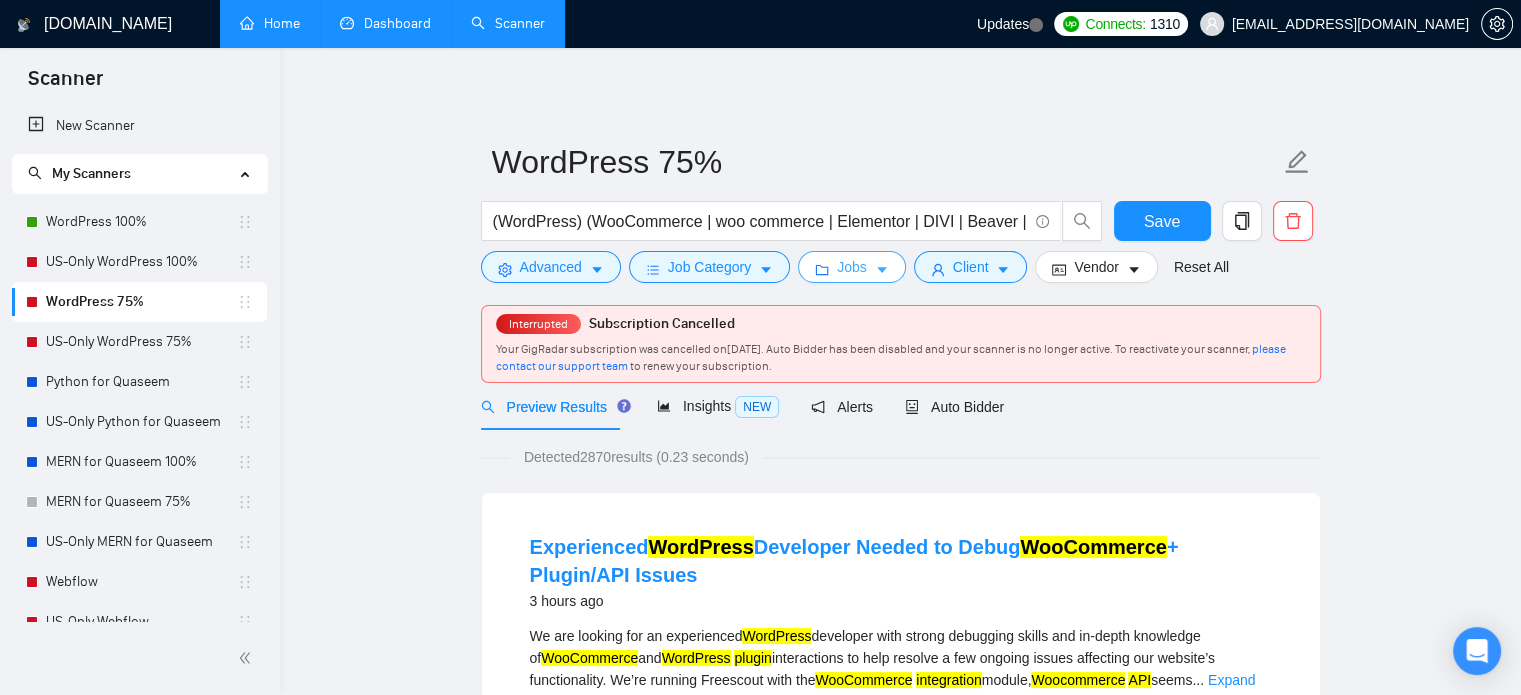 click on "Jobs" at bounding box center (852, 267) 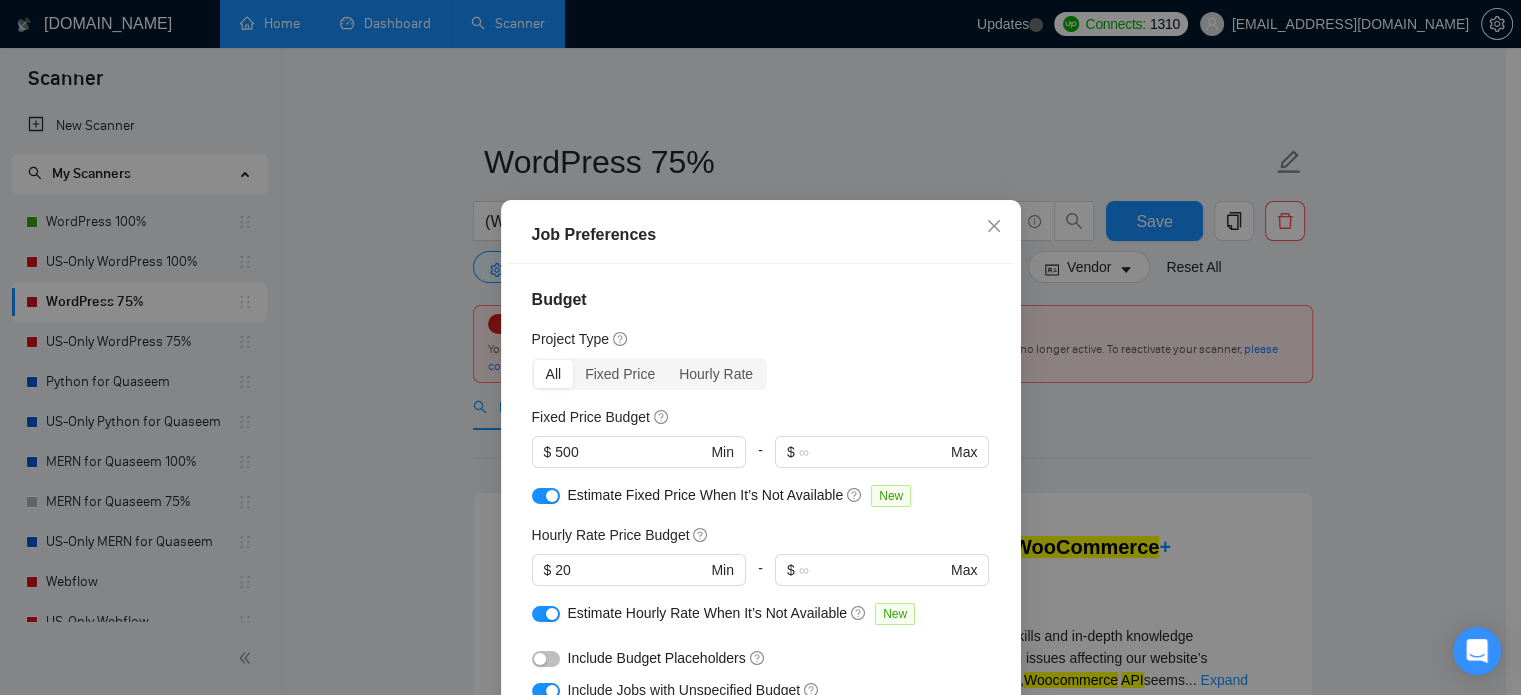 click at bounding box center (552, 496) 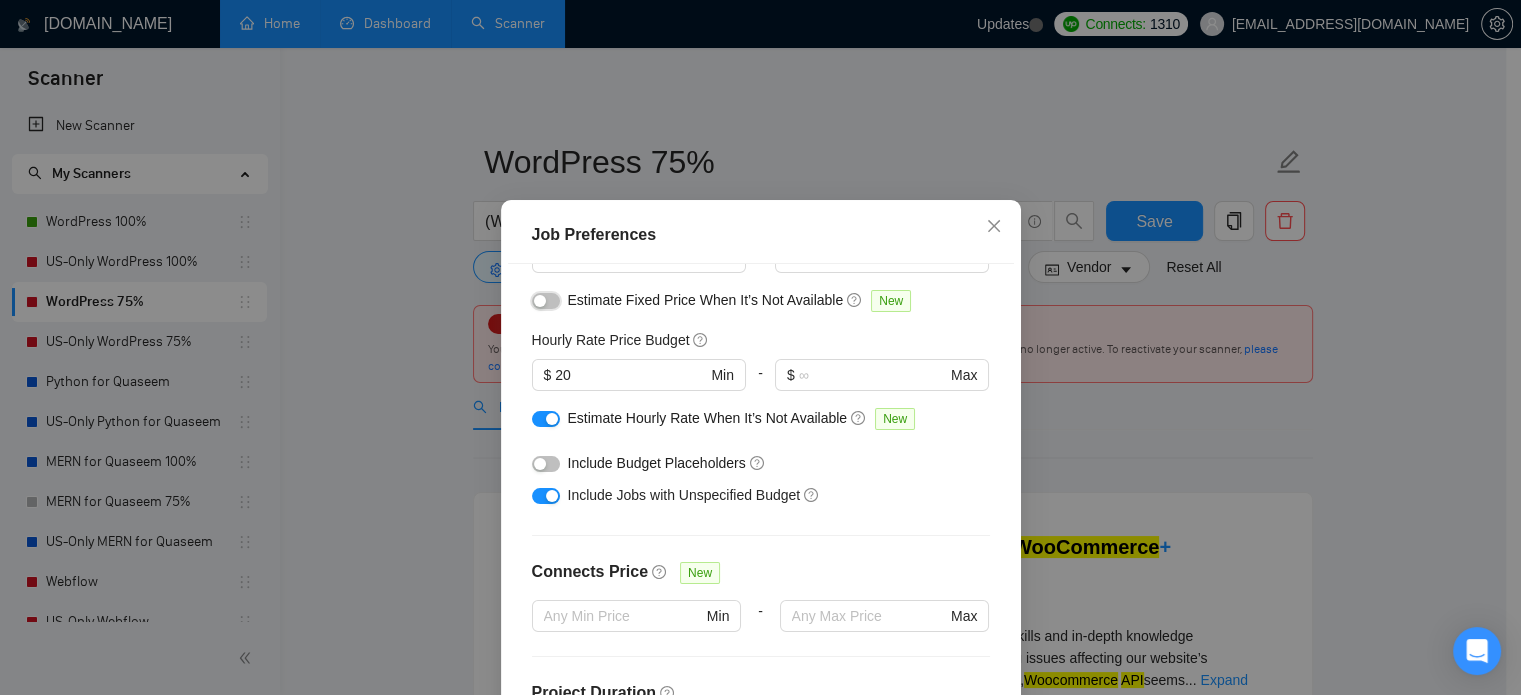 scroll, scrollTop: 200, scrollLeft: 0, axis: vertical 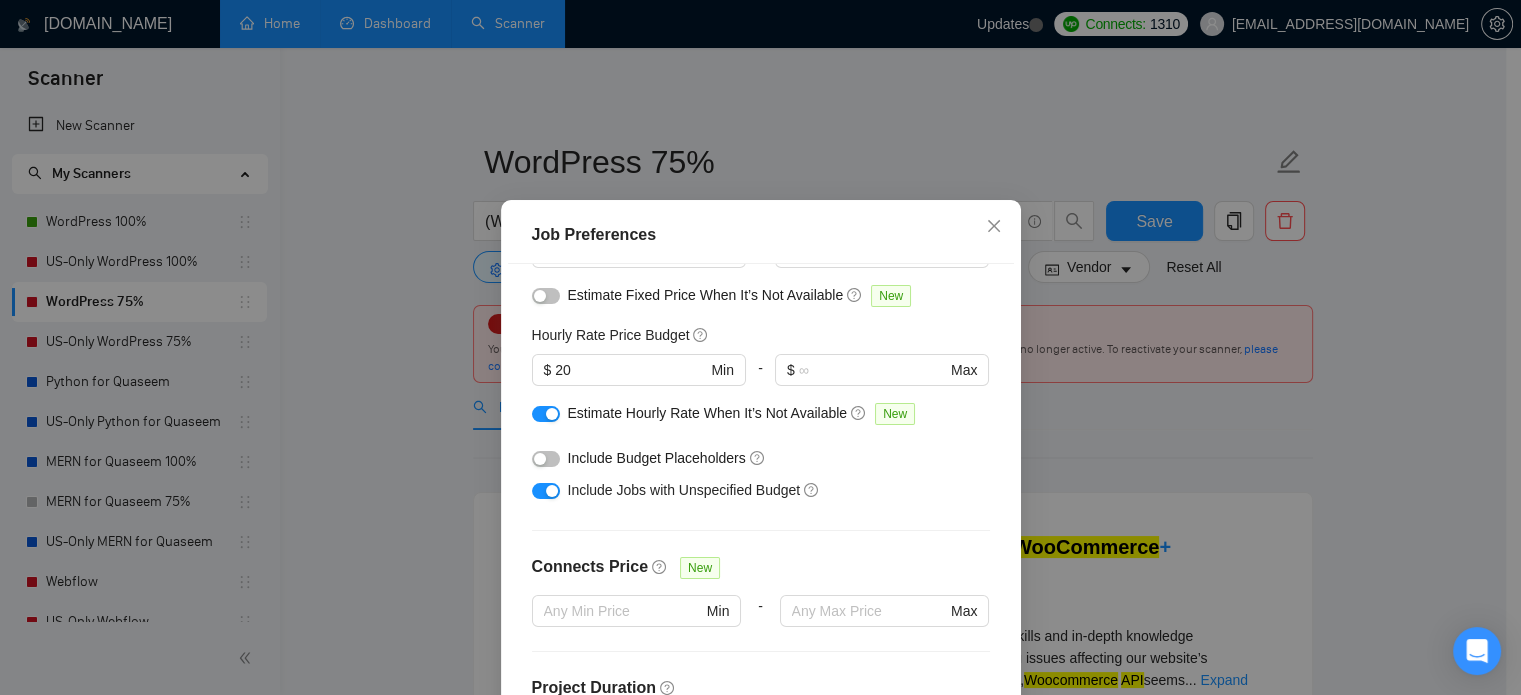 click at bounding box center [552, 491] 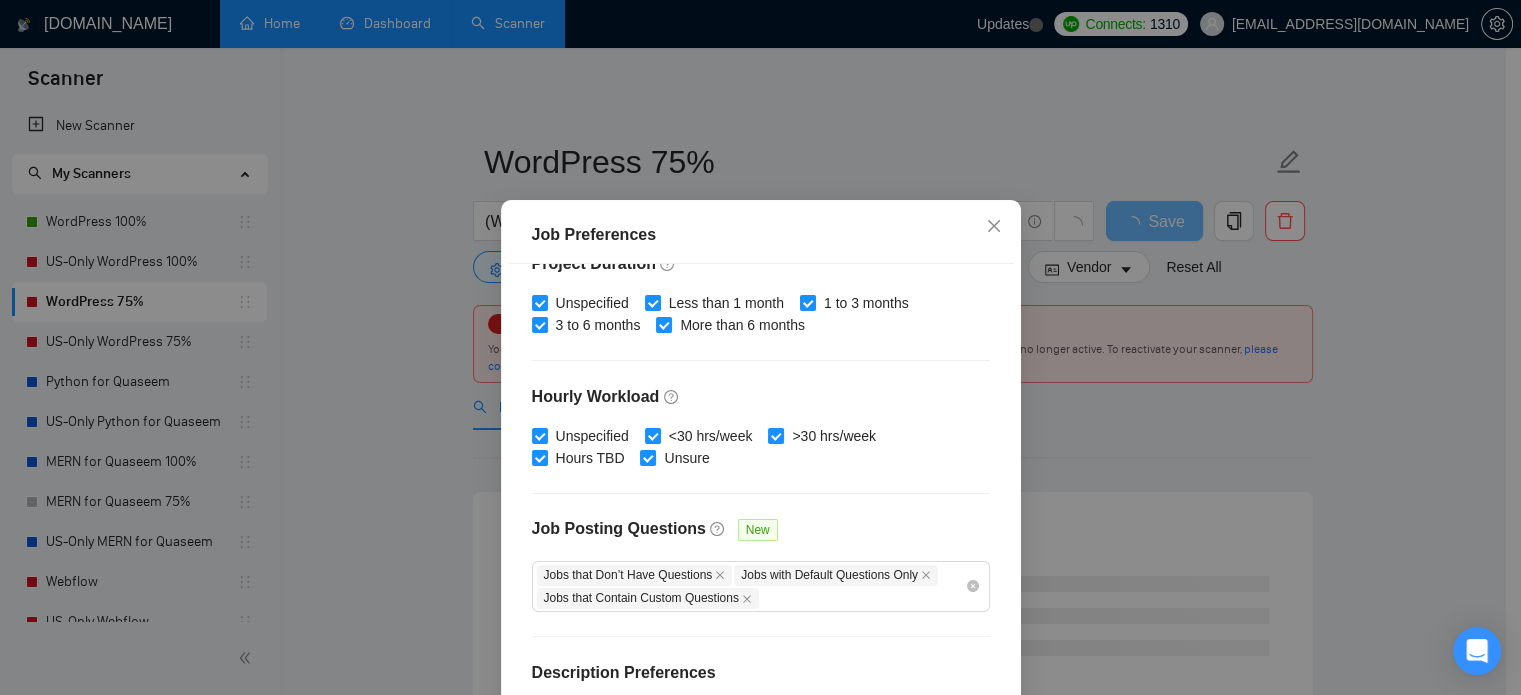 scroll, scrollTop: 659, scrollLeft: 0, axis: vertical 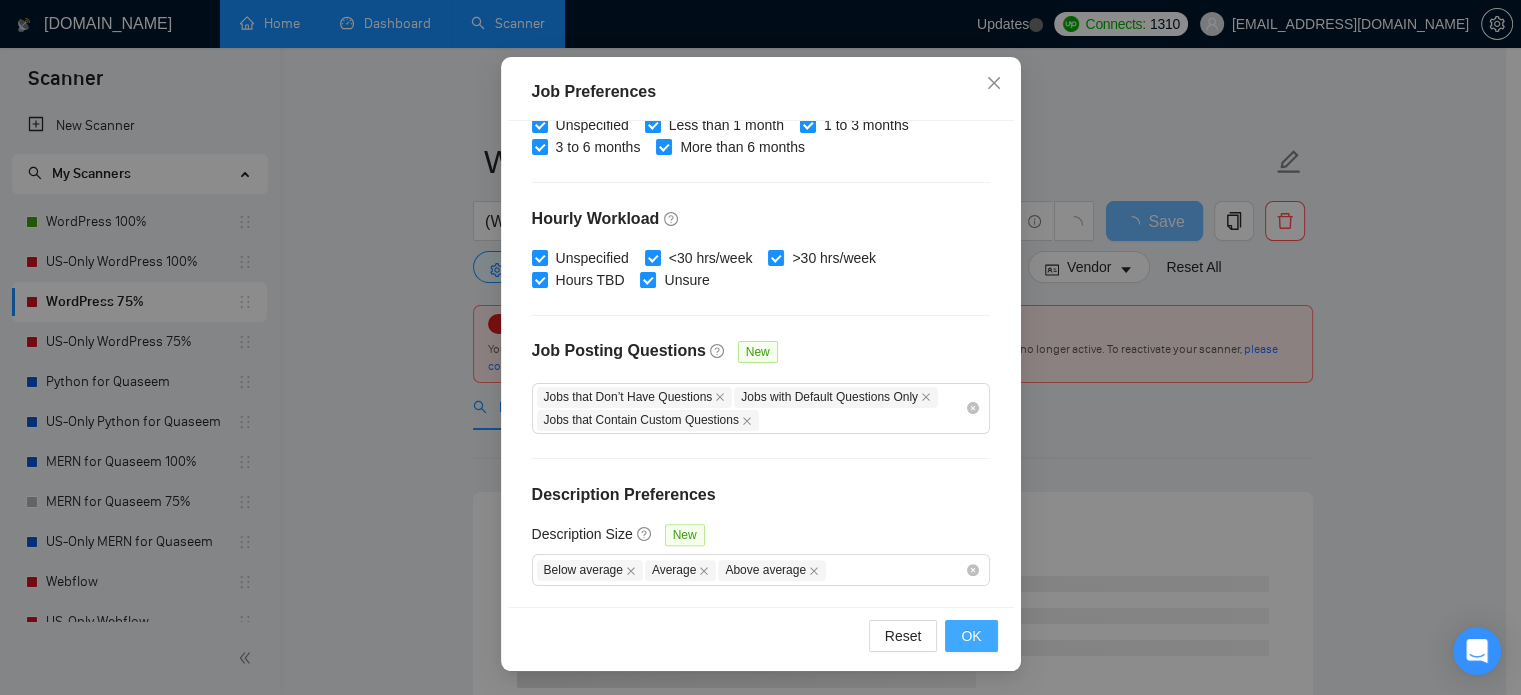 click on "OK" at bounding box center (971, 636) 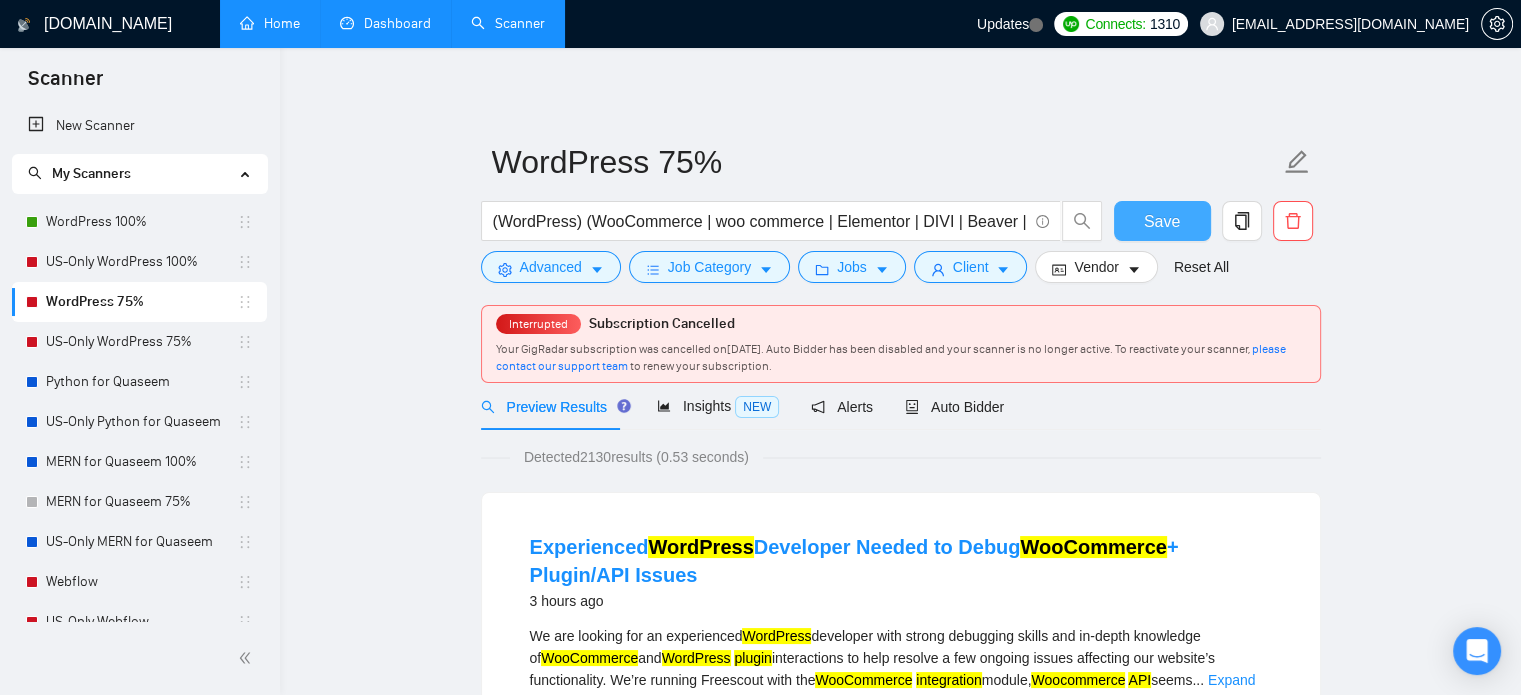 click on "Save" at bounding box center [1162, 221] 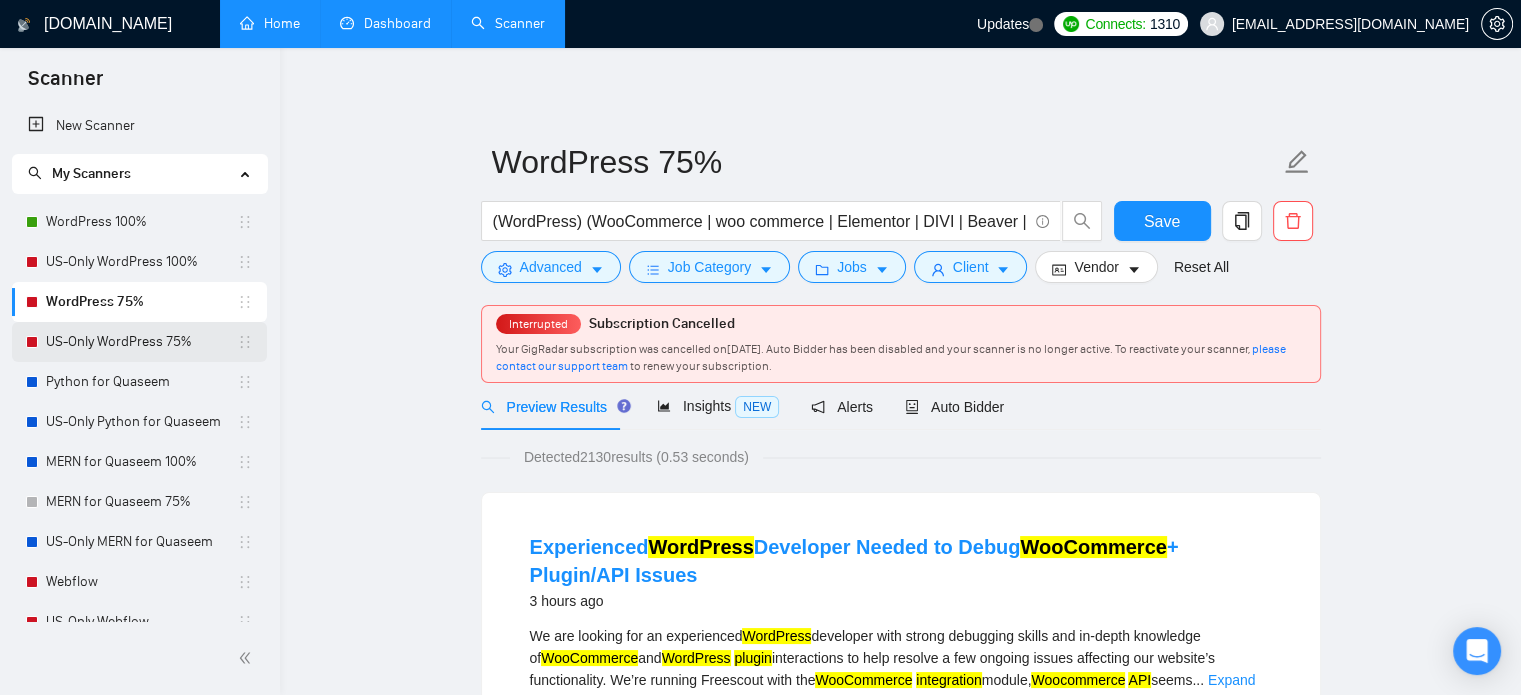 click on "US-Only WordPress 75%" at bounding box center [141, 342] 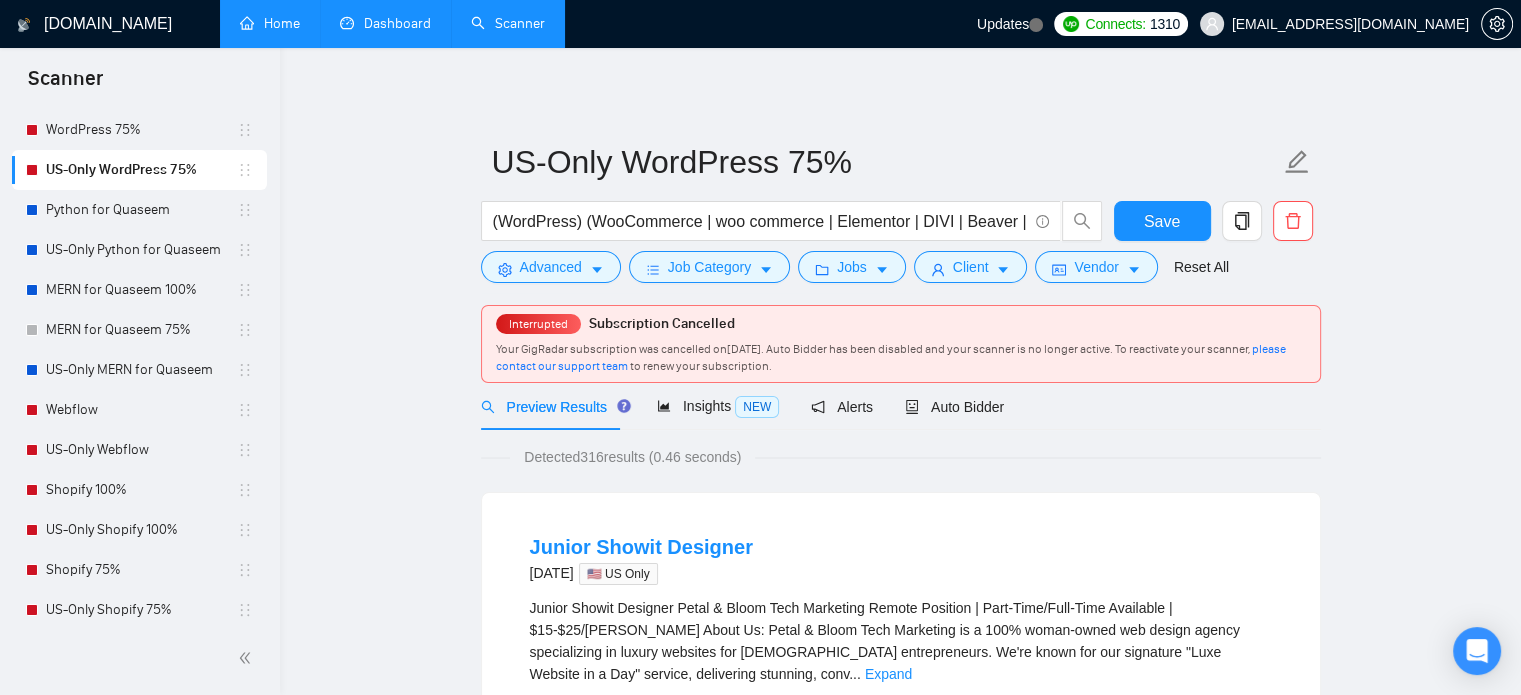 scroll, scrollTop: 200, scrollLeft: 0, axis: vertical 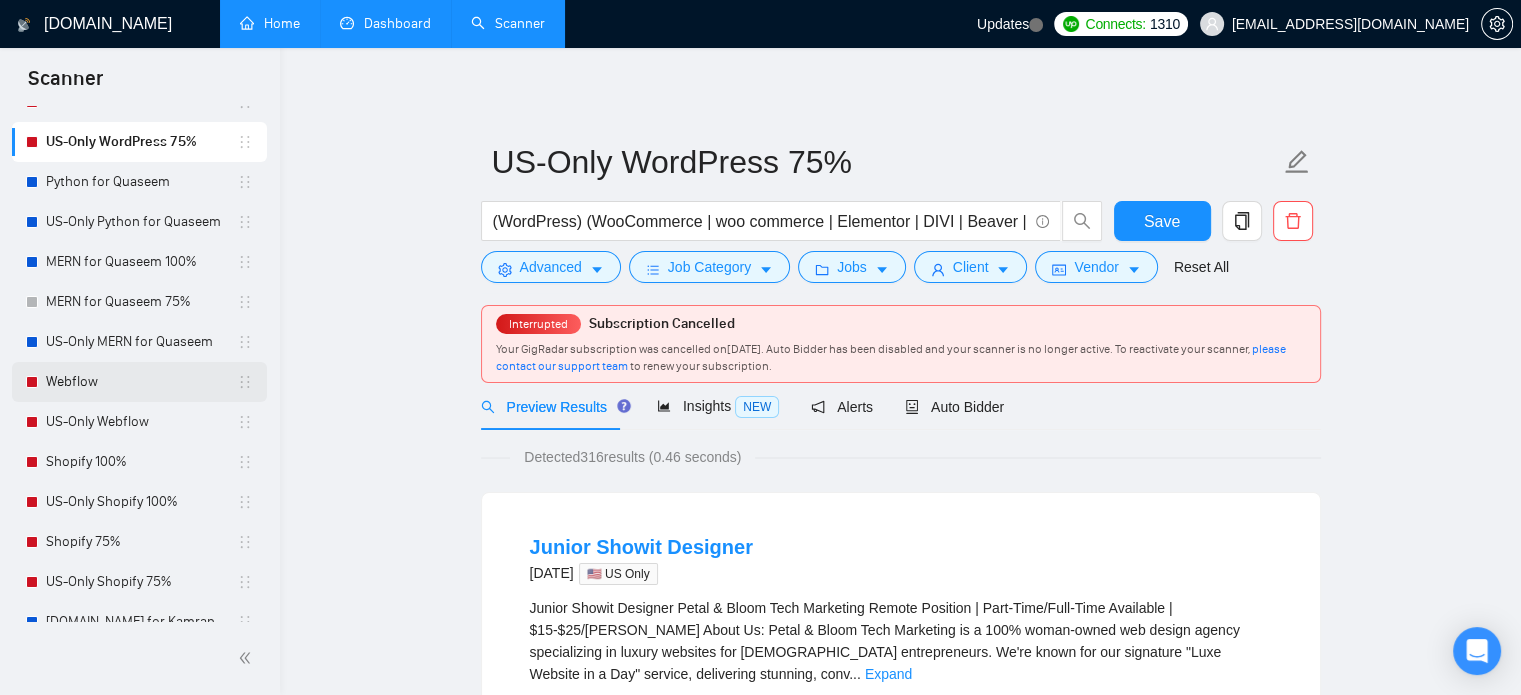 click on "Webflow" at bounding box center [141, 382] 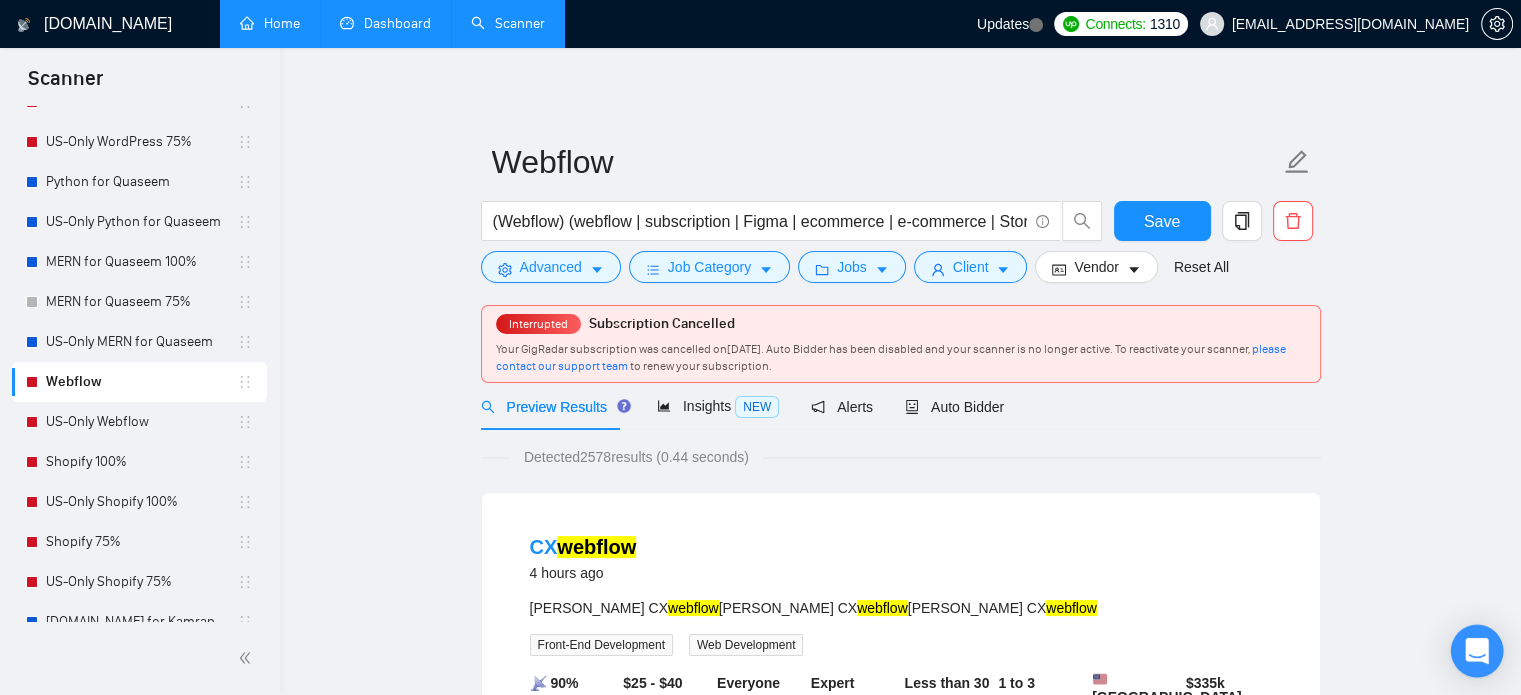 click 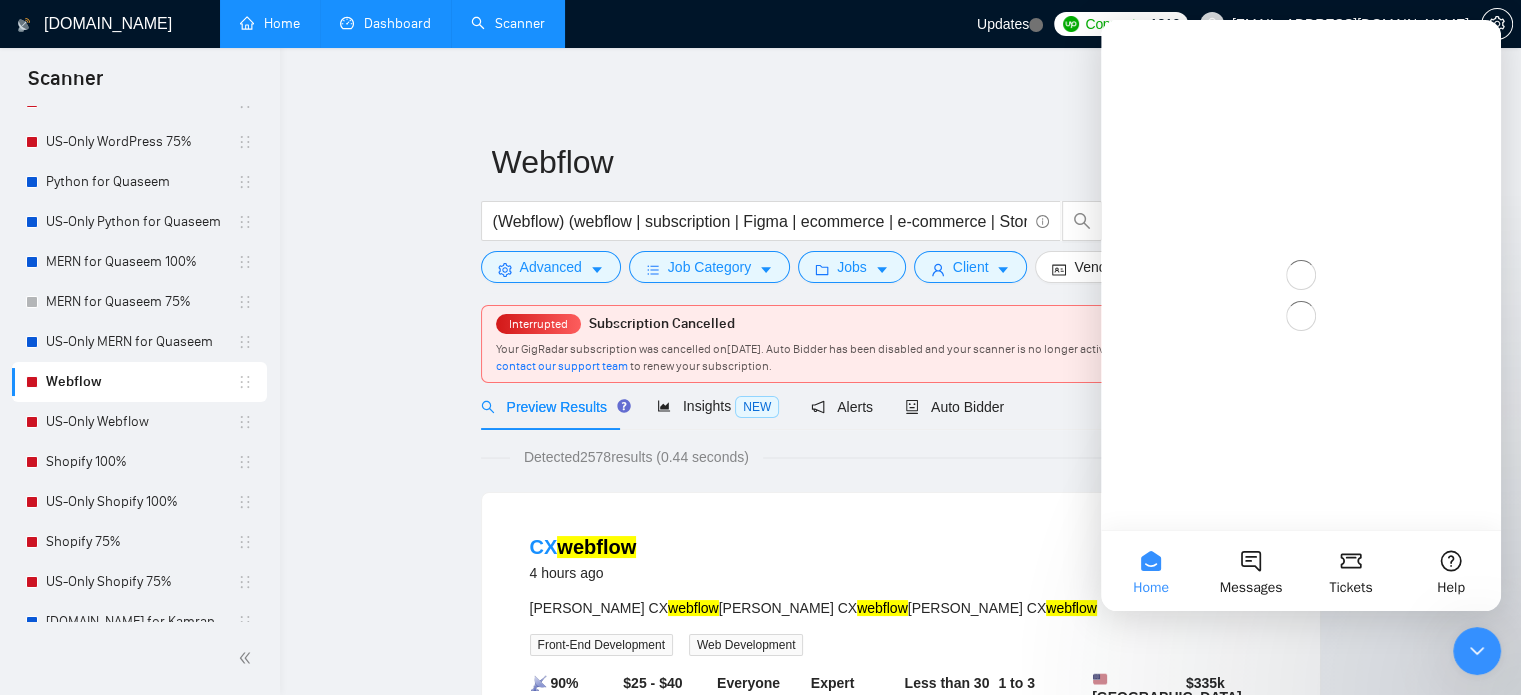 scroll, scrollTop: 0, scrollLeft: 0, axis: both 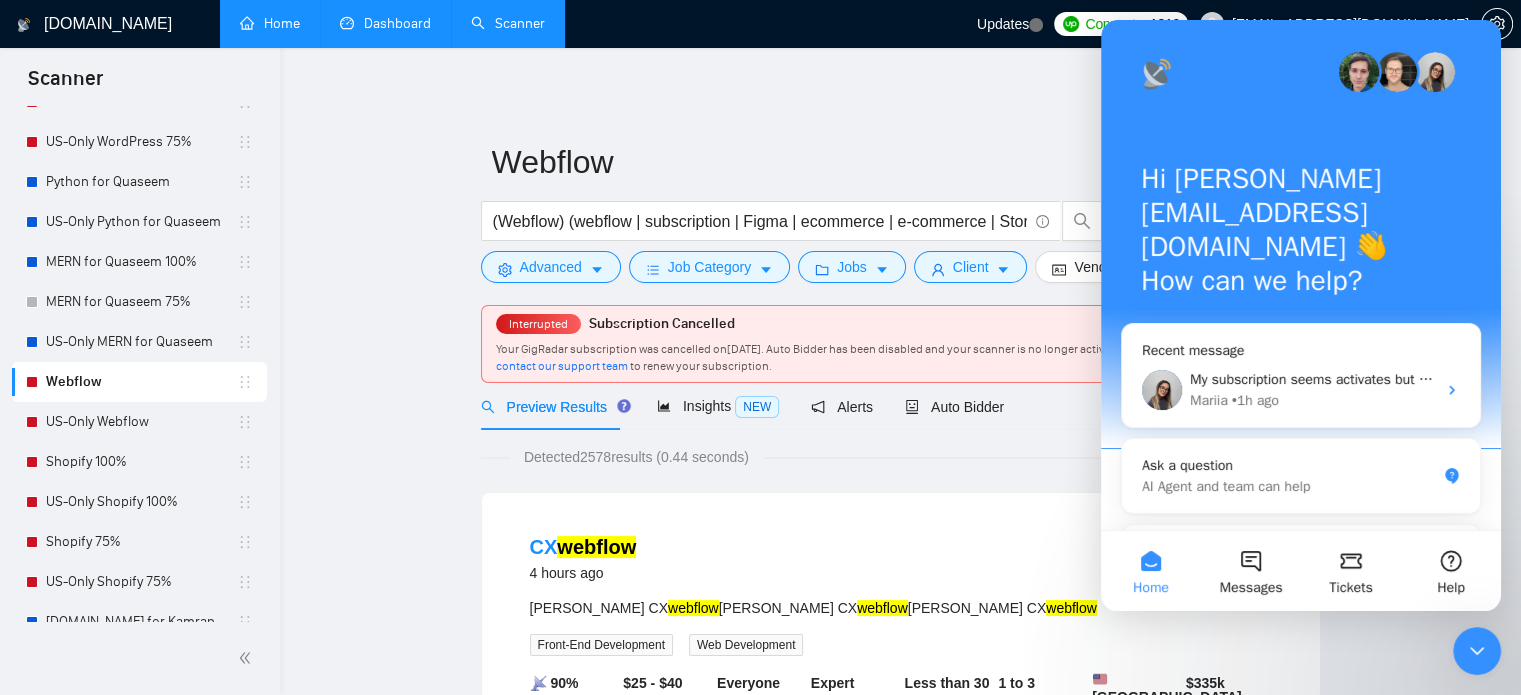 drag, startPoint x: 1481, startPoint y: 651, endPoint x: 2901, endPoint y: 1273, distance: 1550.2529 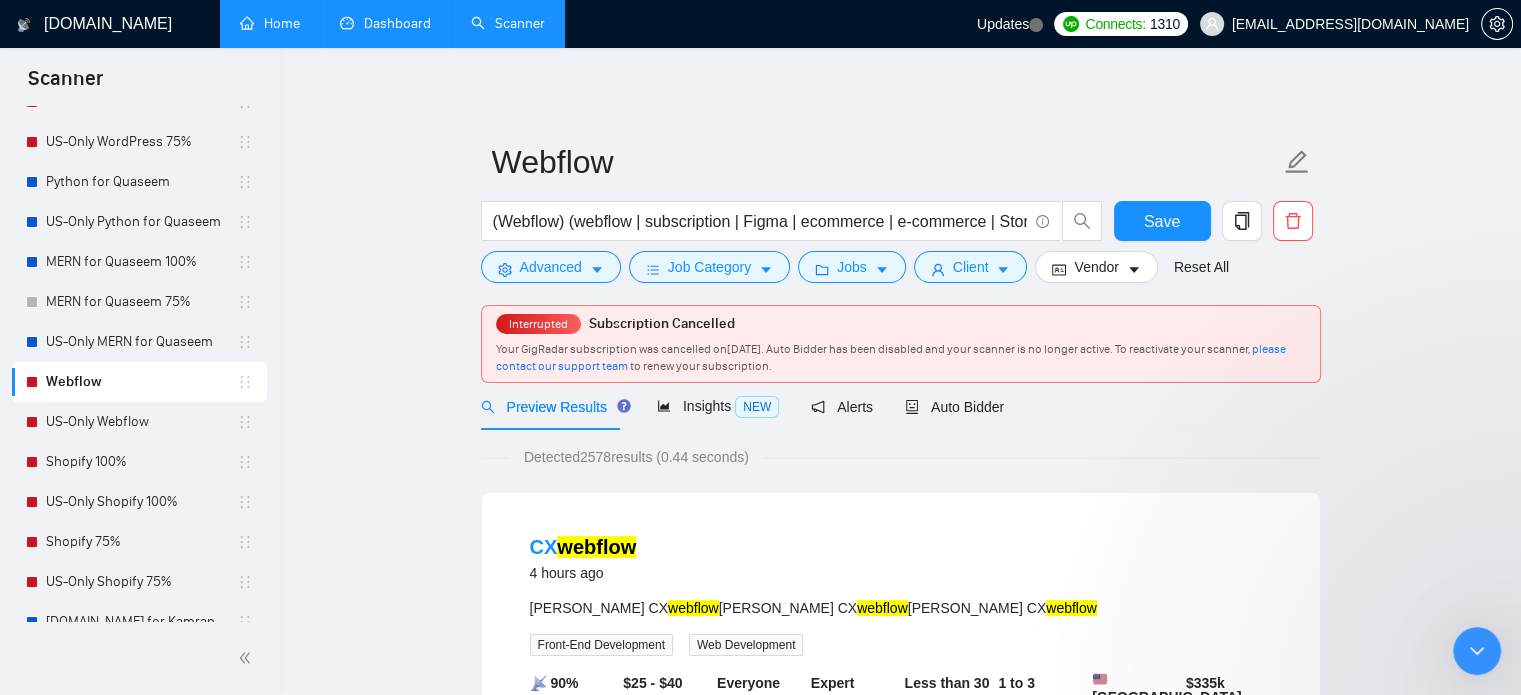 scroll, scrollTop: 0, scrollLeft: 0, axis: both 